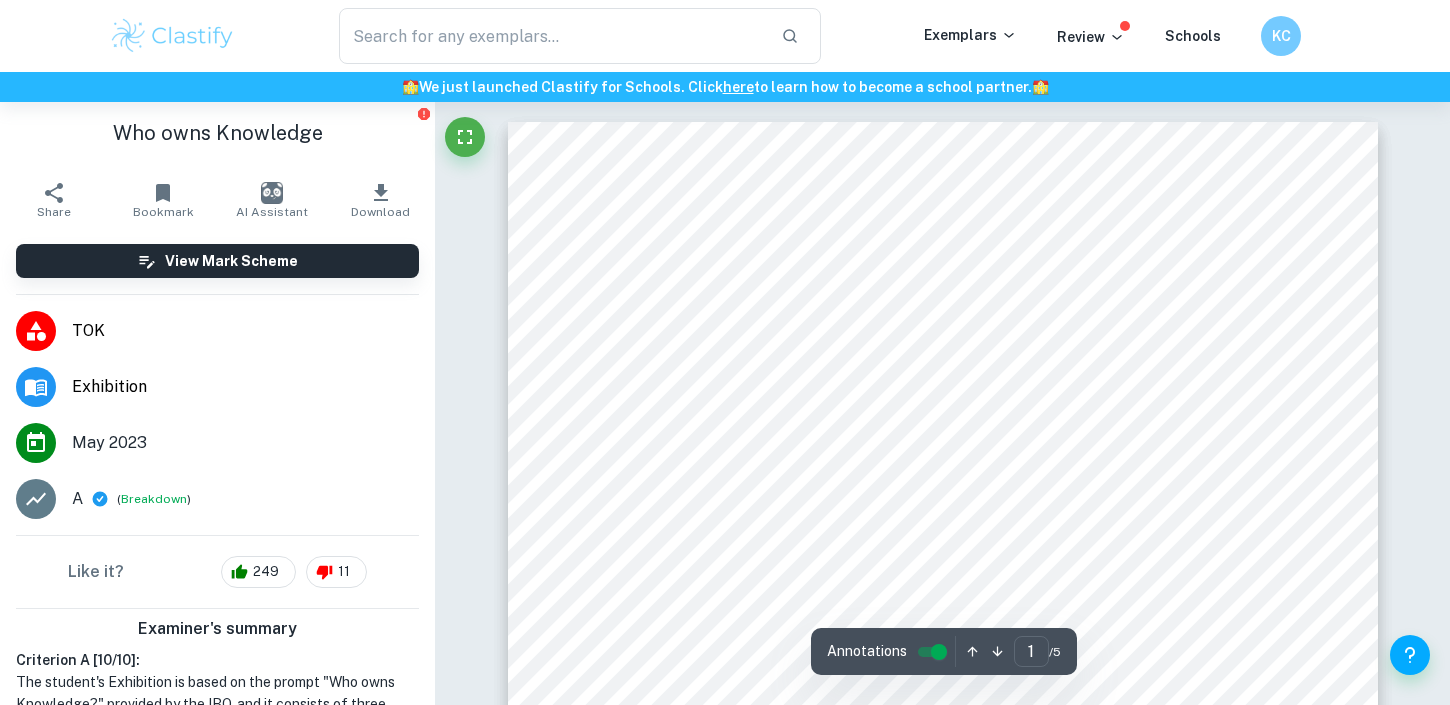 scroll, scrollTop: 0, scrollLeft: 0, axis: both 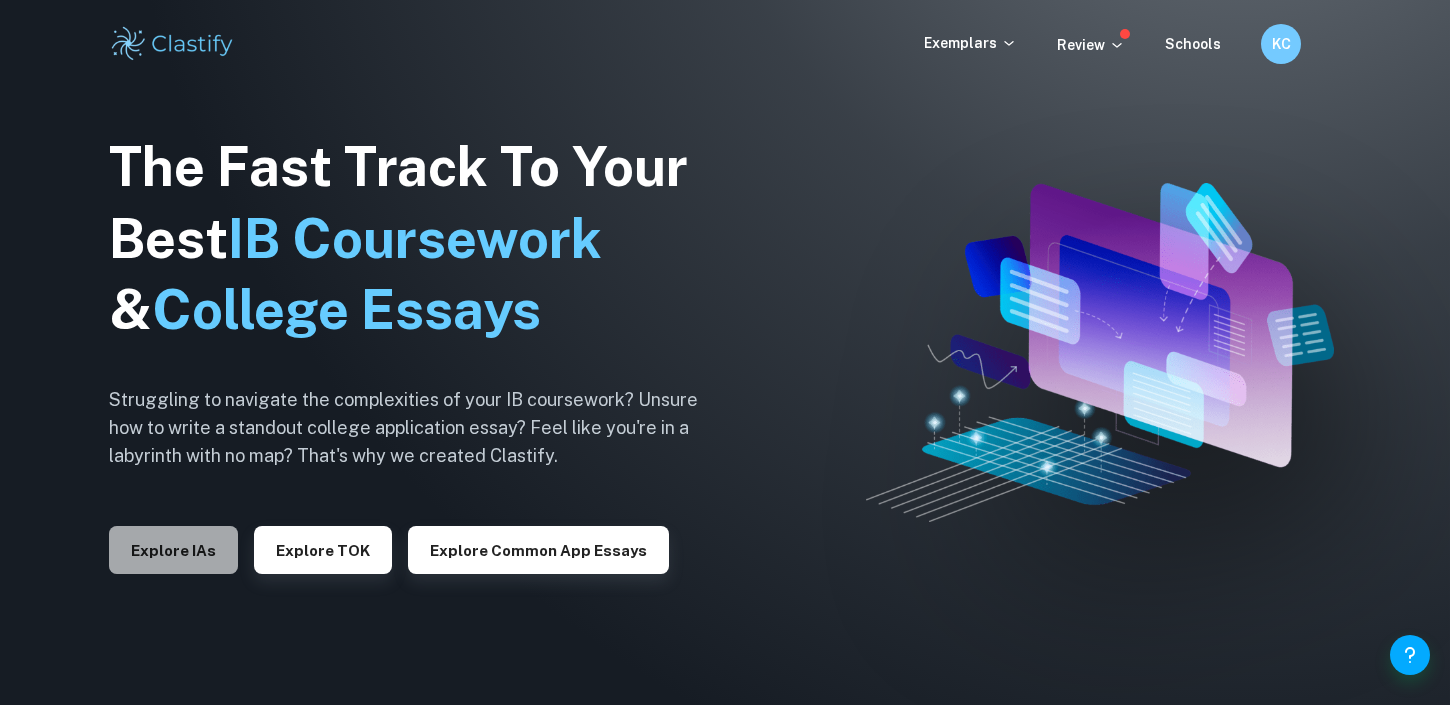 click on "Explore IAs" at bounding box center [173, 550] 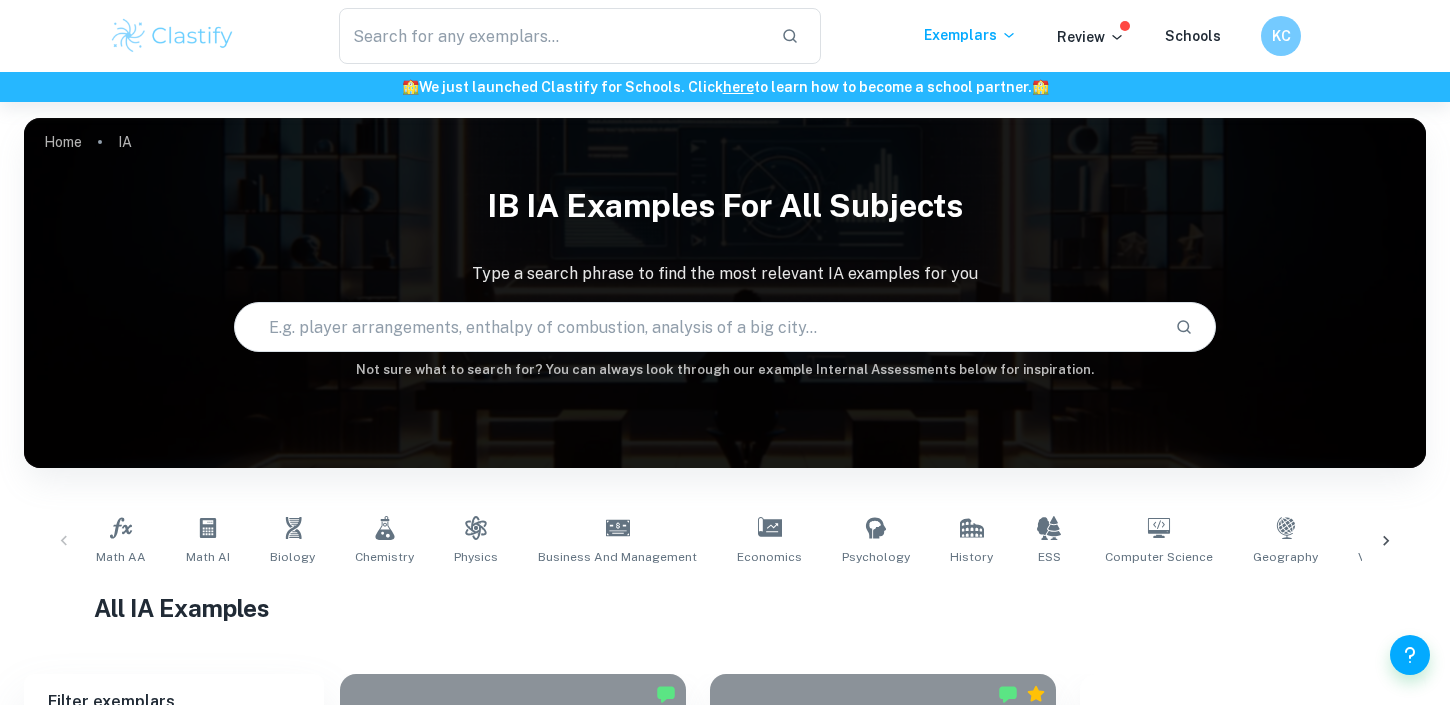 click at bounding box center (696, 327) 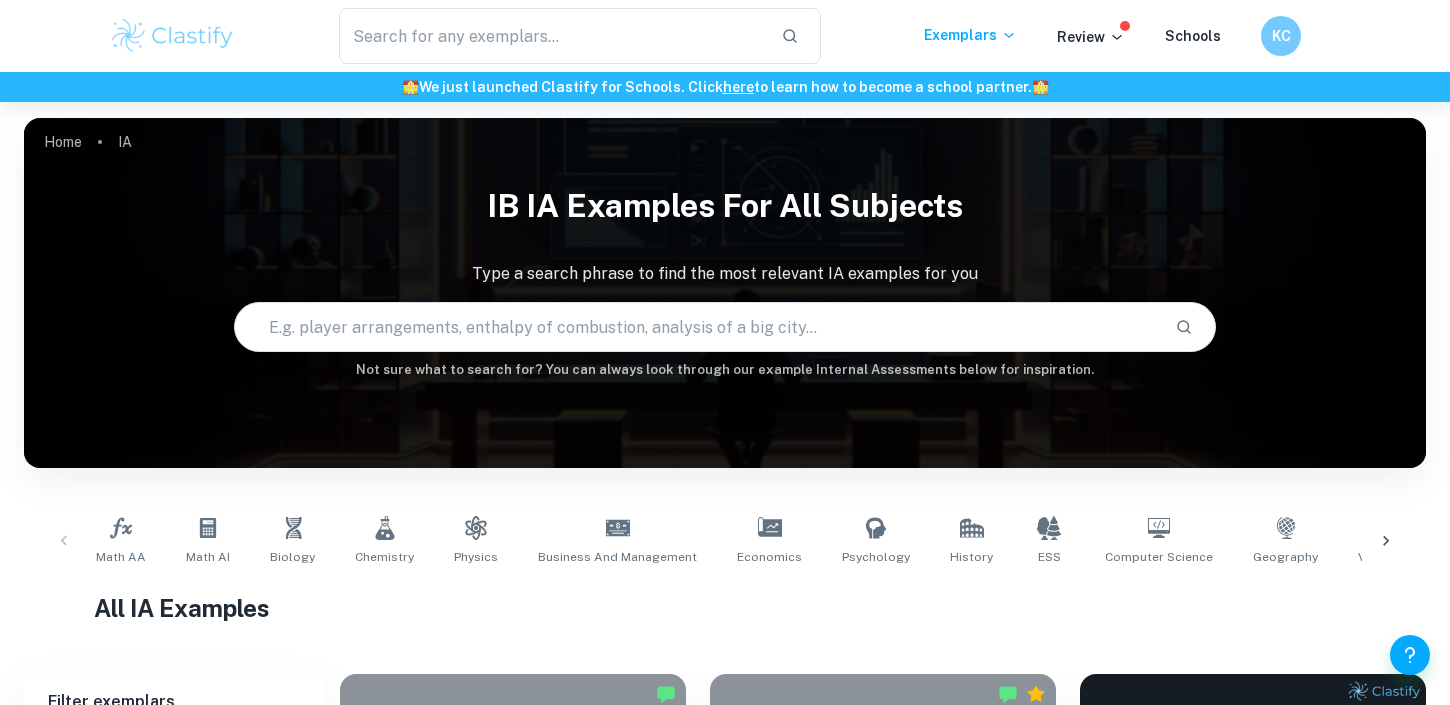 scroll, scrollTop: 771, scrollLeft: 0, axis: vertical 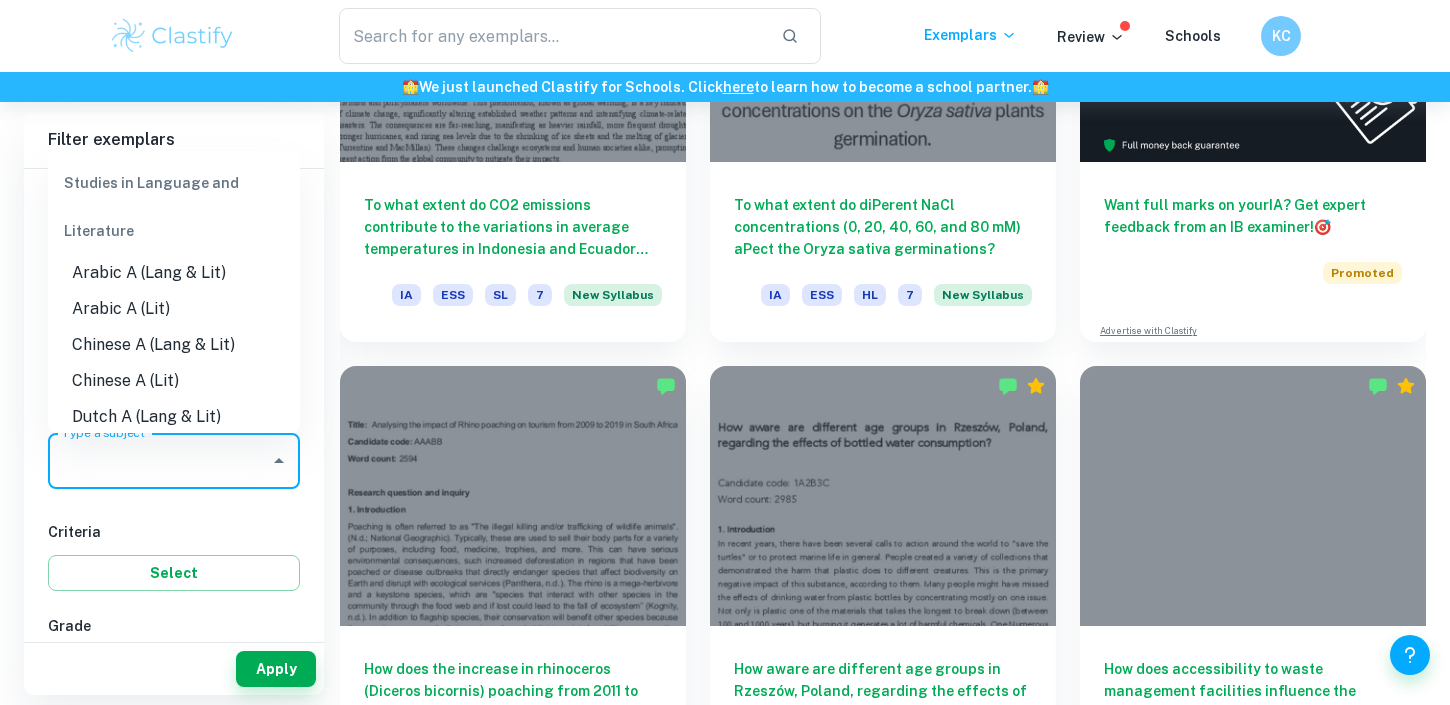 click on "Type a subject Type a subject" at bounding box center (174, 461) 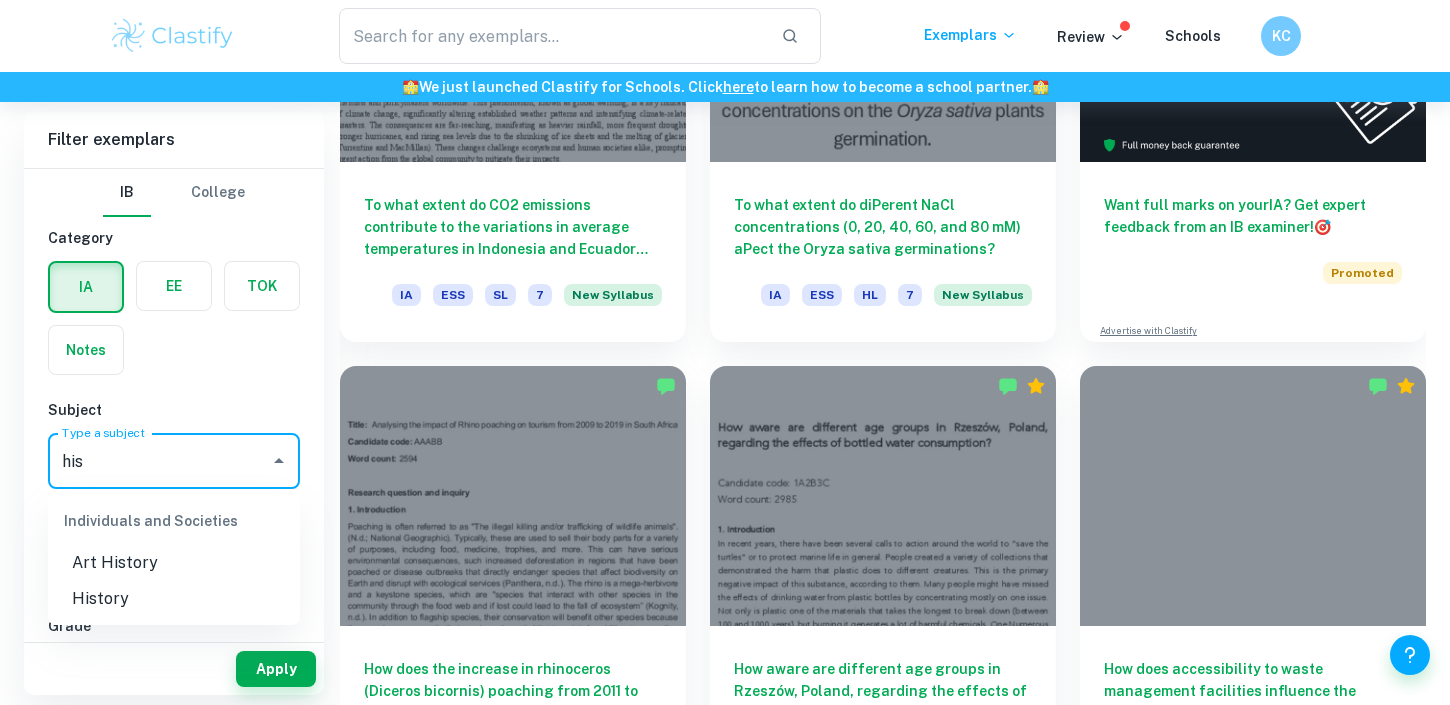 click on "History" at bounding box center [174, 599] 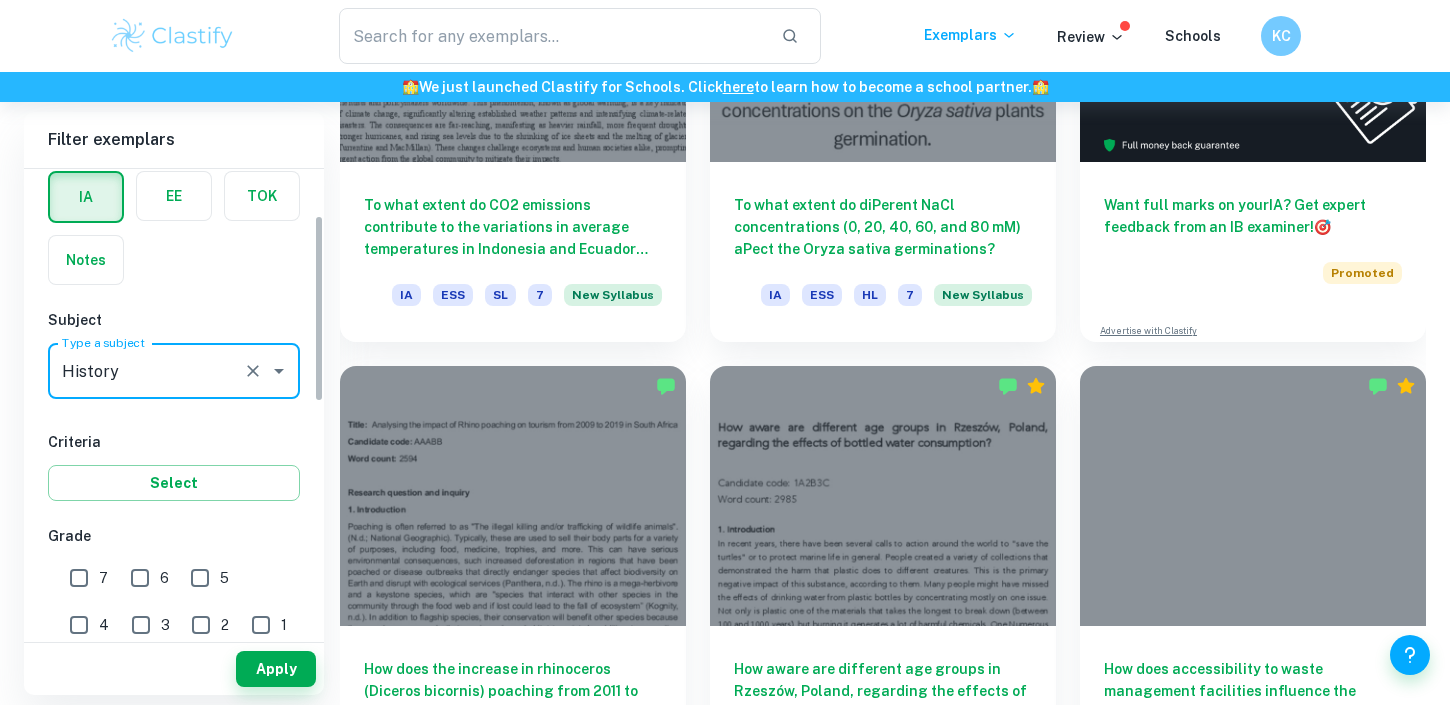 scroll, scrollTop: 118, scrollLeft: 0, axis: vertical 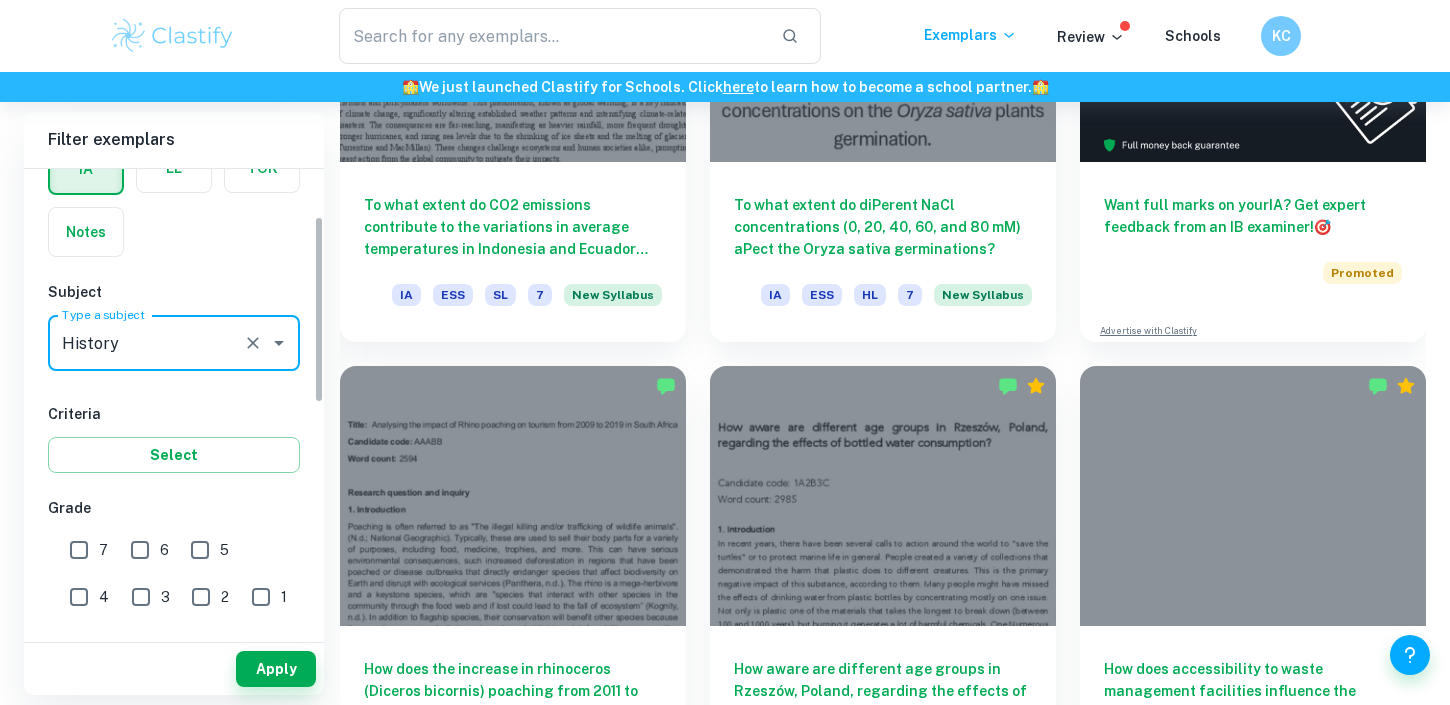 type on "History" 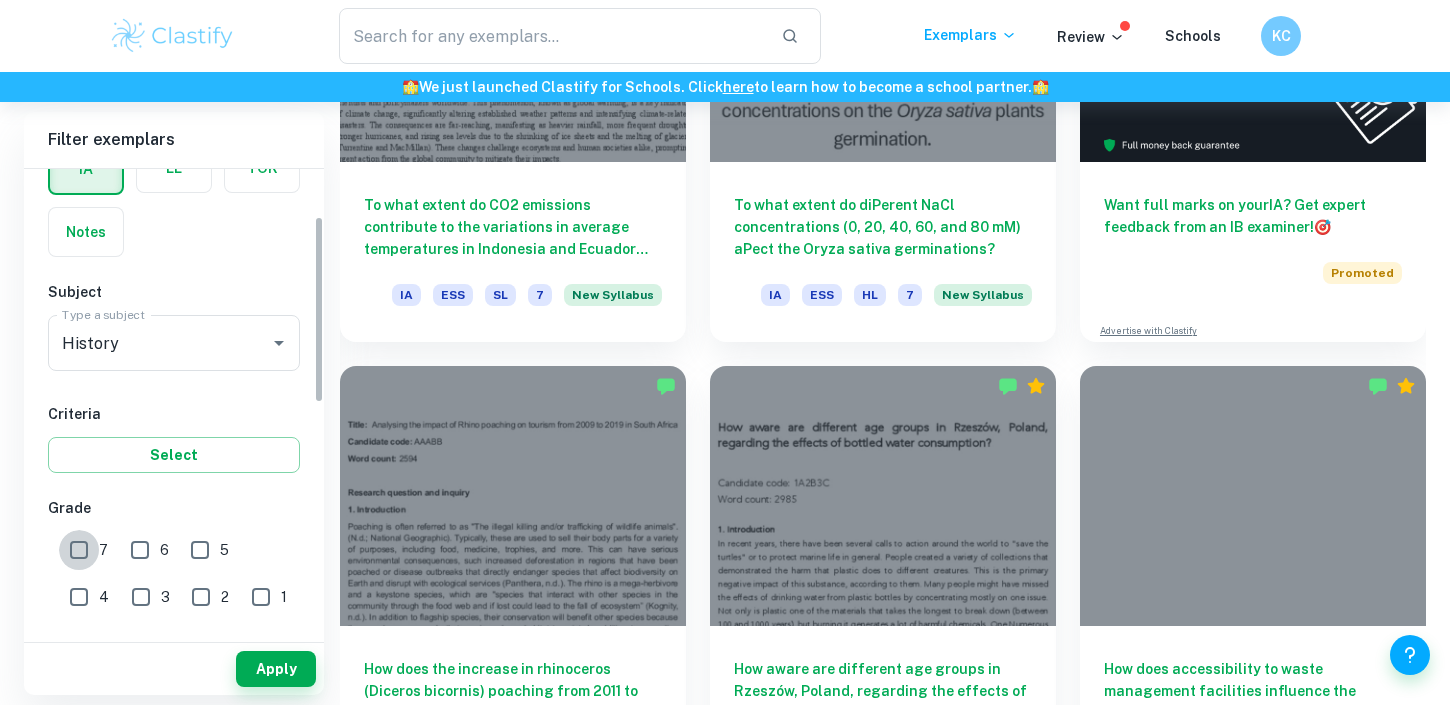 click on "7" at bounding box center (79, 550) 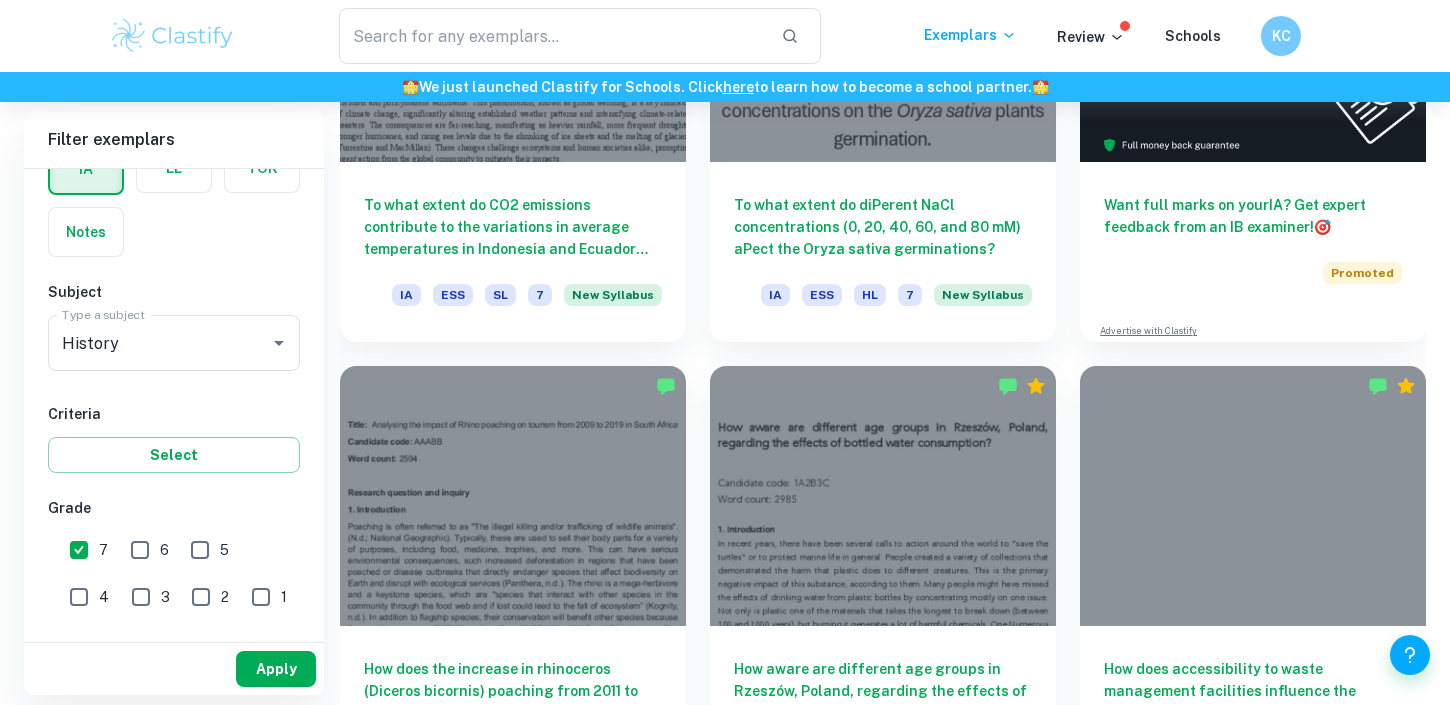 click on "Apply" at bounding box center [276, 669] 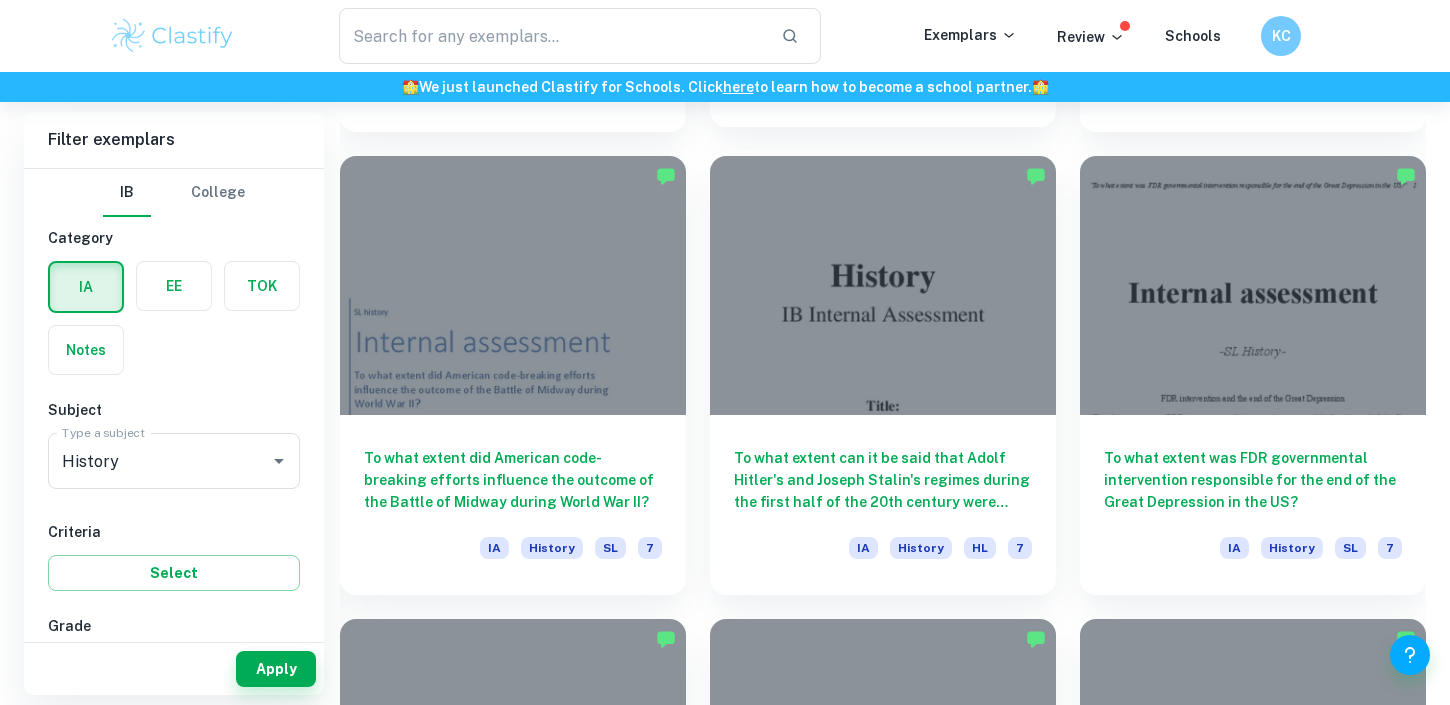 scroll, scrollTop: 1480, scrollLeft: 0, axis: vertical 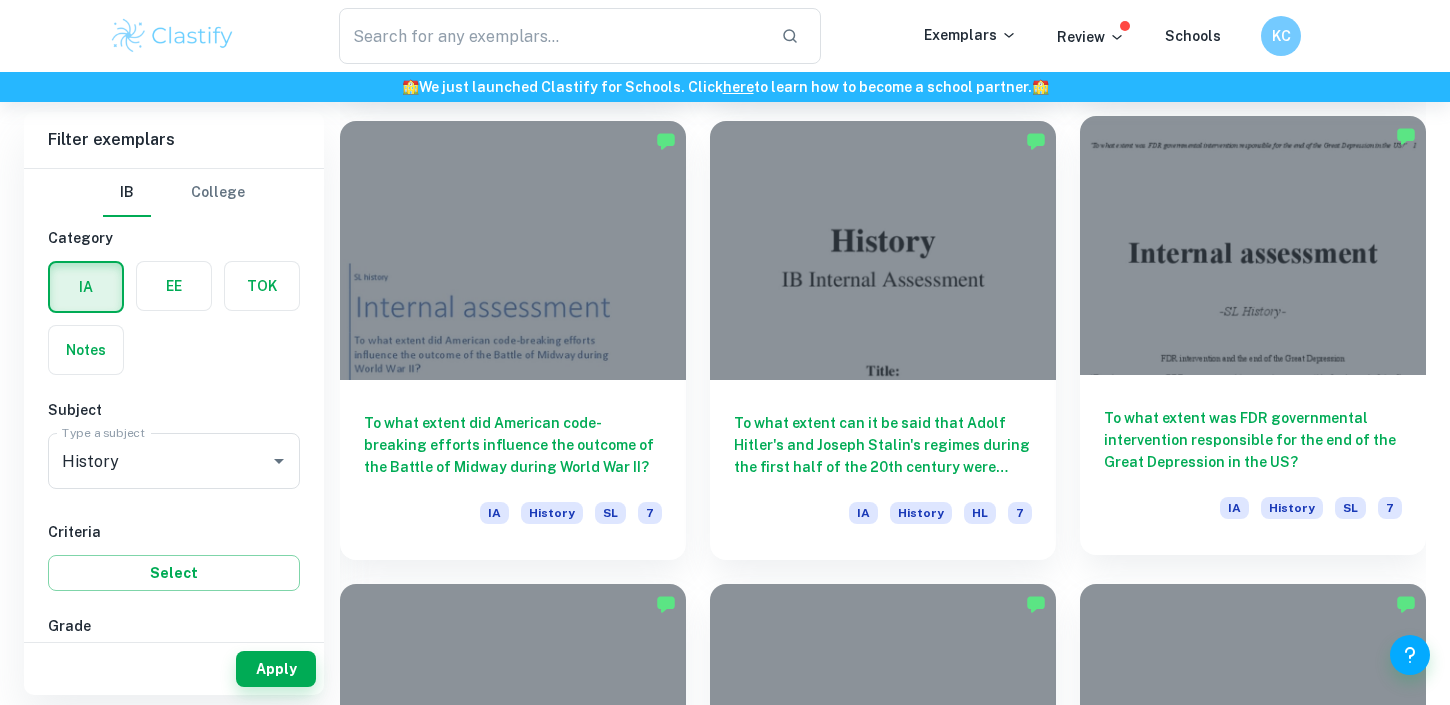 click on "To what extent was FDR governmental intervention responsible for the end of the Great Depression in the US? IA History SL 7" at bounding box center (1253, 465) 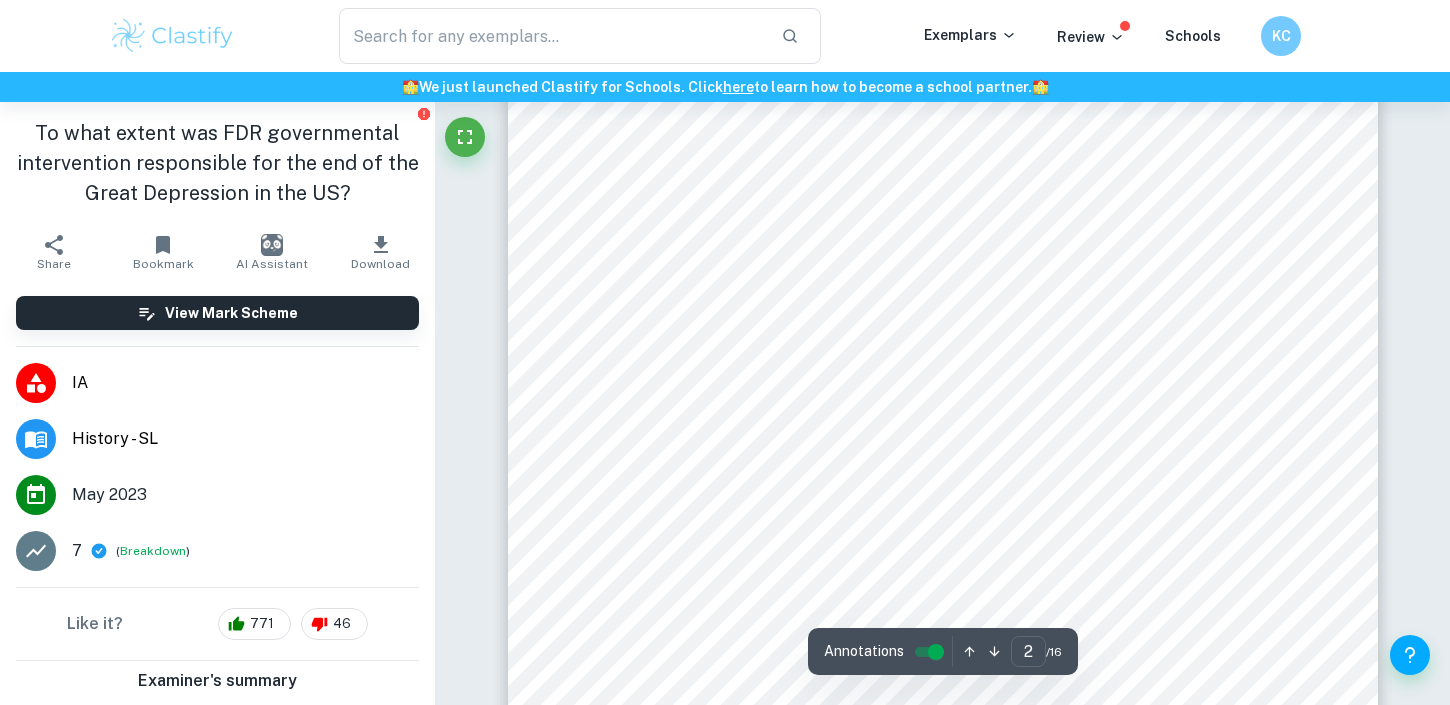 scroll, scrollTop: 1616, scrollLeft: 0, axis: vertical 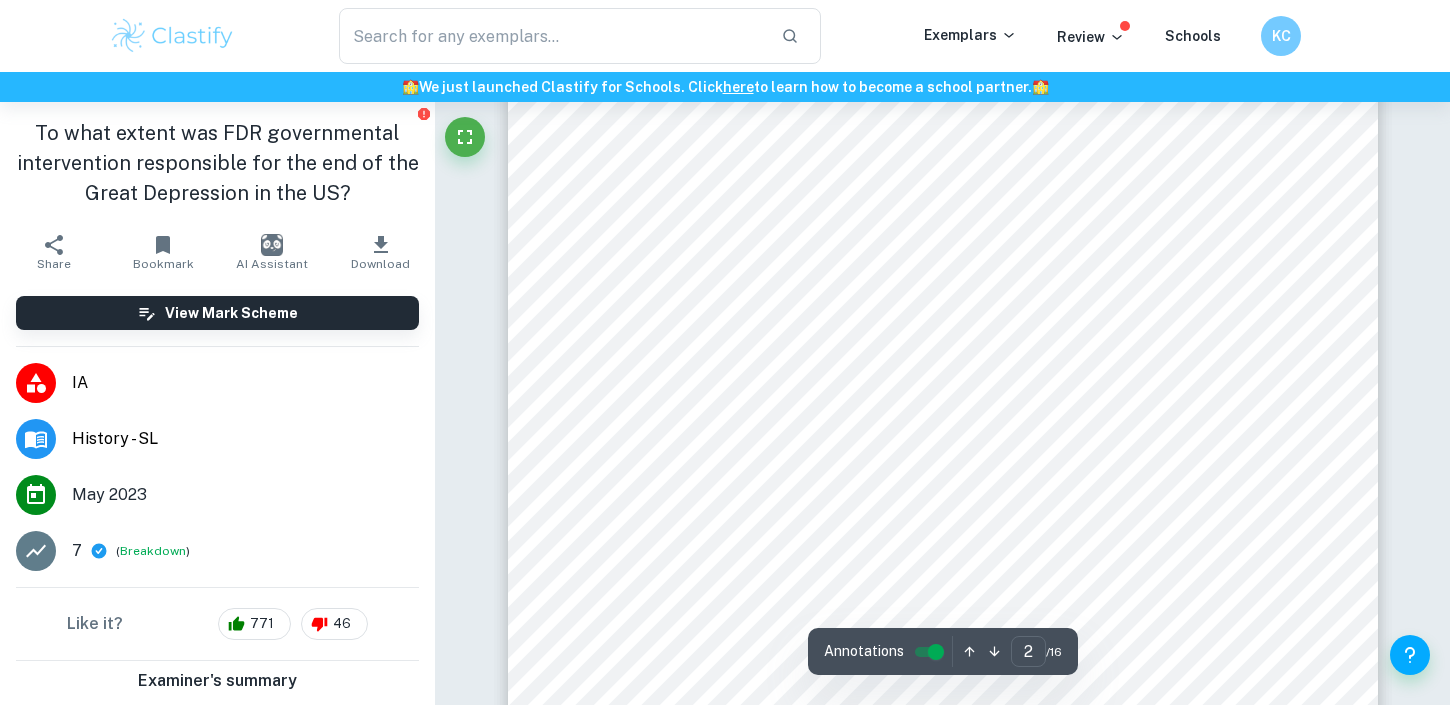 click on "Appendices……………………………………………………………………………………… 15" at bounding box center (942, 180) 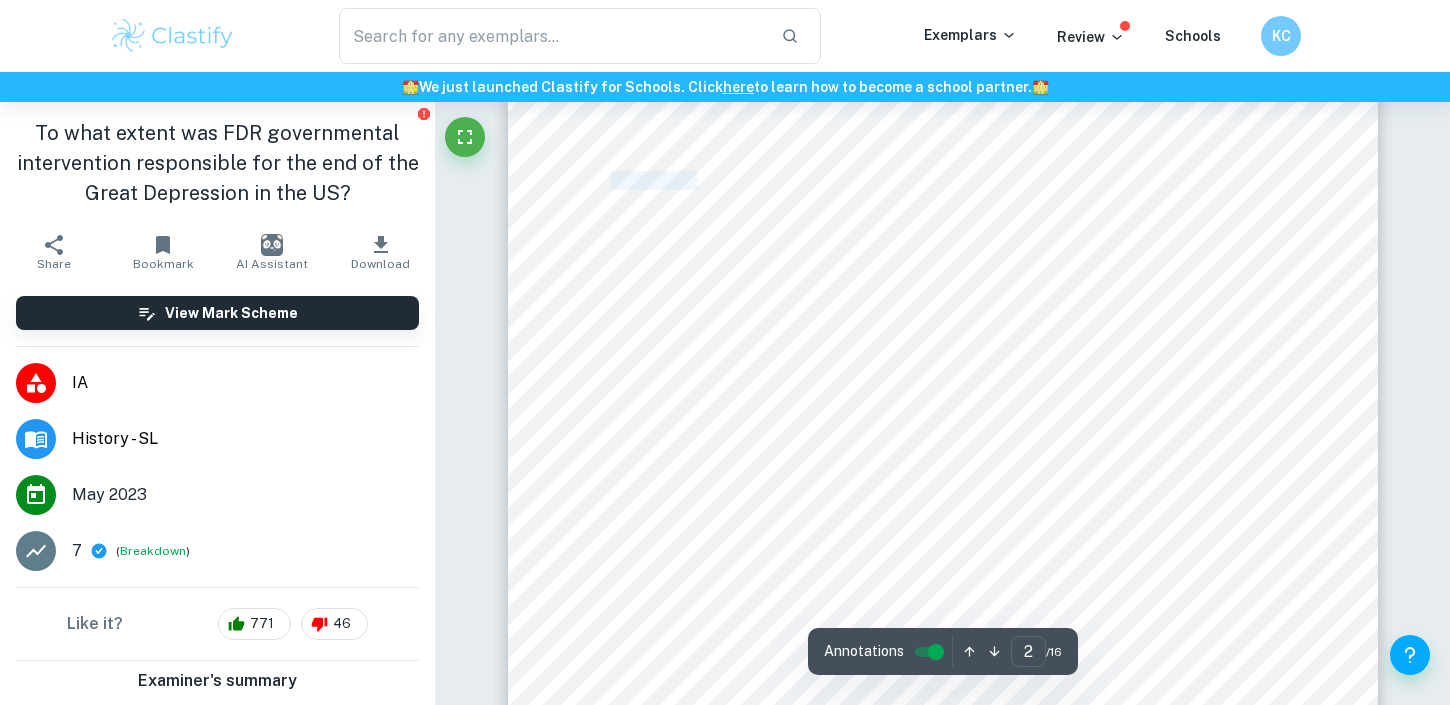 click on "Appendices……………………………………………………………………………………… 15" at bounding box center [942, 180] 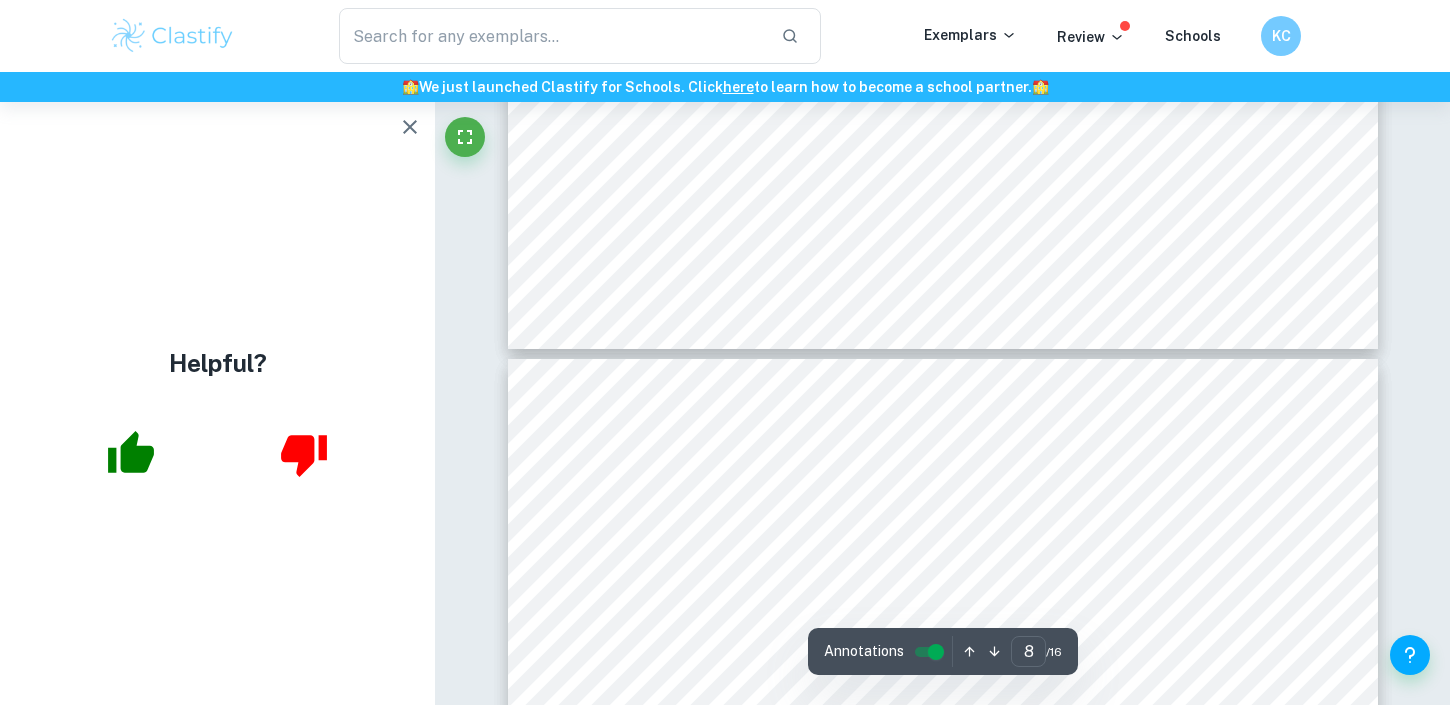 scroll, scrollTop: 8154, scrollLeft: 0, axis: vertical 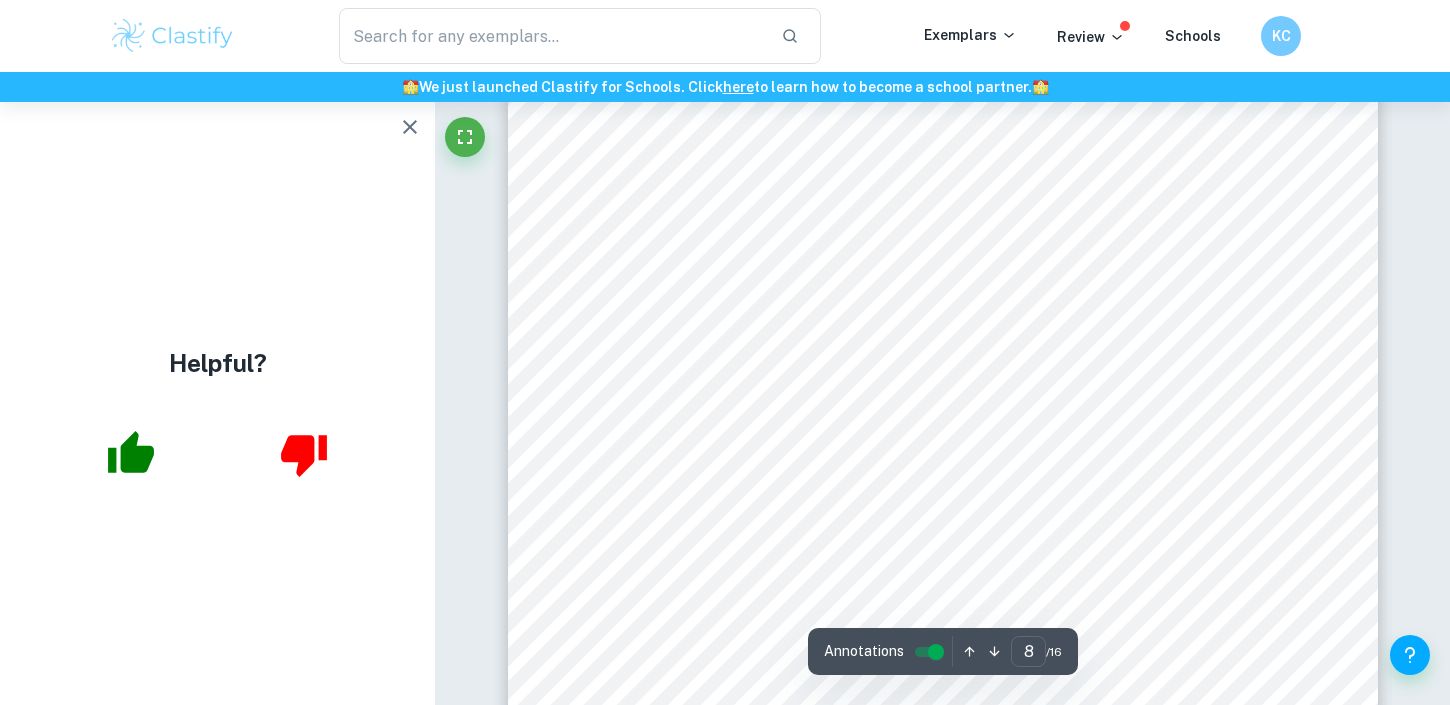 click 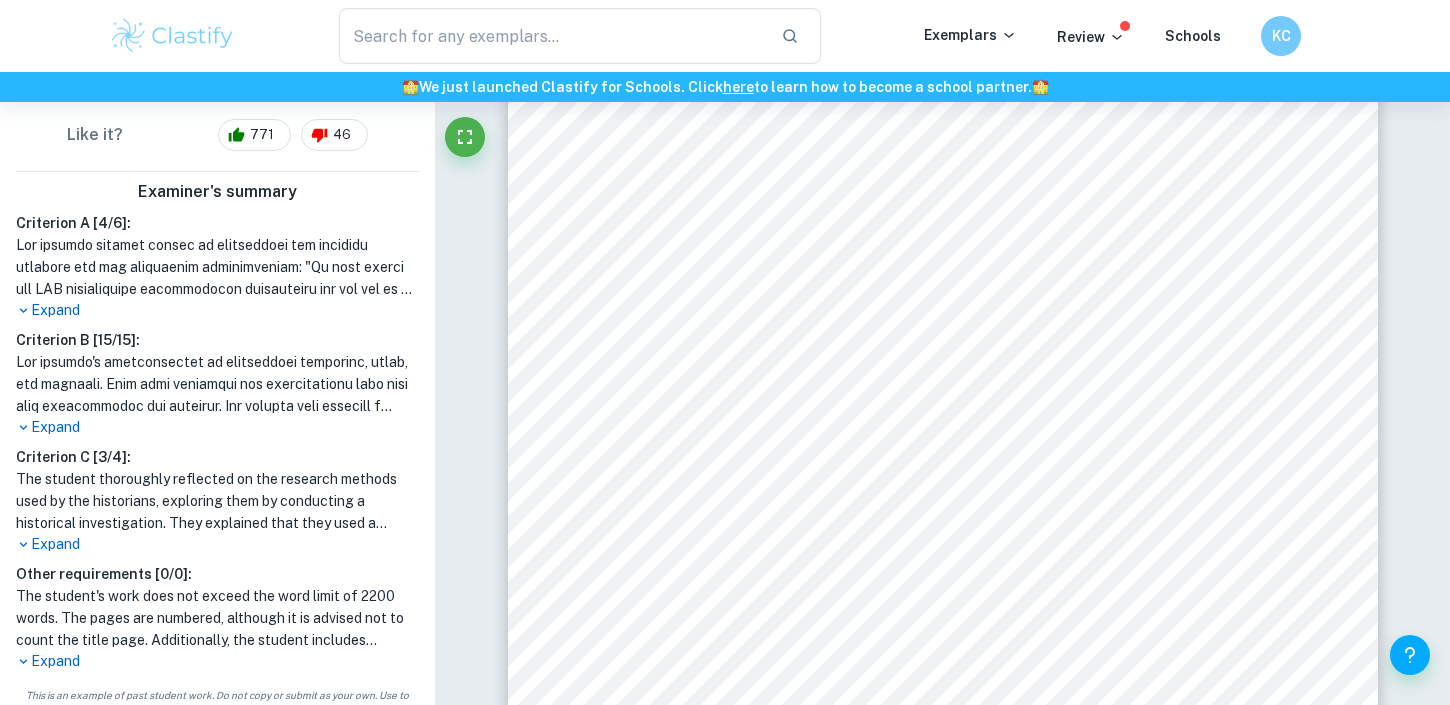 scroll, scrollTop: 510, scrollLeft: 0, axis: vertical 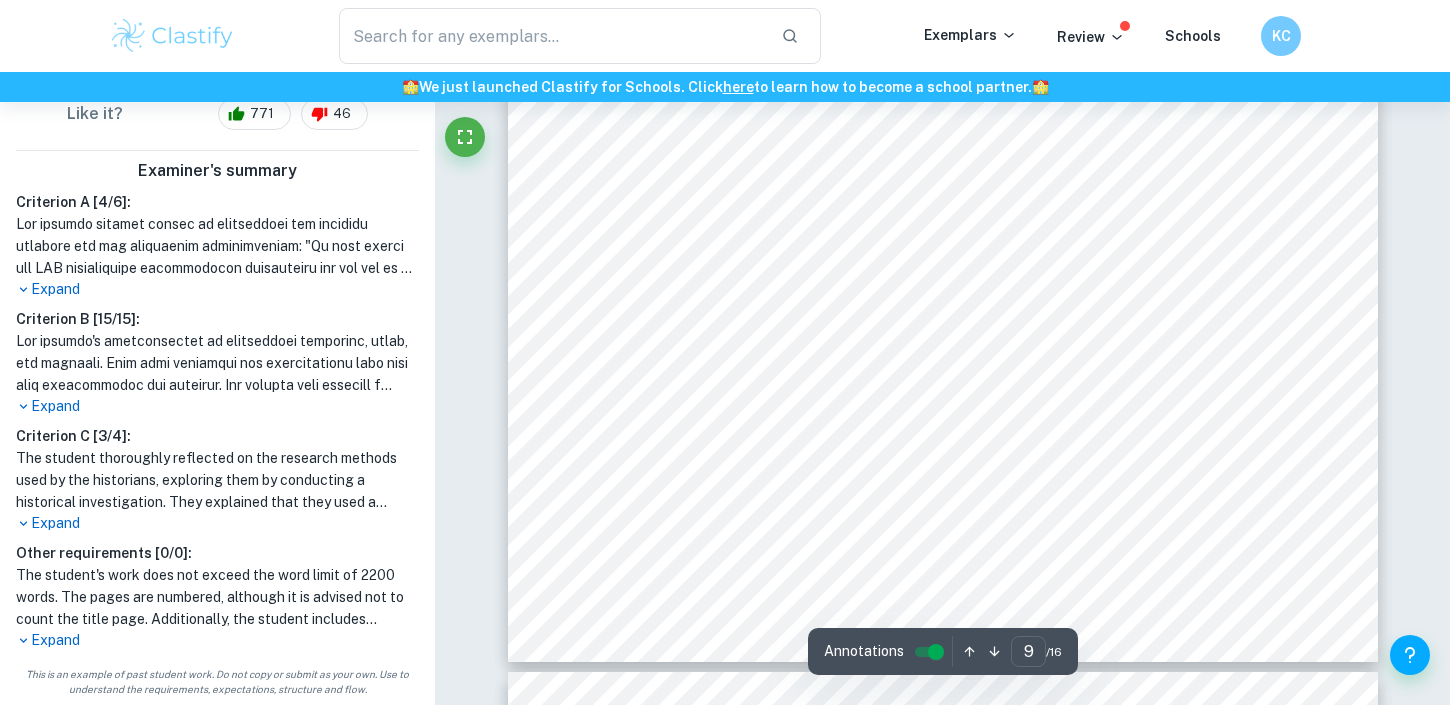 click on "Criterion A   [ 4 / 6 ]: Expand Criterion B   [ 15 / 15 ]: Expand Criterion C   [ 3 / 4 ]: The student thoroughly reflected on the research methods used by the historians, exploring them by conducting a historical investigation. They explained that they used a diversified variety of sources, including interviews, speeches, books, and others, which aligns with the methods used by historians. The student demonstrated a clear understanding of the challenges historians face, acknowledging the difficulty in showcasing different points of view and the time it takes to find valuable historians to build arguments on. They also showed a clear awareness of the limitations of research methods used by historians, although they could improve the communication of their argument. Additionally, the student connected their final reflections on historians' methods and challenges with the rest of the investigation, highlighting the personal challenge of finding valuable sources. Expand Other requirements   [ 0 / 0 ]: Expand" at bounding box center [217, 421] 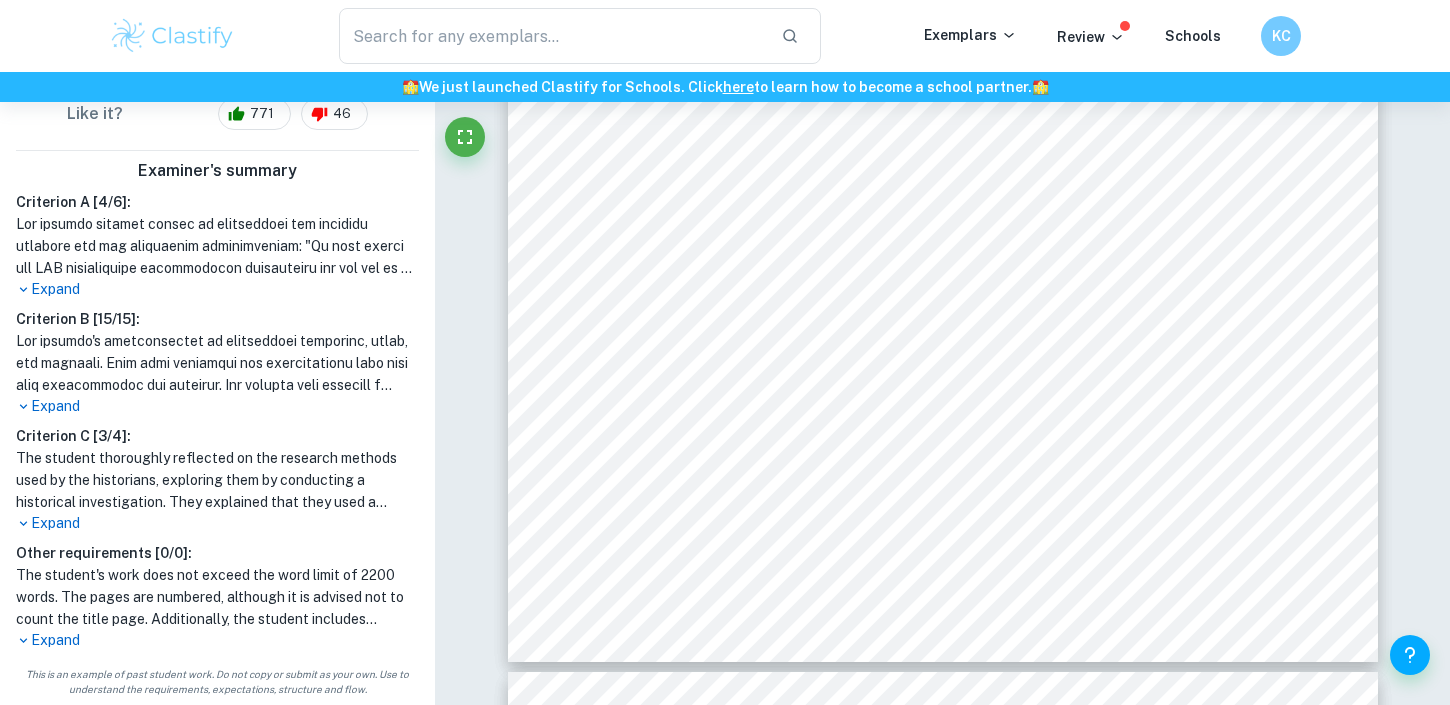 click on "Expand" at bounding box center [217, 523] 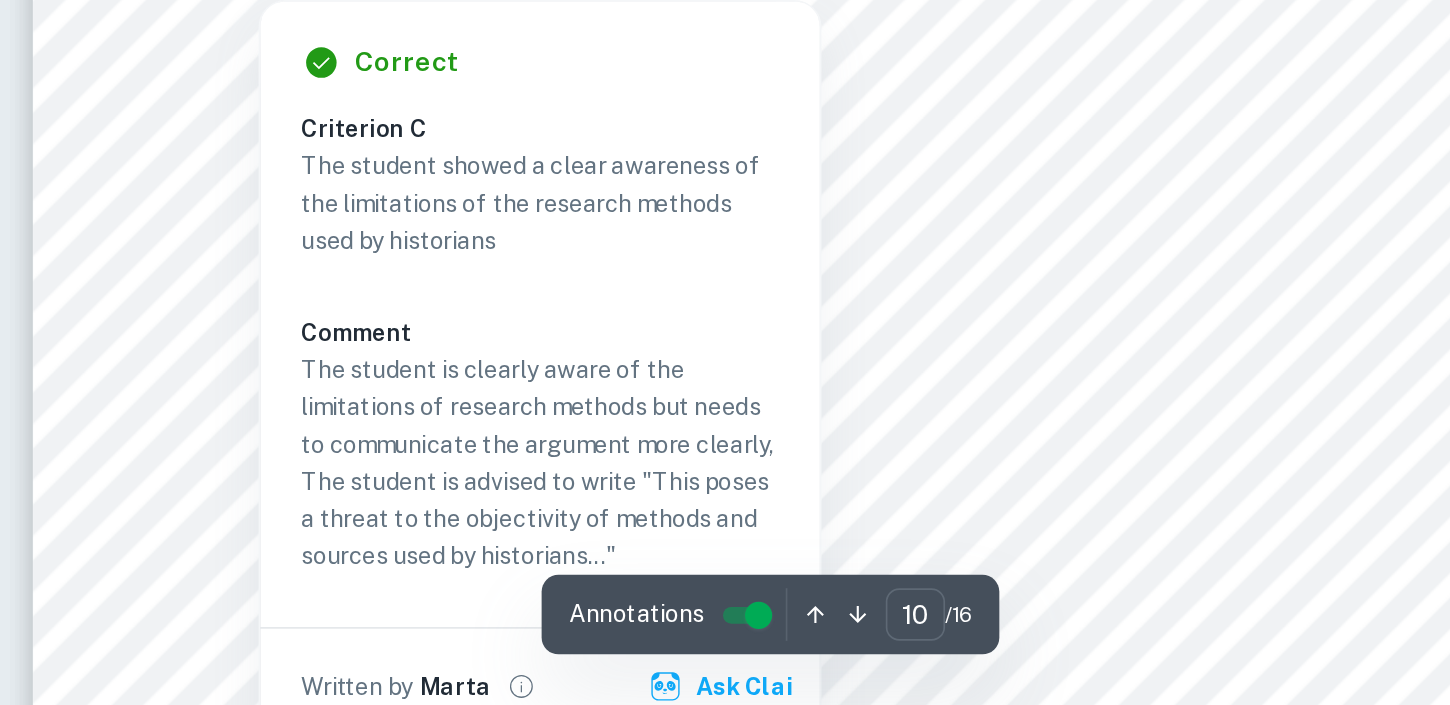 scroll, scrollTop: 10554, scrollLeft: 0, axis: vertical 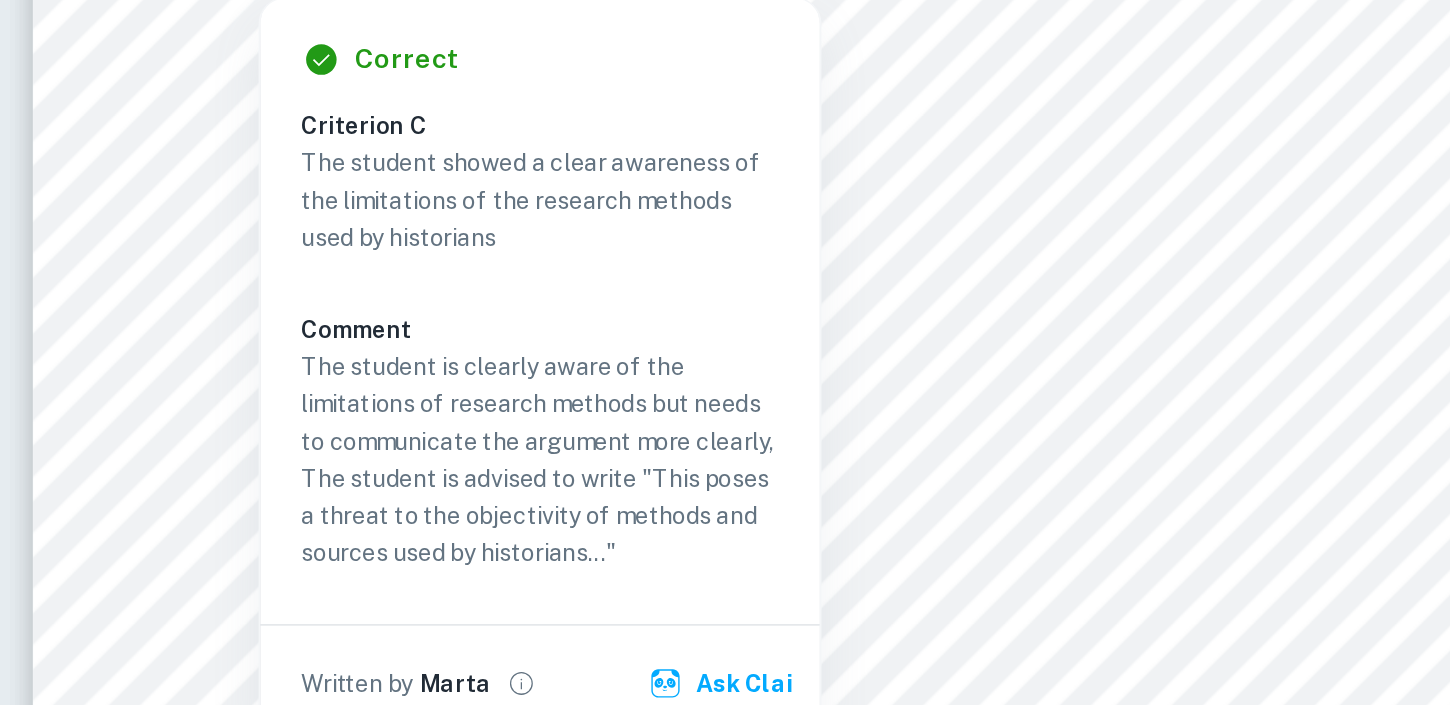 click on "‘To what extent was FDR governmental intervention responsible for the end of the Great Depression in the US?’   10 Milton Friedman was one of the most important figures in this investigation as he provided several reasonable arguments which strongly defeated some of the most believed and biased ideas about the topic in discussion. This poses a threat on the objectivity of the investigation as Milton Friedman has always been a free market advocate, therefore he is more inclined to be against governmental intervention on the economy, making his sources less objective." at bounding box center [943, 487] 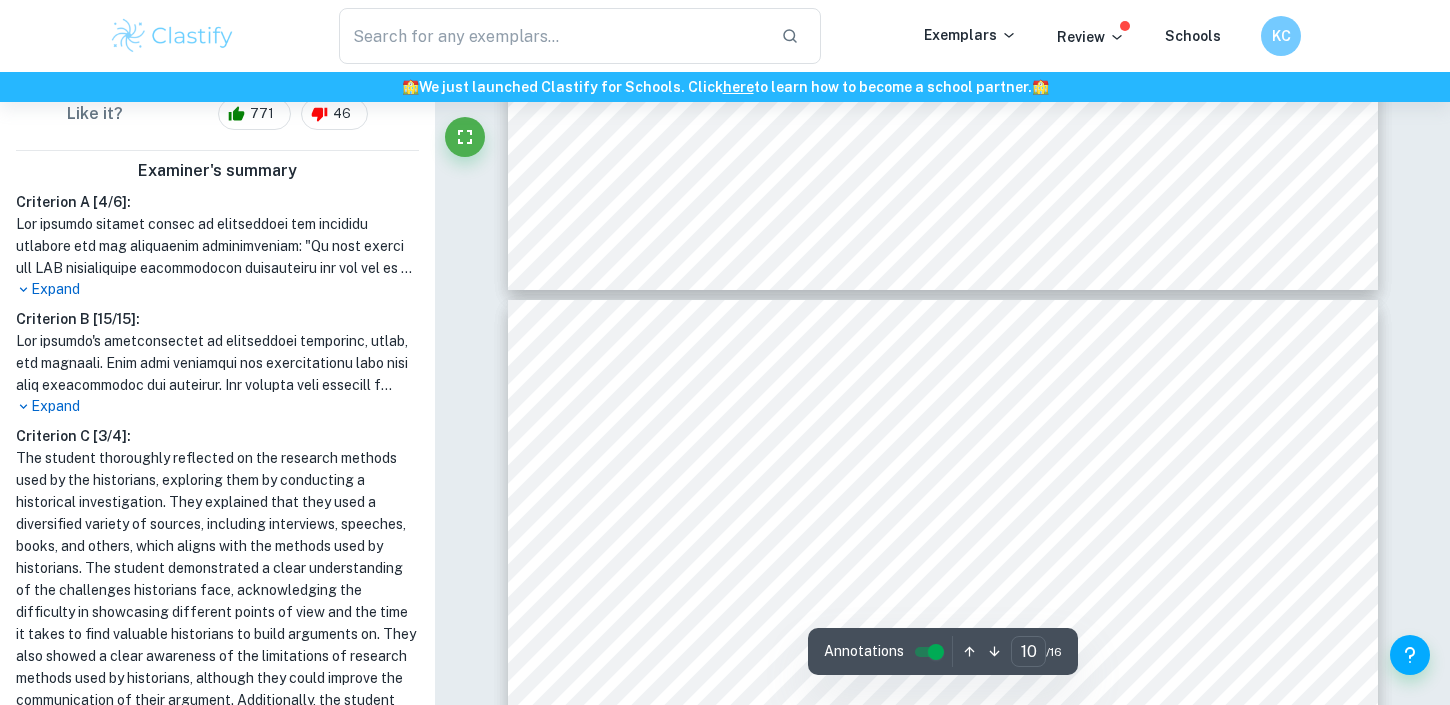 type on "9" 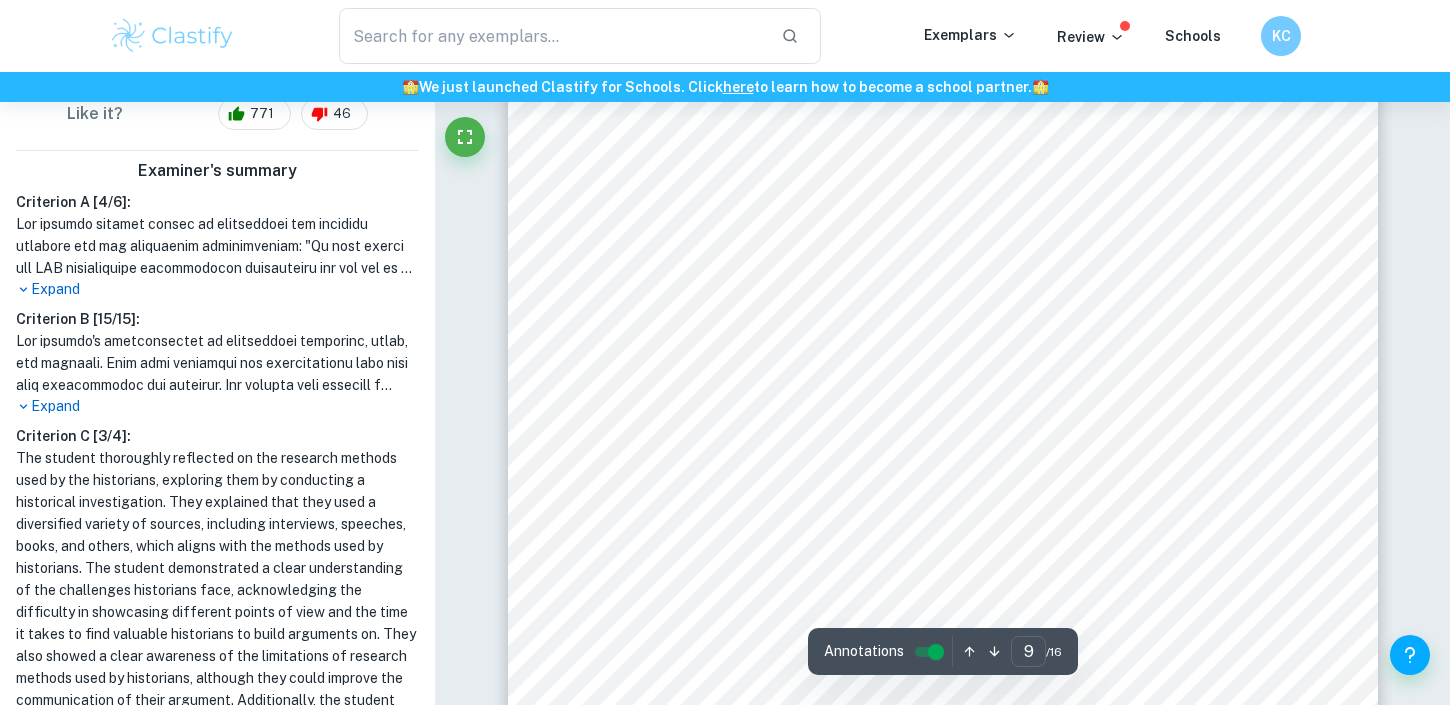 scroll, scrollTop: 9525, scrollLeft: 0, axis: vertical 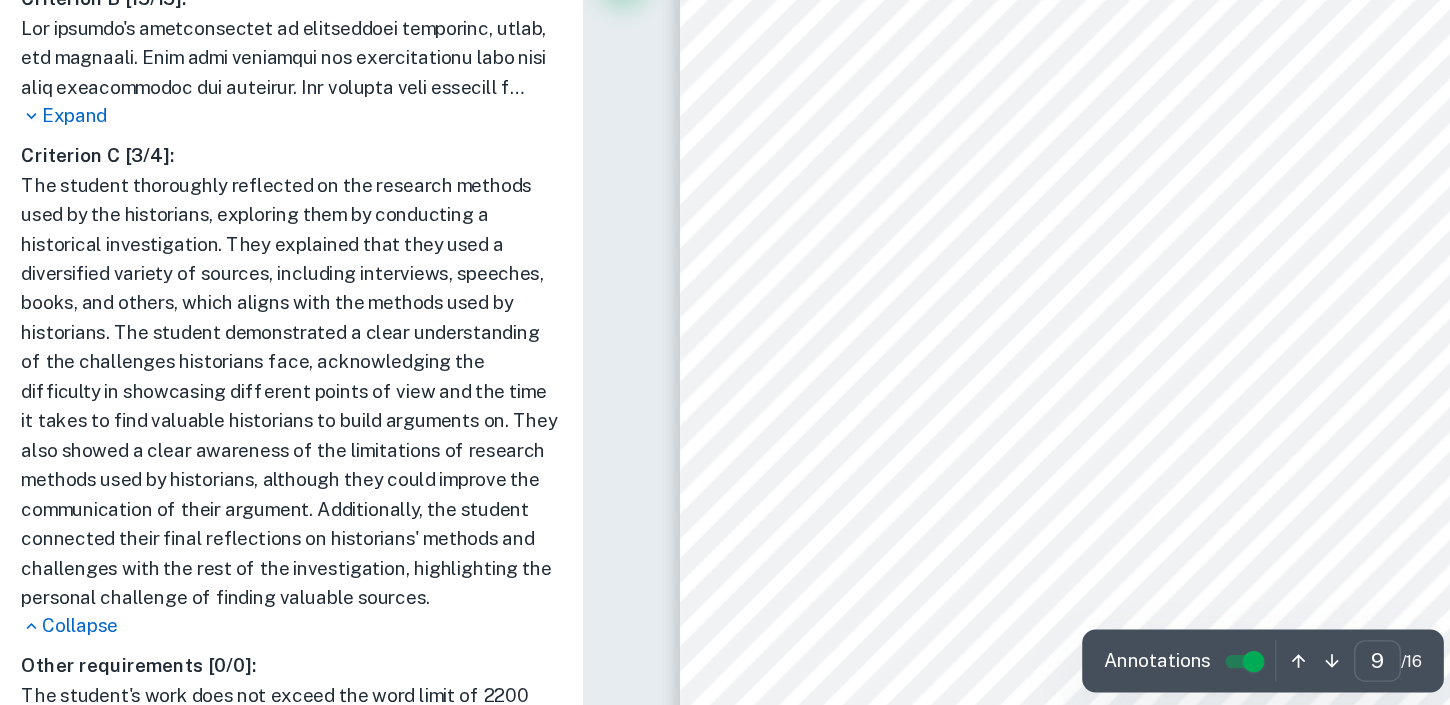 click on "‘To what extent was FDR governmental intervention responsible for the end of the Great Depression in the US?’   9 merely a myth, on the contrary, to an extent it was responsible for the prolongment of the depression. Governmental control of the economy created economic uncertainty which led to a decline in investments. Some argue the New Deal provided millions of jobs for the unemployed, but most of those jobs were short-term and not significant in the long-term. What really ended the Great Depression was World War II, not because decreased unemployment rates, but because it ended the New Deal and the economic uncertainty created by it which led to a normalization of the capitalist free market and currency circulation. Section 3: Reflection In order to perform an academic and historical analysis on the topic chosen, I made use of methods commonly used by historians such as using a diversified variety of sources, including OPCVL with the purpose of testing their credibility and value for the investigation." at bounding box center [943, 378] 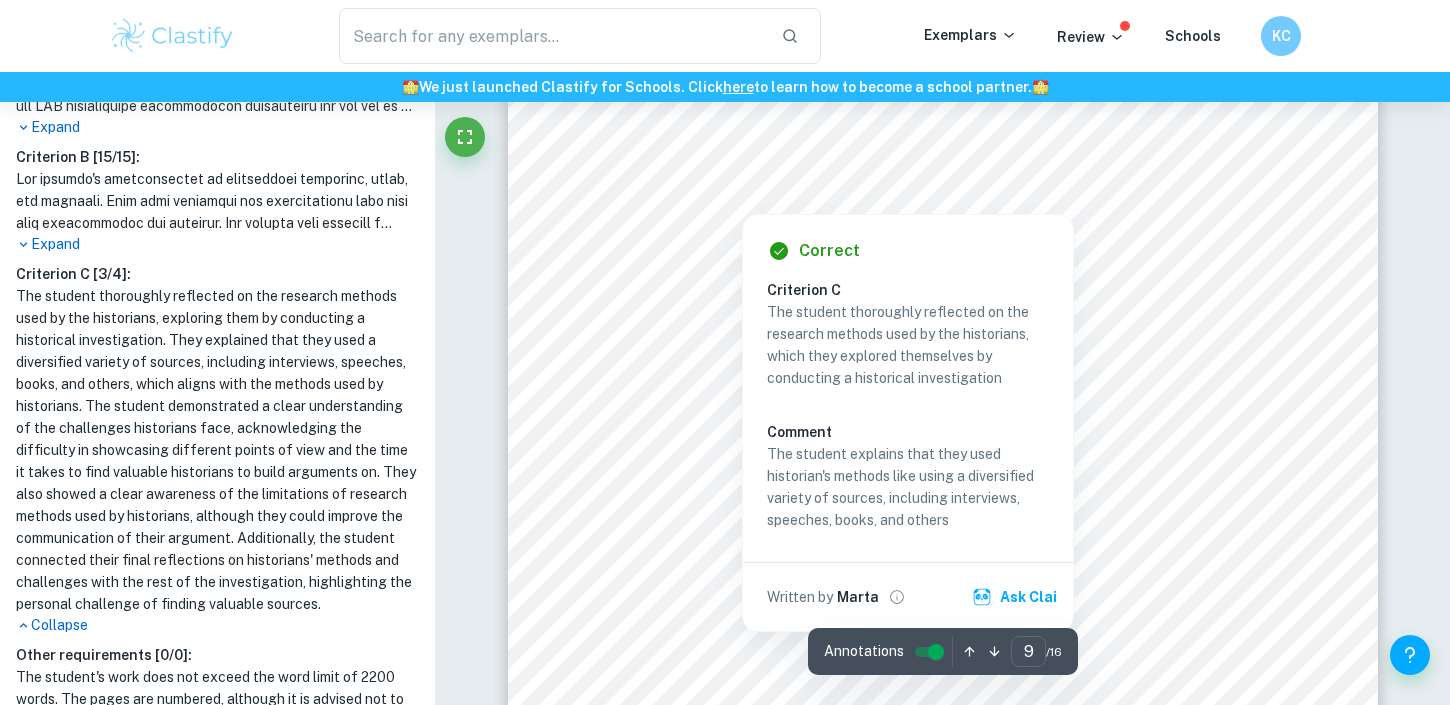 scroll, scrollTop: 9644, scrollLeft: 0, axis: vertical 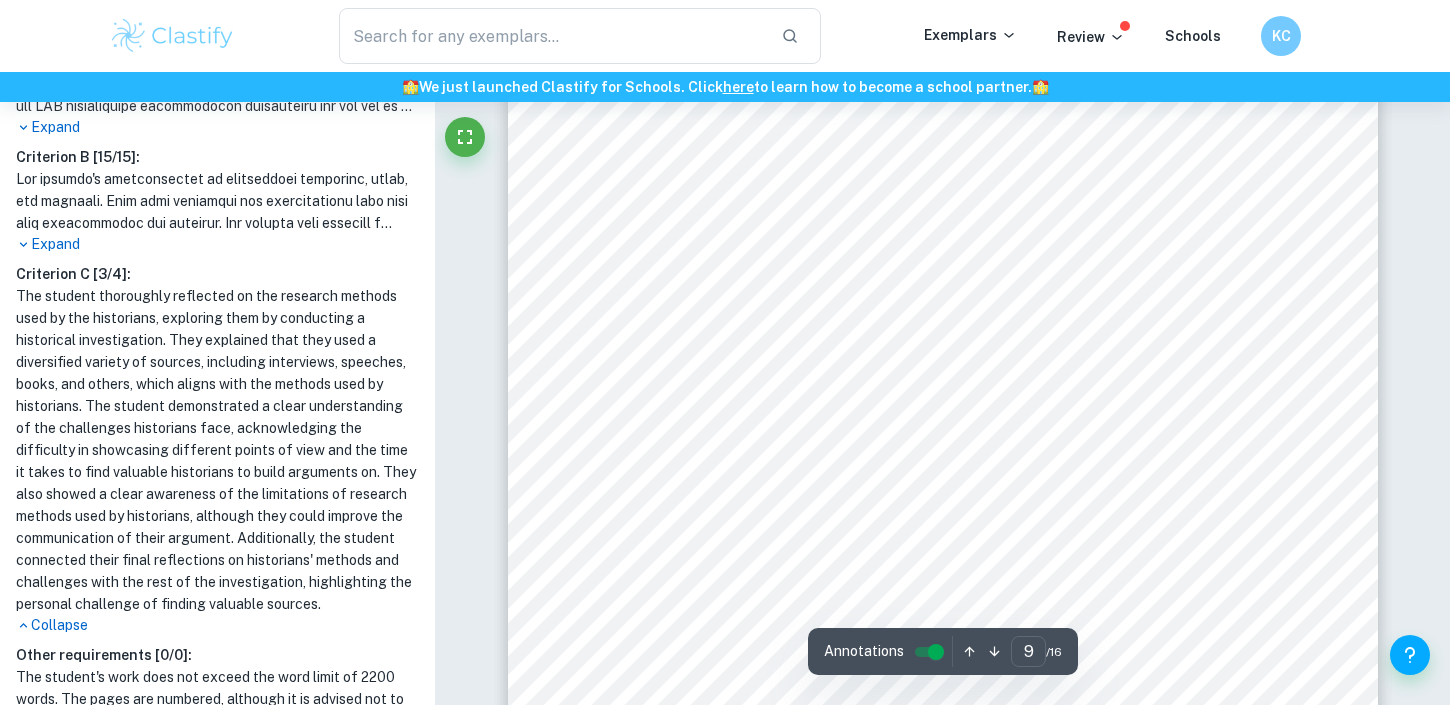 click on "🏫  We just launched Clastify for Schools. Click  here  to learn how to become a school partner.  🏫" at bounding box center [725, 87] 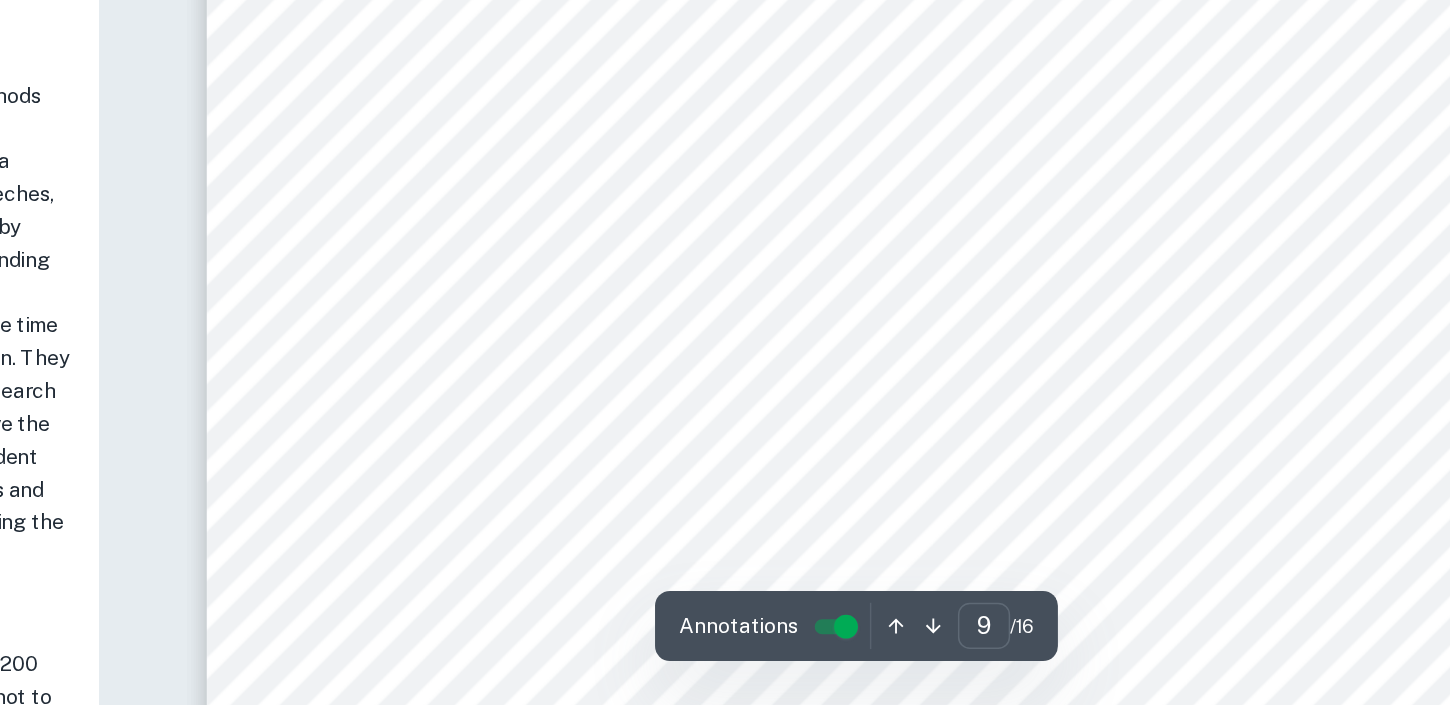 scroll, scrollTop: 9719, scrollLeft: 0, axis: vertical 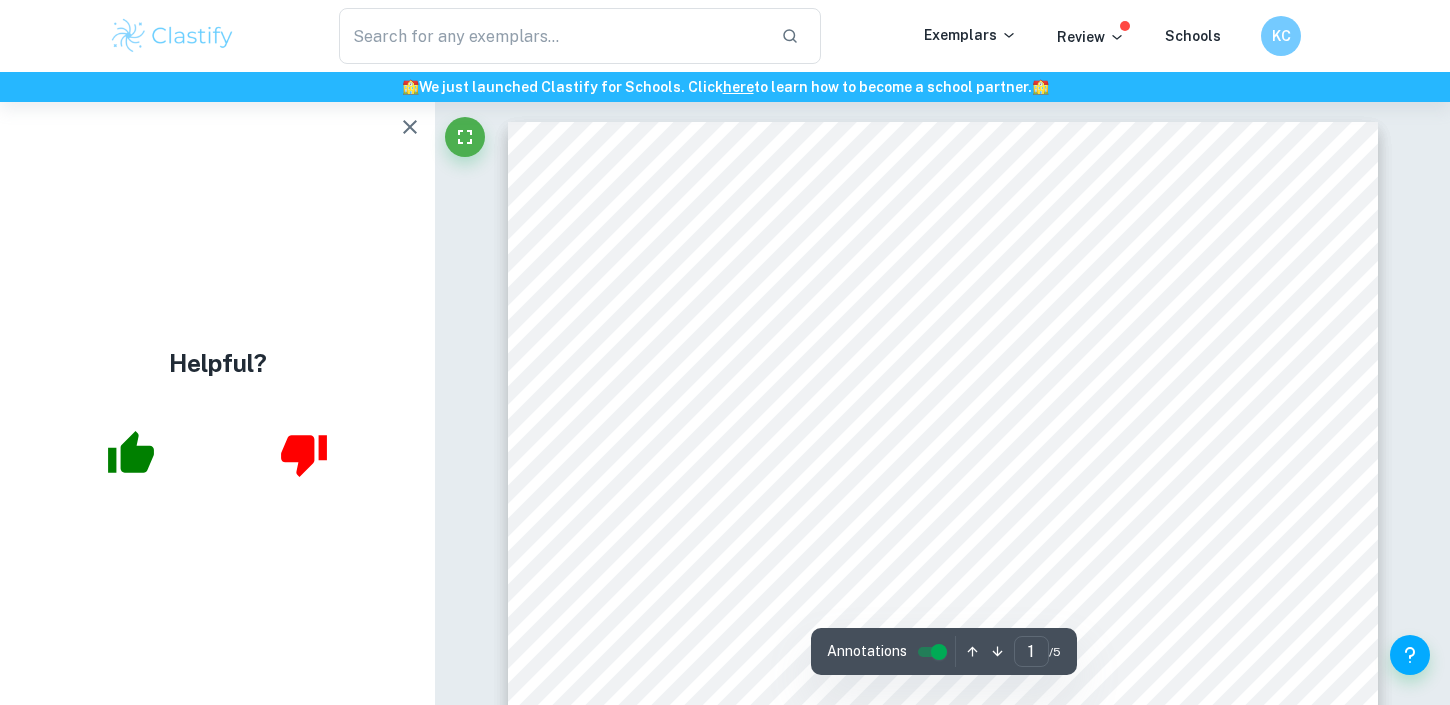 click at bounding box center (172, 36) 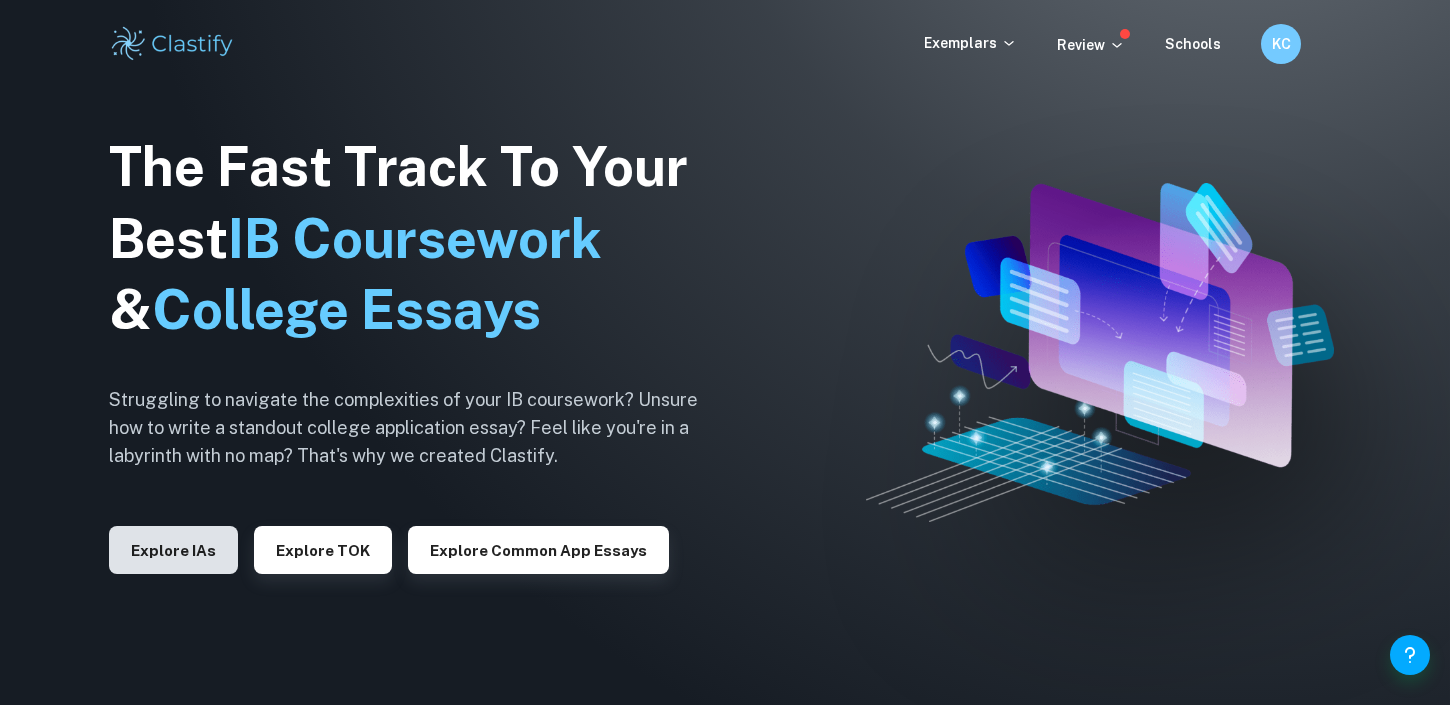 click on "Explore IAs" at bounding box center (173, 550) 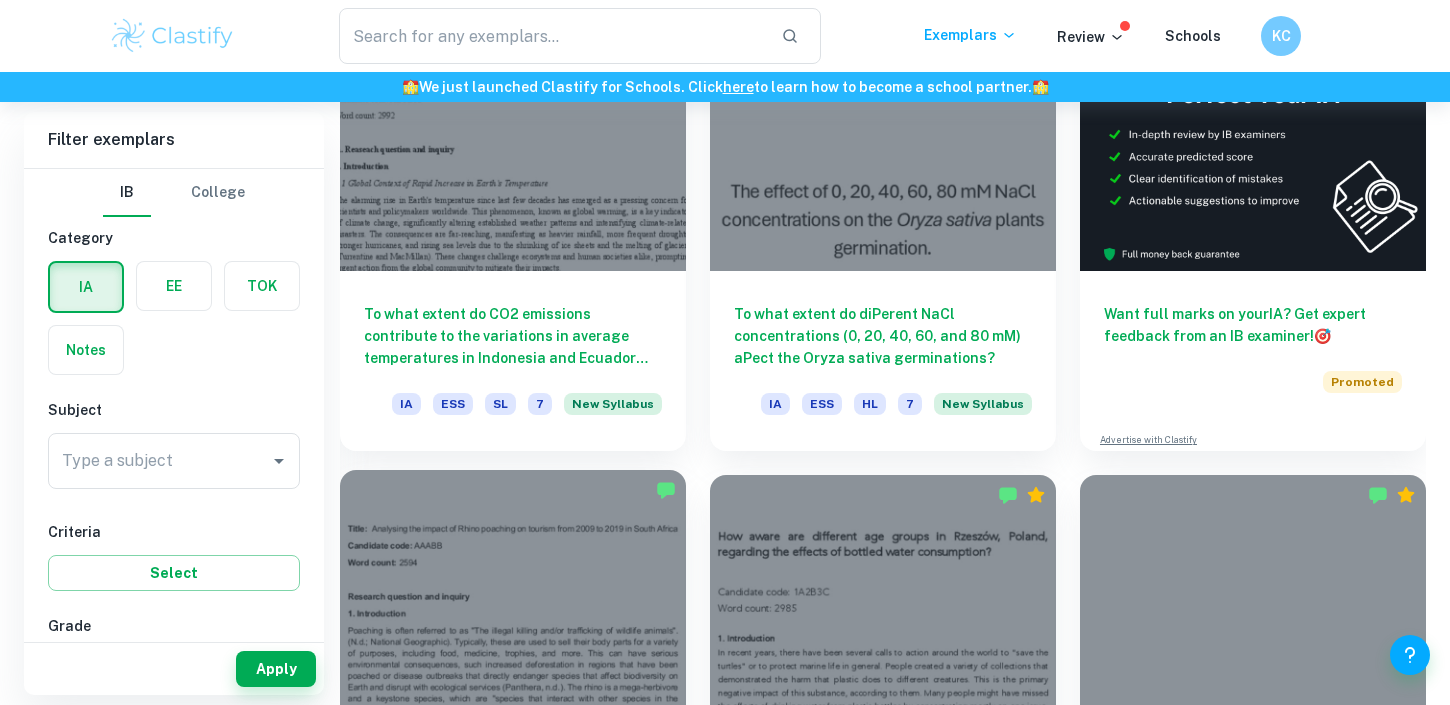 scroll, scrollTop: 701, scrollLeft: 0, axis: vertical 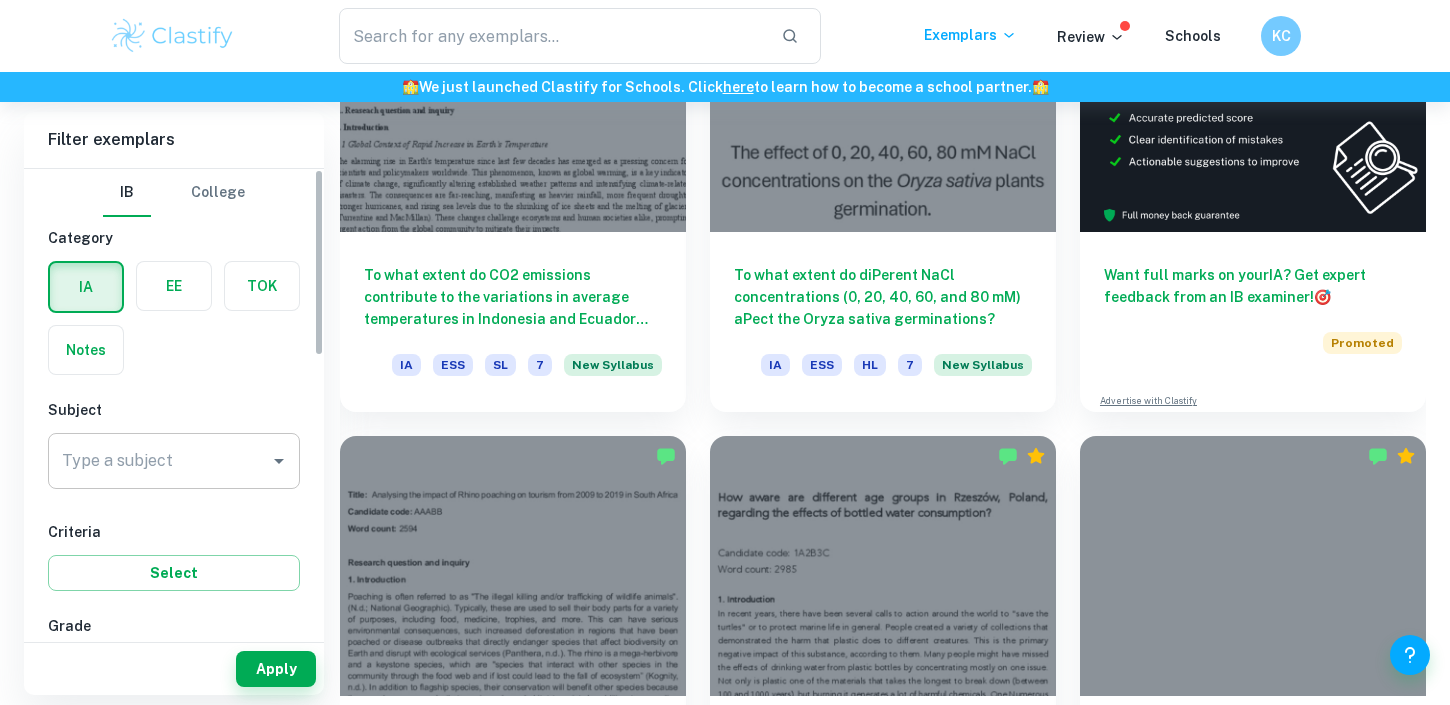 click on "Type a subject" at bounding box center [159, 461] 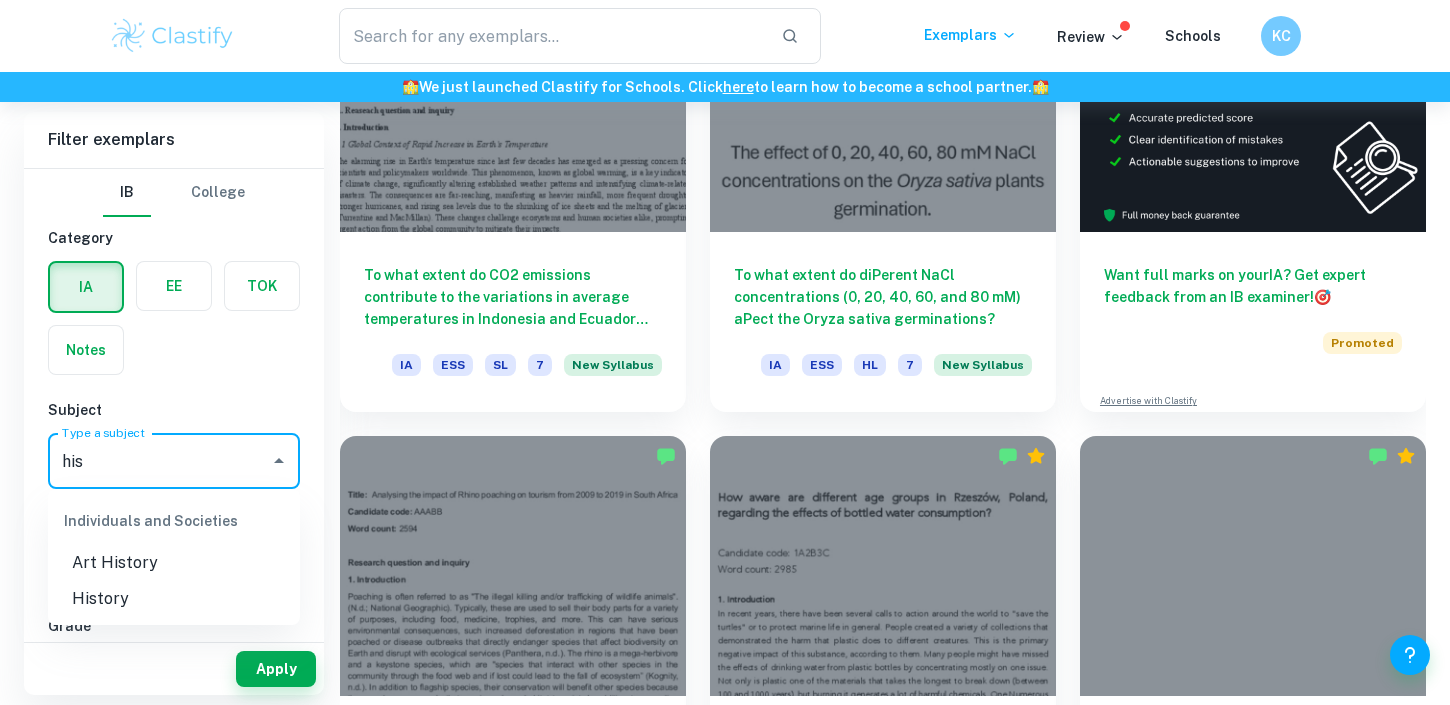 click on "History" at bounding box center [174, 599] 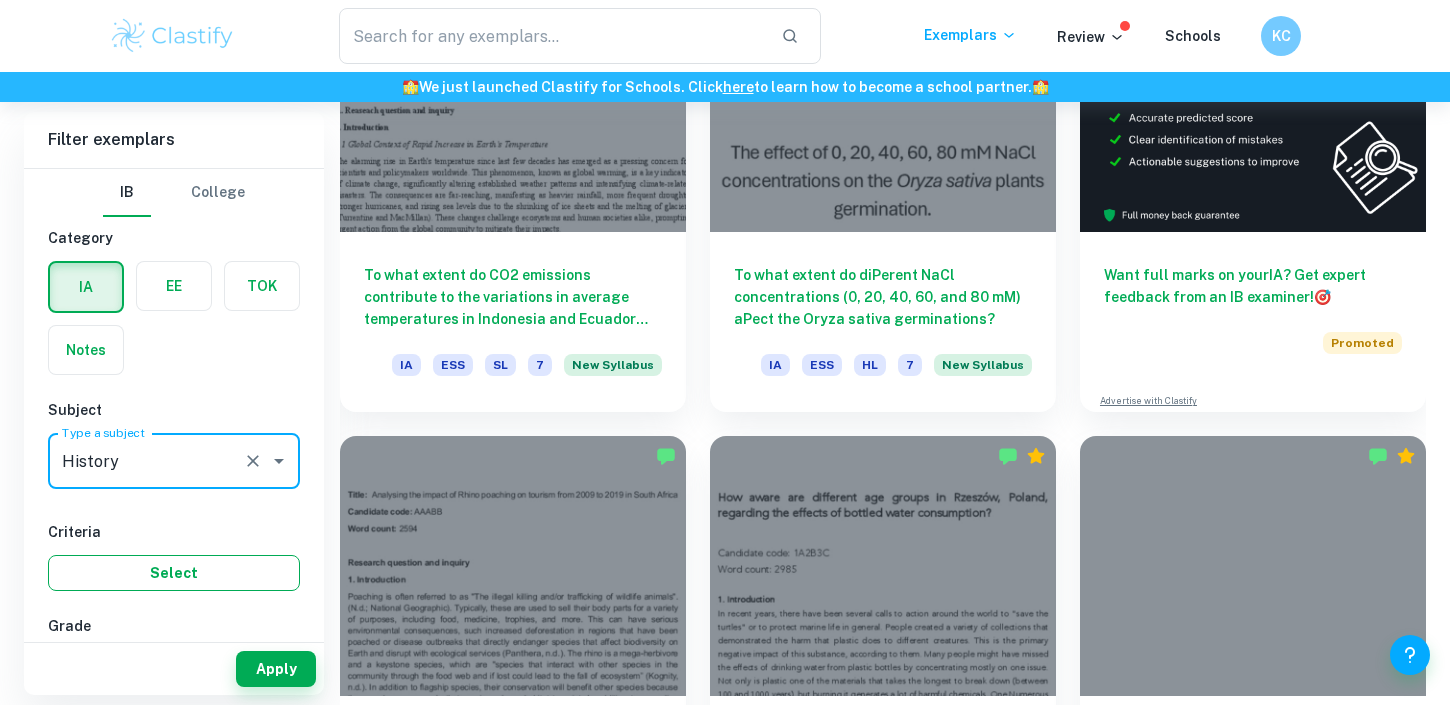 type on "History" 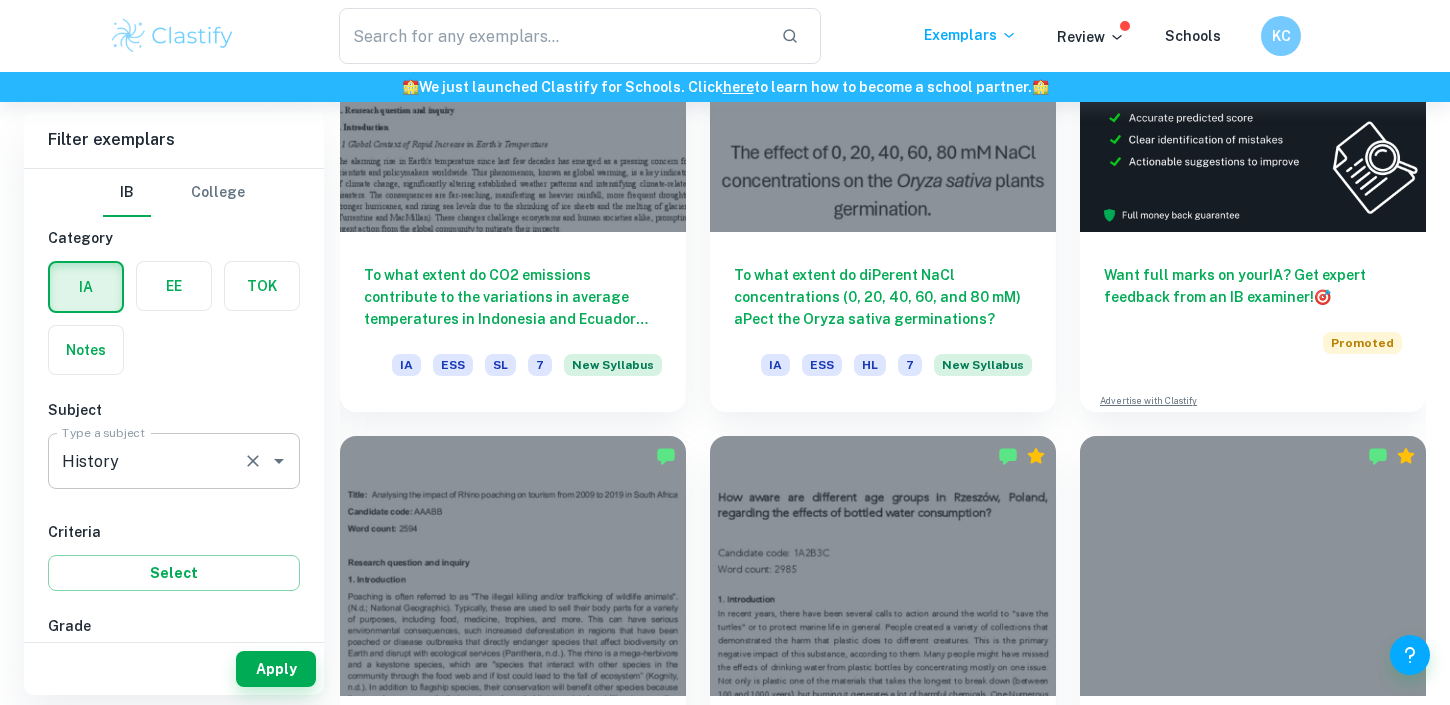 drag, startPoint x: 146, startPoint y: 569, endPoint x: 153, endPoint y: 465, distance: 104.23531 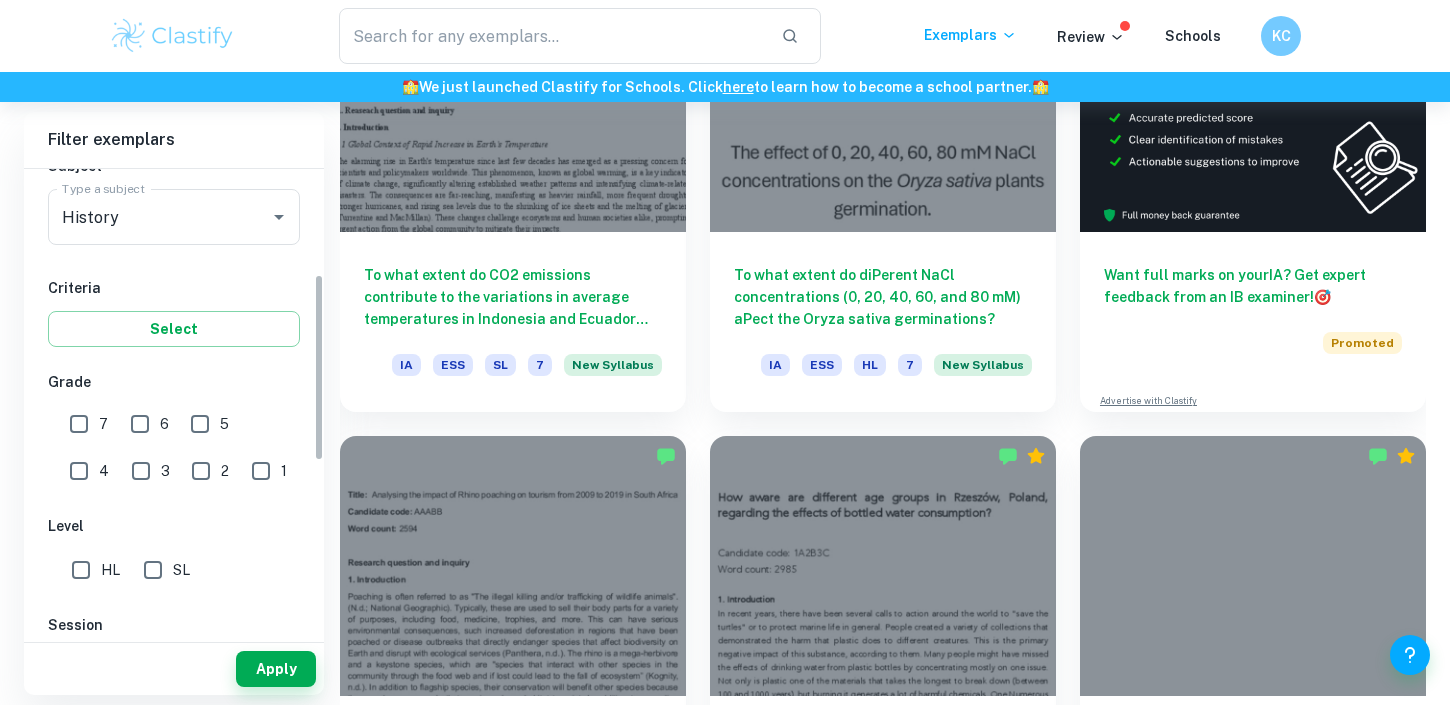 scroll, scrollTop: 261, scrollLeft: 0, axis: vertical 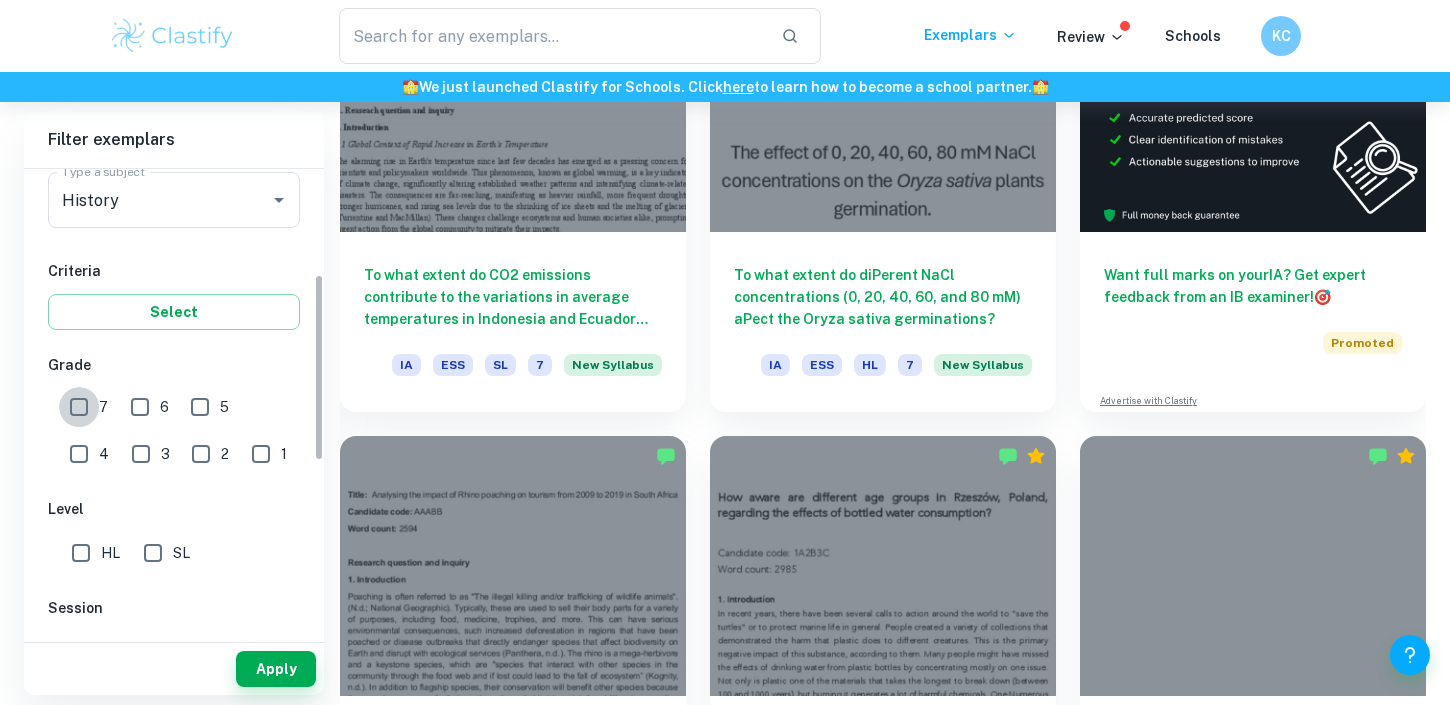 click on "7" at bounding box center (79, 407) 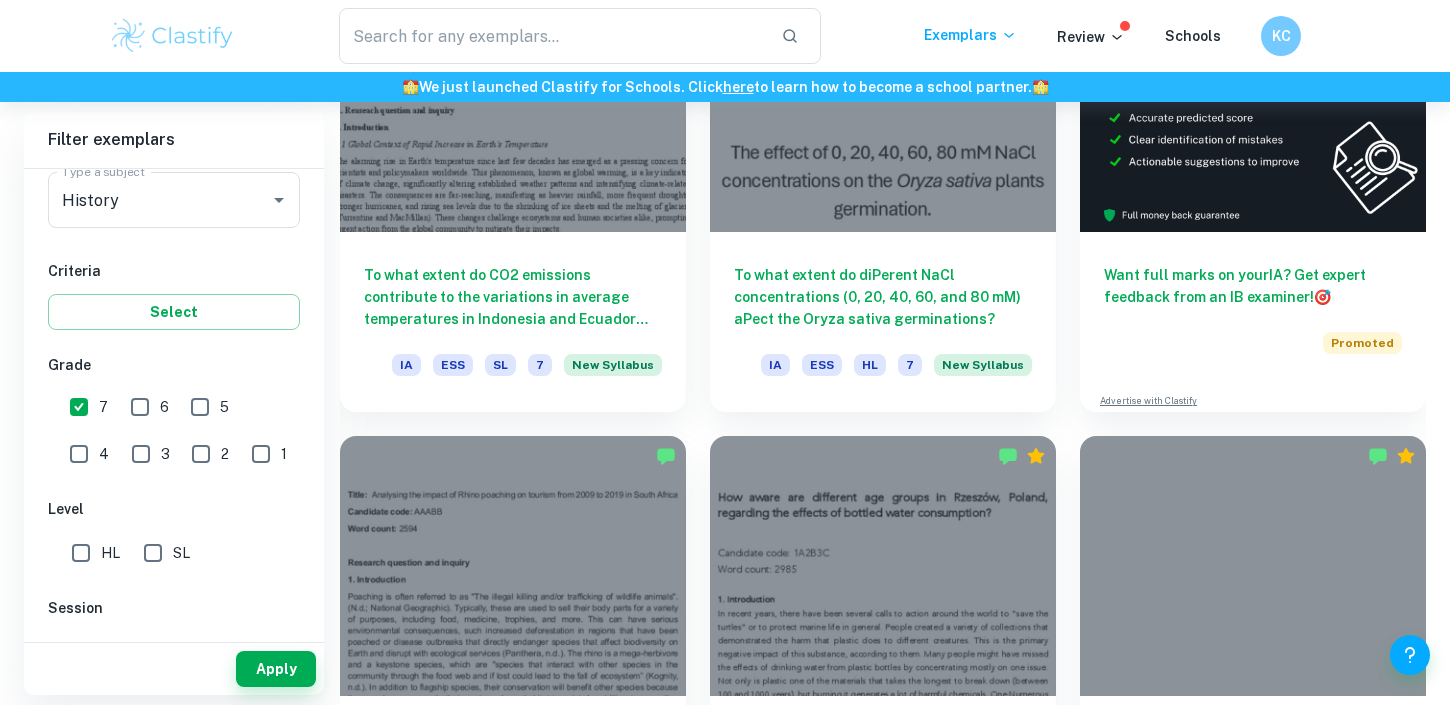 click on "Apply" at bounding box center [174, 669] 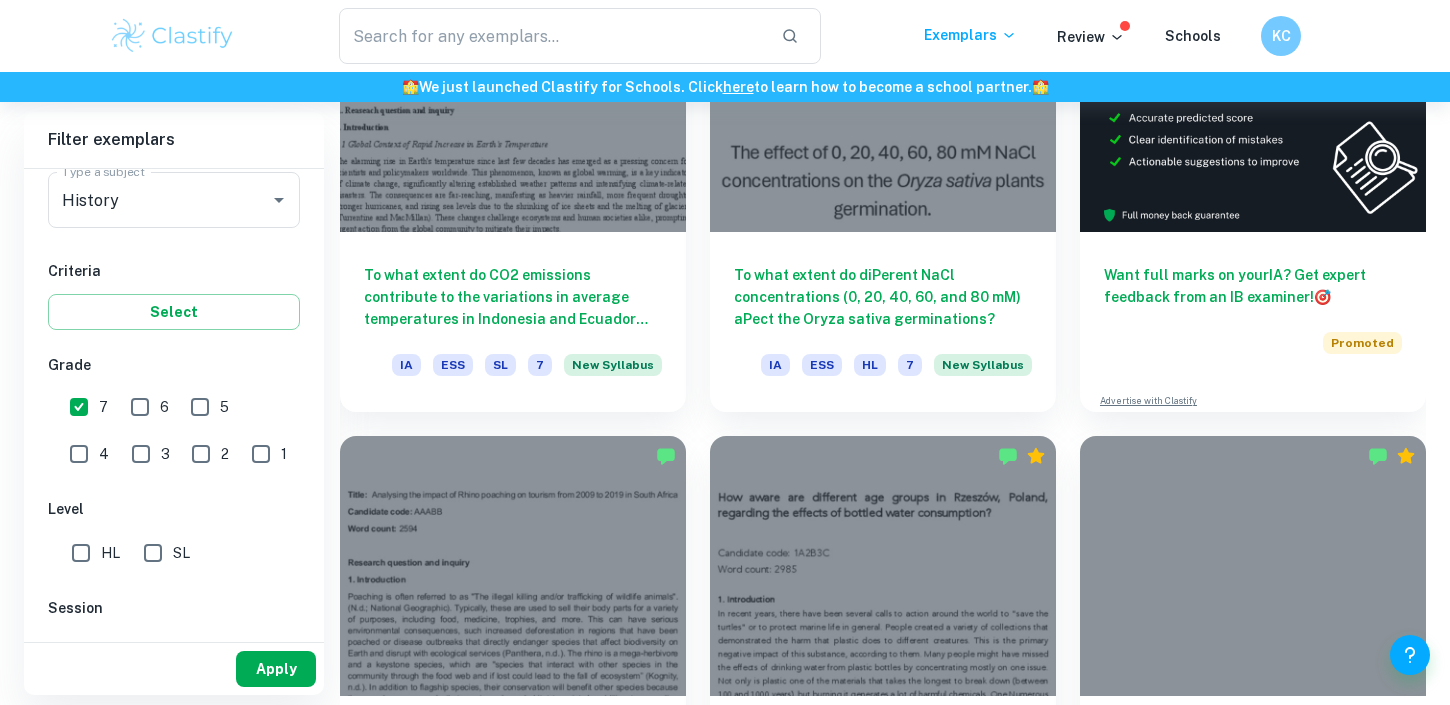 click on "Apply" at bounding box center (276, 669) 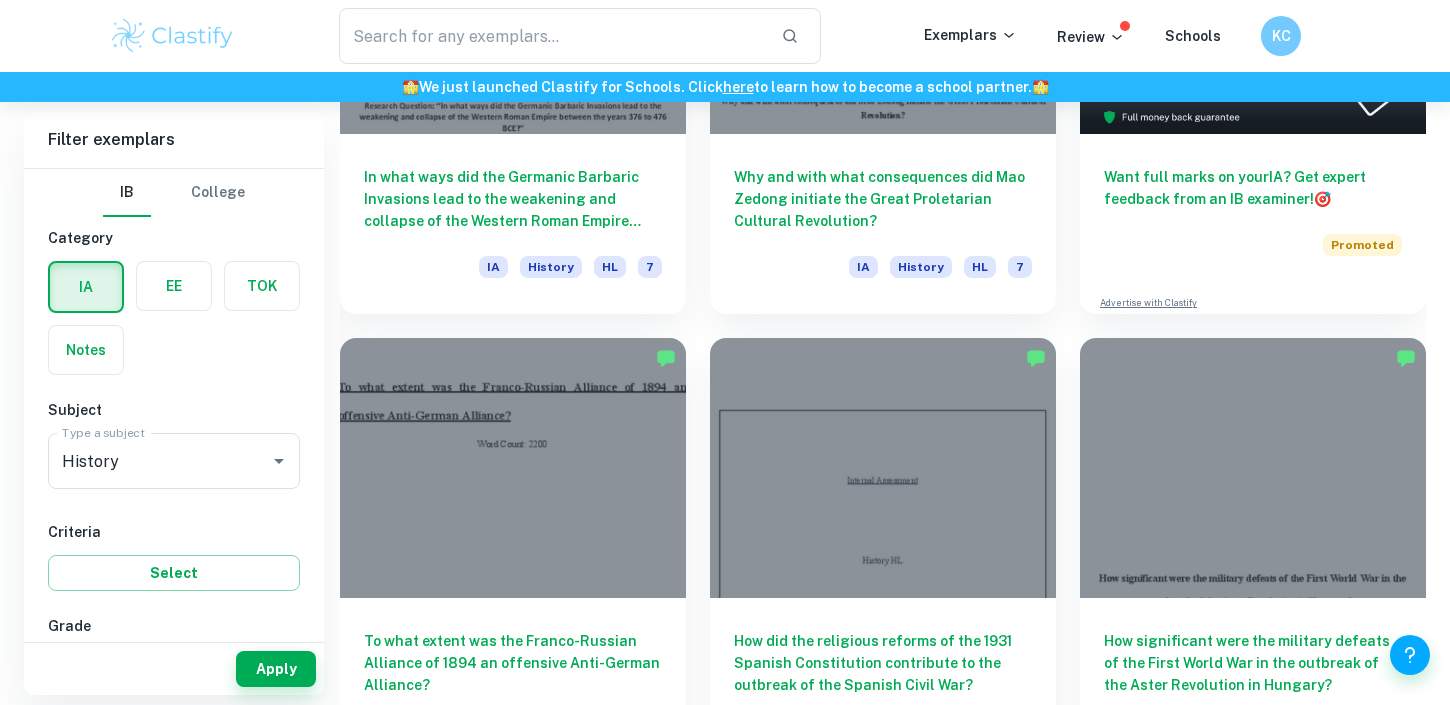 scroll, scrollTop: 806, scrollLeft: 0, axis: vertical 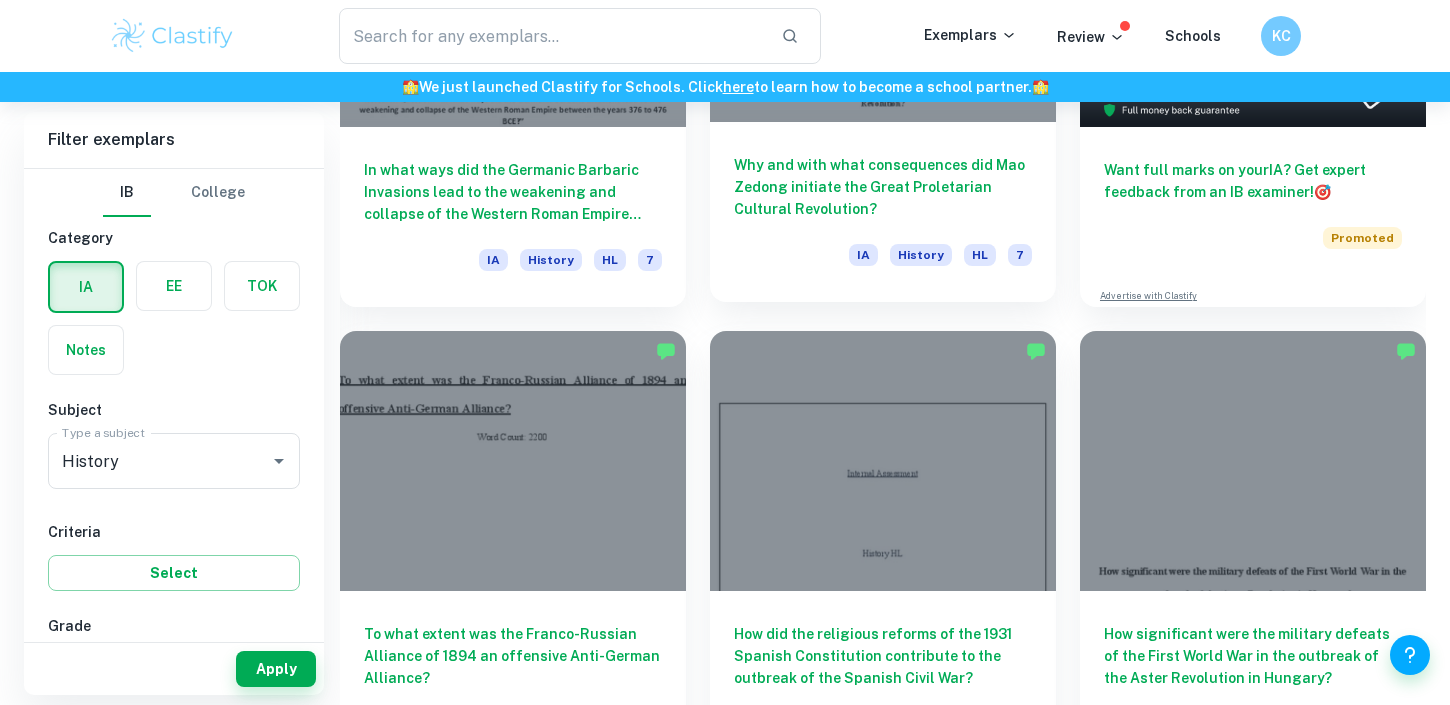 click on "Why and with what consequences did Mao Zedong initiate the Great Proletarian Cultural Revolution?" at bounding box center [883, 187] 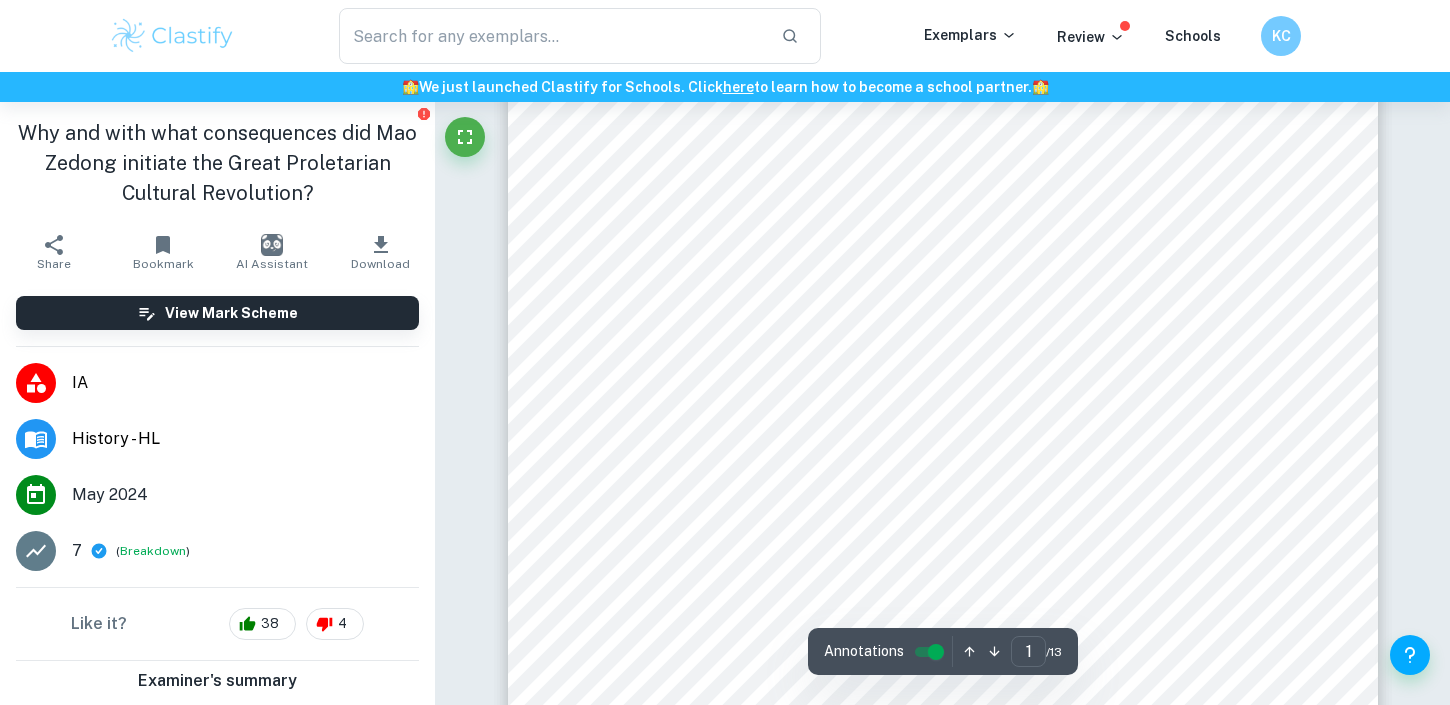 scroll, scrollTop: 270, scrollLeft: 0, axis: vertical 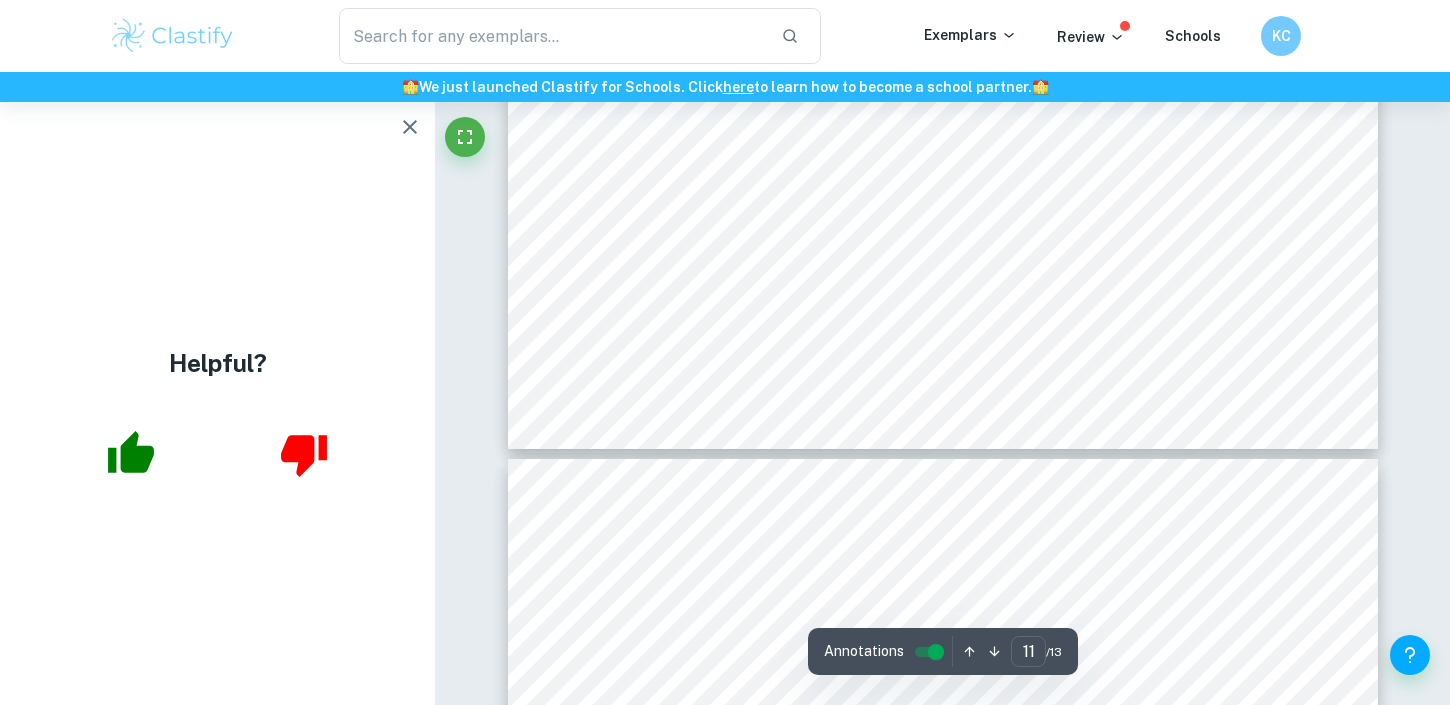 type on "12" 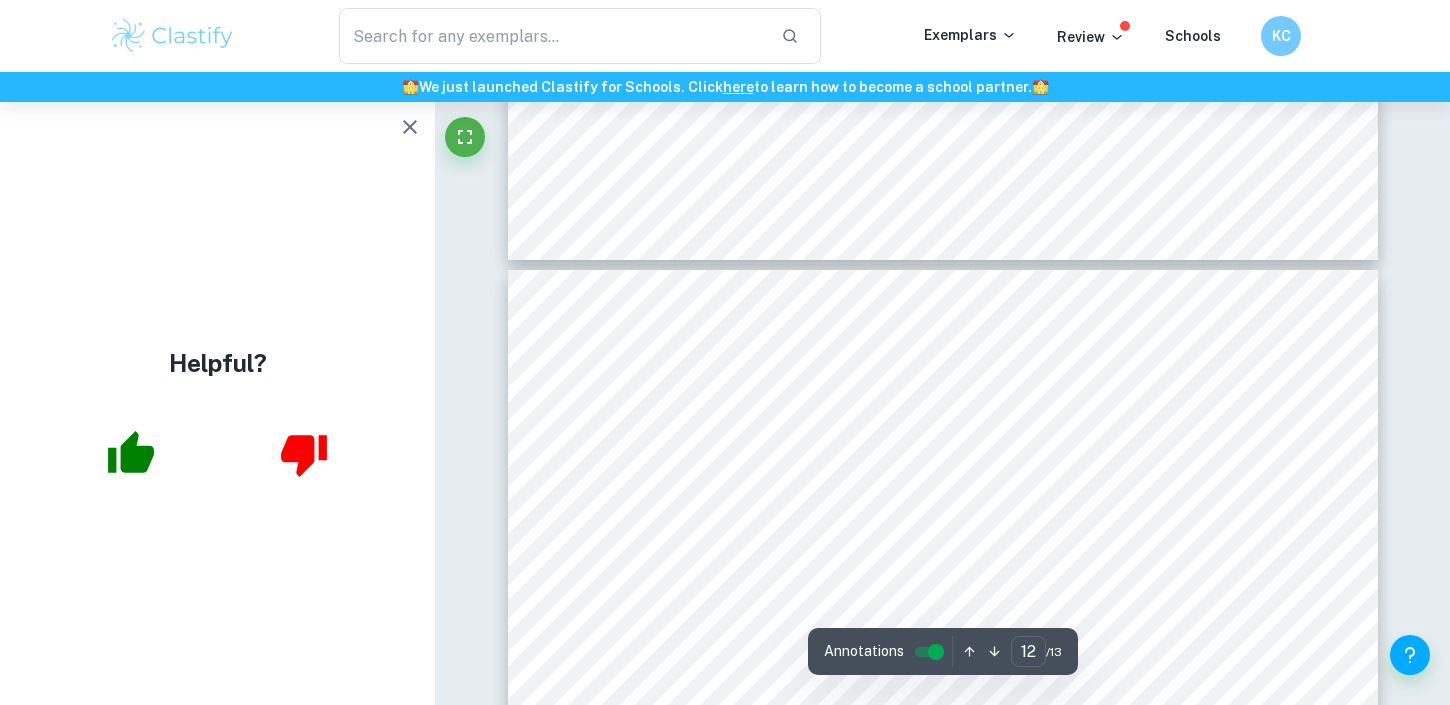 scroll, scrollTop: 12672, scrollLeft: 0, axis: vertical 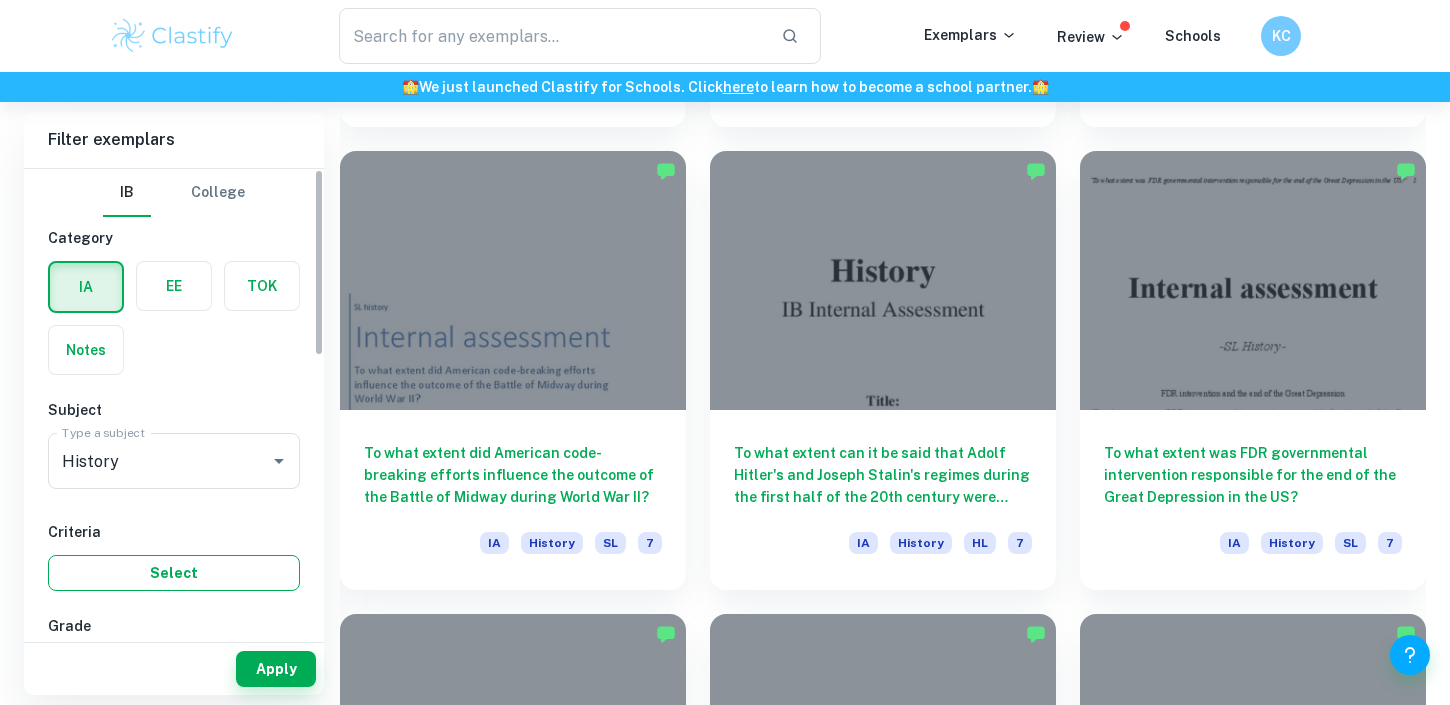 click on "Select" at bounding box center (174, 573) 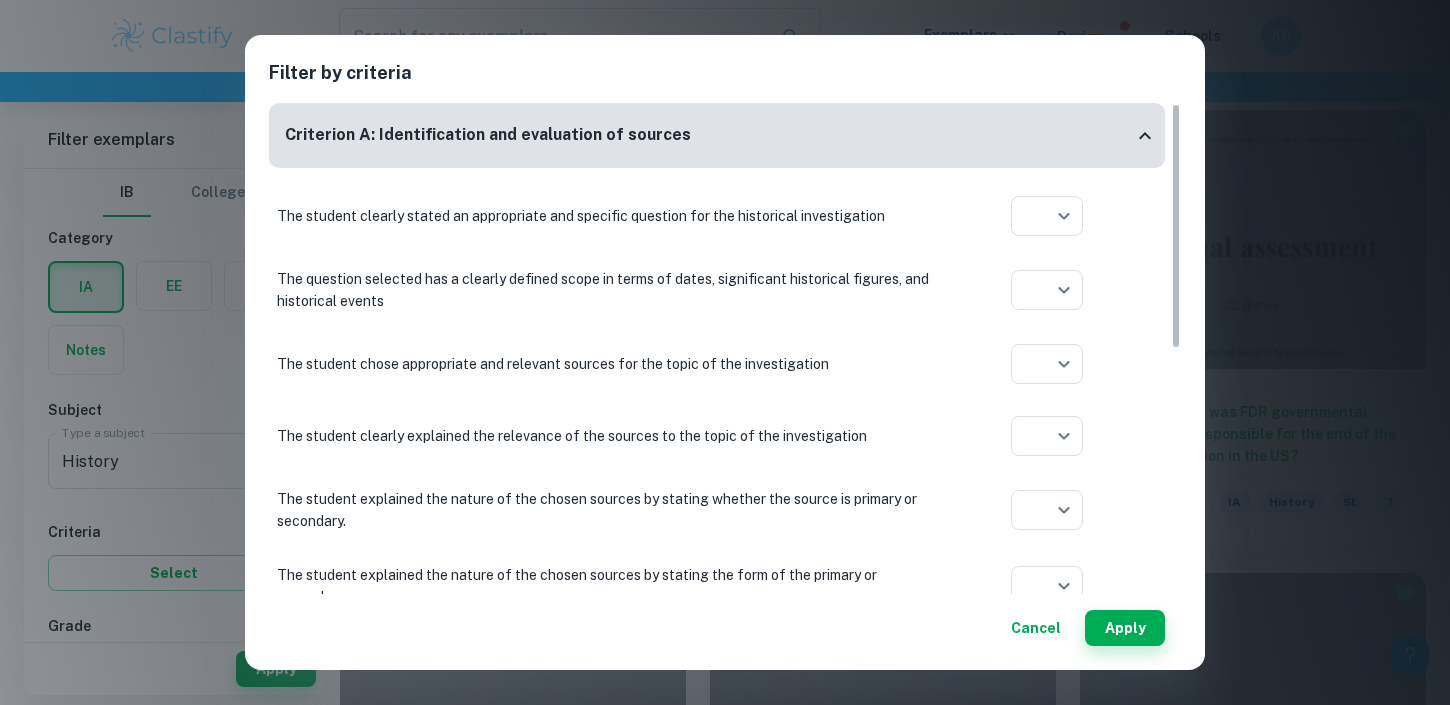 scroll, scrollTop: 1497, scrollLeft: 0, axis: vertical 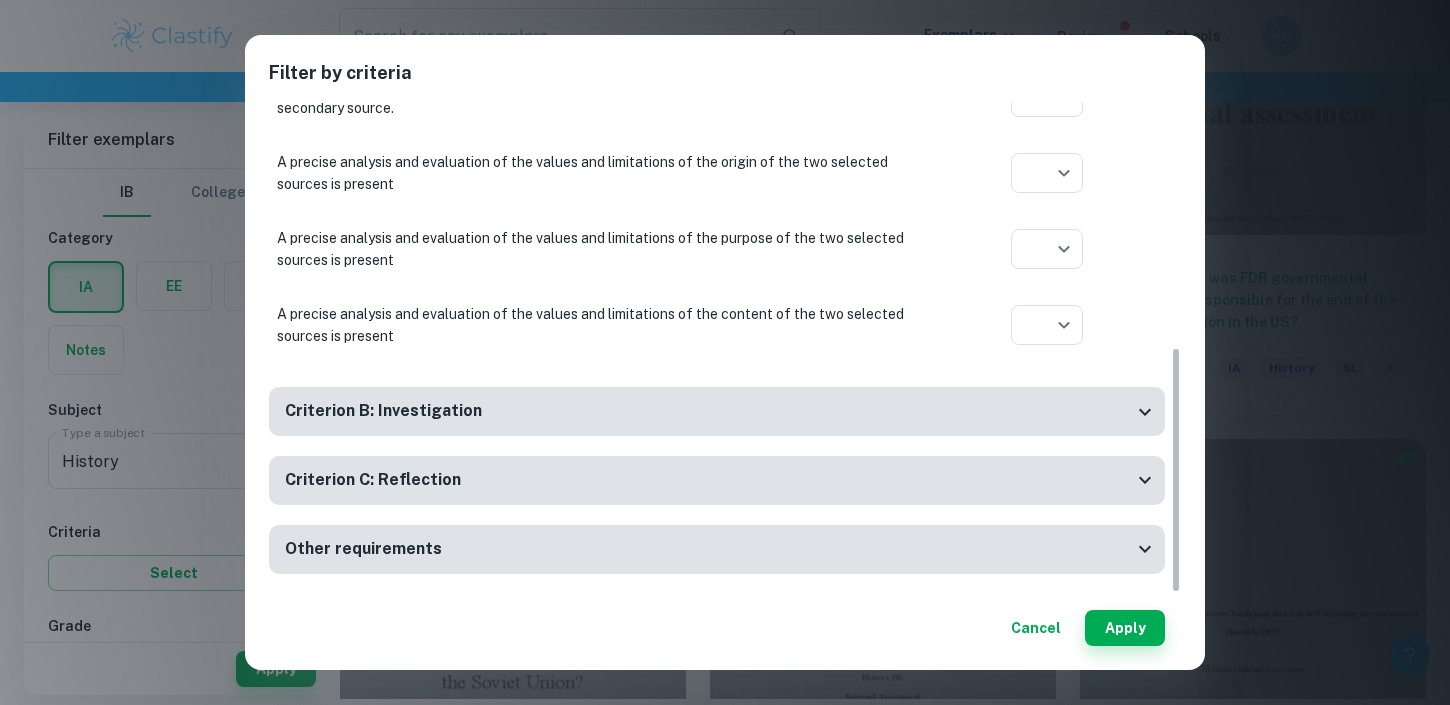 click on "Other requirements" at bounding box center [709, 549] 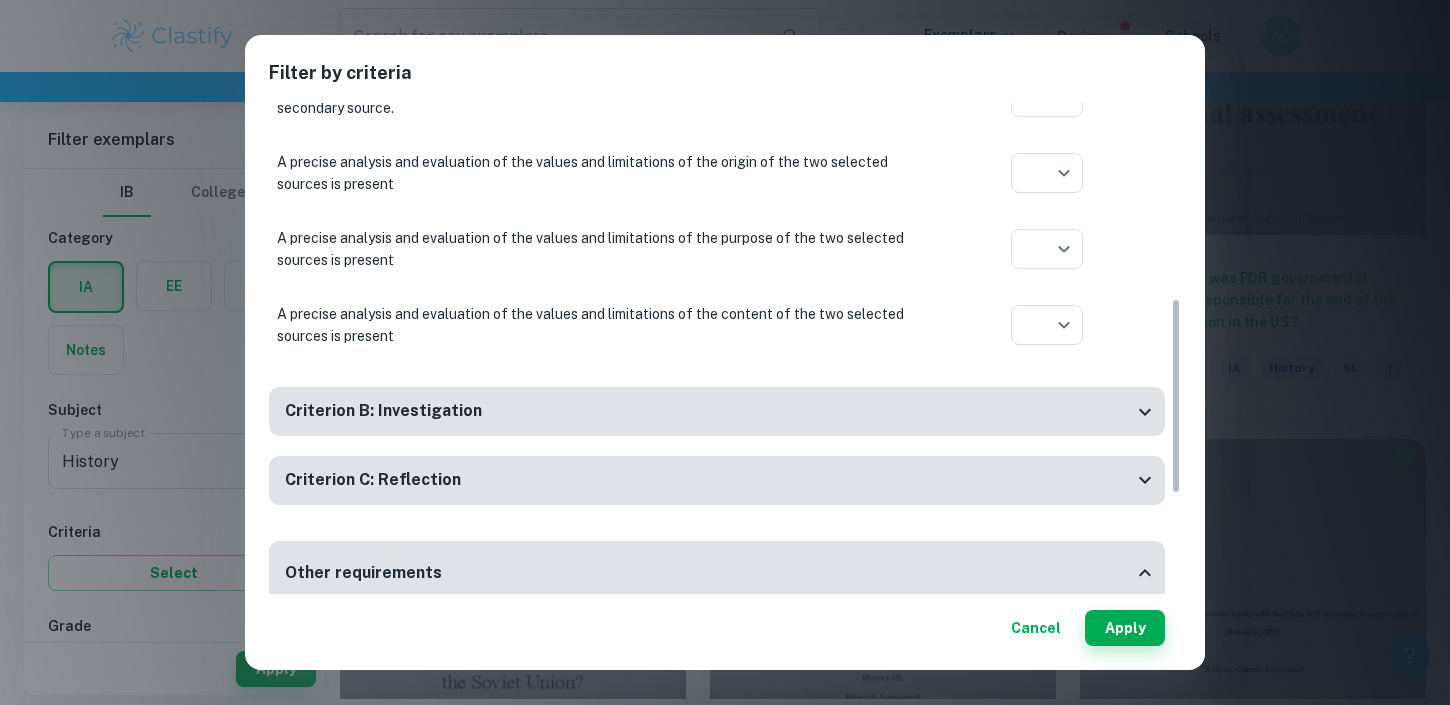 click on "Criterion C: Reflection" at bounding box center [709, 480] 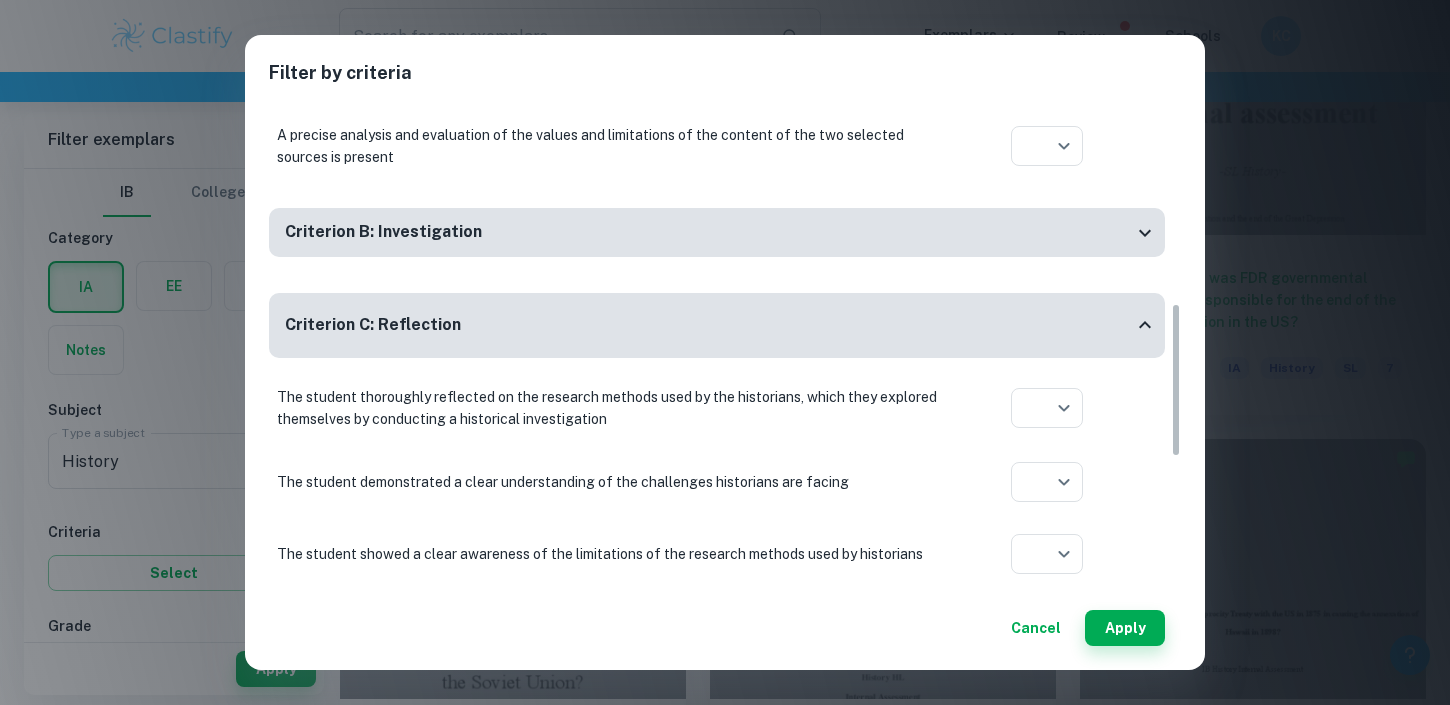 scroll, scrollTop: 751, scrollLeft: 0, axis: vertical 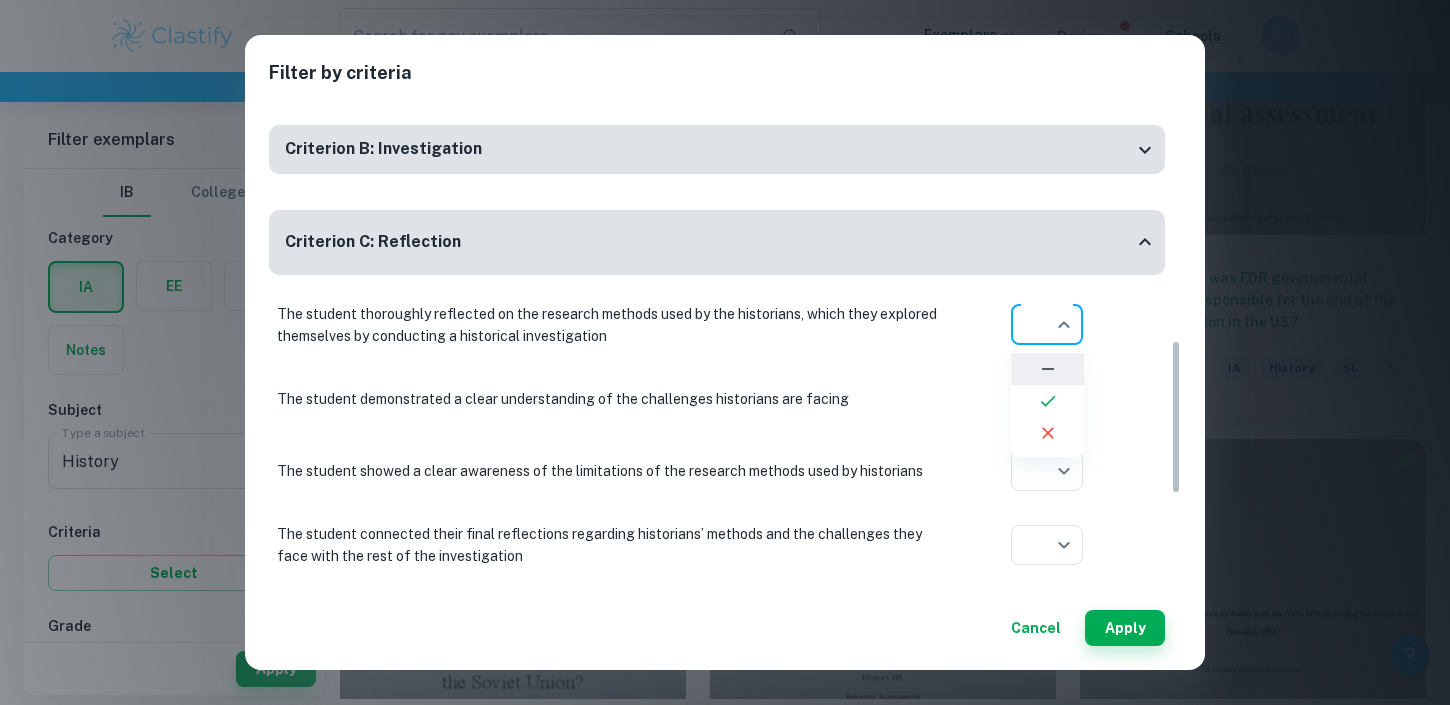 click on "We value your privacy We use cookies to enhance your browsing experience, serve personalised ads or content, and analyse our traffic. By clicking "Accept All", you consent to our use of cookies.   Cookie Policy Customise   Reject All   Accept All   Customise Consent Preferences   We use cookies to help you navigate efficiently and perform certain functions. You will find detailed information about all cookies under each consent category below. The cookies that are categorised as "Necessary" are stored on your browser as they are essential for enabling the basic functionalities of the site. ...  Show more For more information on how Google's third-party cookies operate and handle your data, see:   Google Privacy Policy Necessary Always Active Necessary cookies are required to enable the basic features of this site, such as providing secure log-in or adjusting your consent preferences. These cookies do not store any personally identifiable data. Functional Analytics Performance Advertisement Uncategorised" at bounding box center (725, -1171) 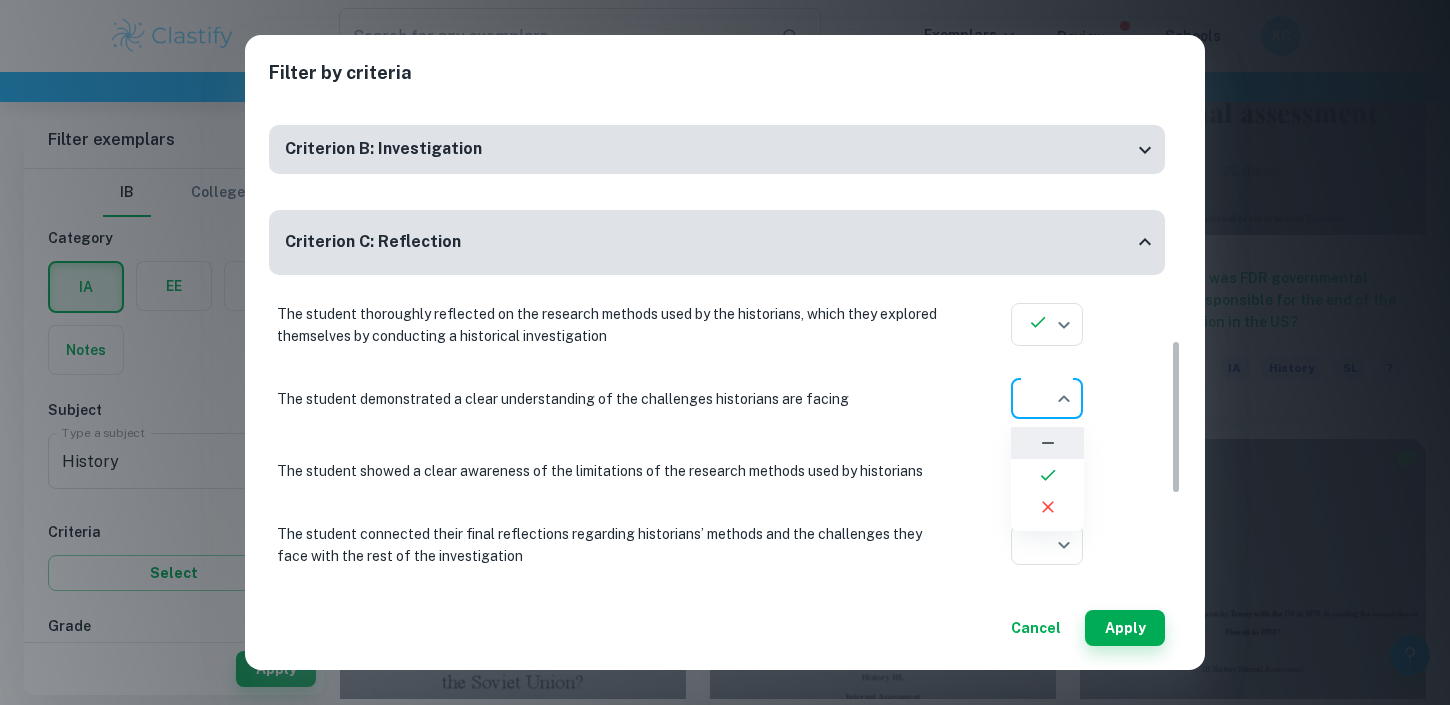 click on "We value your privacy We use cookies to enhance your browsing experience, serve personalised ads or content, and analyse our traffic. By clicking "Accept All", you consent to our use of cookies.   Cookie Policy Customise   Reject All   Accept All   Customise Consent Preferences   We use cookies to help you navigate efficiently and perform certain functions. You will find detailed information about all cookies under each consent category below. The cookies that are categorised as "Necessary" are stored on your browser as they are essential for enabling the basic functionalities of the site. ...  Show more For more information on how Google's third-party cookies operate and handle your data, see:   Google Privacy Policy Necessary Always Active Necessary cookies are required to enable the basic features of this site, such as providing secure log-in or adjusting your consent preferences. These cookies do not store any personally identifiable data. Functional Analytics Performance Advertisement Uncategorised" at bounding box center [725, -1171] 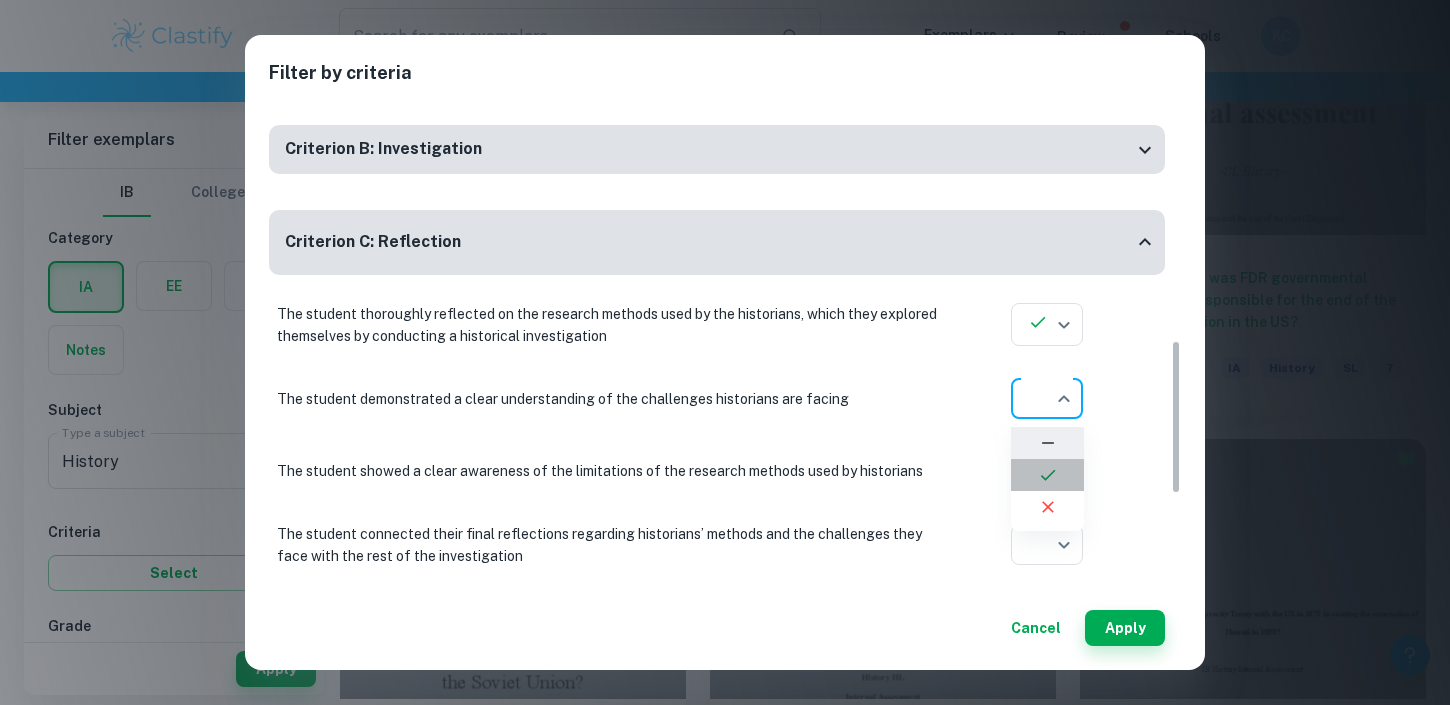 click 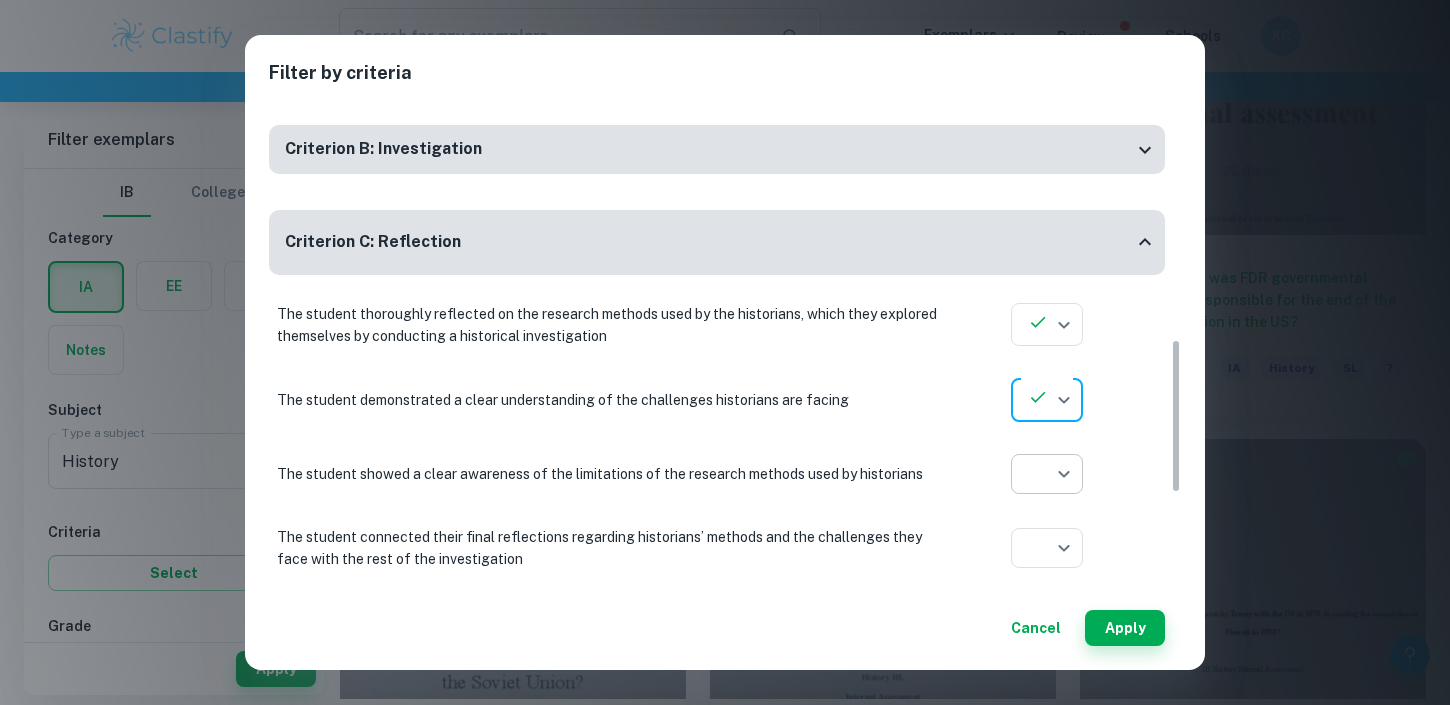 click on "We value your privacy We use cookies to enhance your browsing experience, serve personalised ads or content, and analyse our traffic. By clicking "Accept All", you consent to our use of cookies.   Cookie Policy Customise   Reject All   Accept All   Customise Consent Preferences   We use cookies to help you navigate efficiently and perform certain functions. You will find detailed information about all cookies under each consent category below. The cookies that are categorised as "Necessary" are stored on your browser as they are essential for enabling the basic functionalities of the site. ...  Show more For more information on how Google's third-party cookies operate and handle your data, see:   Google Privacy Policy Necessary Always Active Necessary cookies are required to enable the basic features of this site, such as providing secure log-in or adjusting your consent preferences. These cookies do not store any personally identifiable data. Functional Analytics Performance Advertisement Uncategorised" at bounding box center (725, -1171) 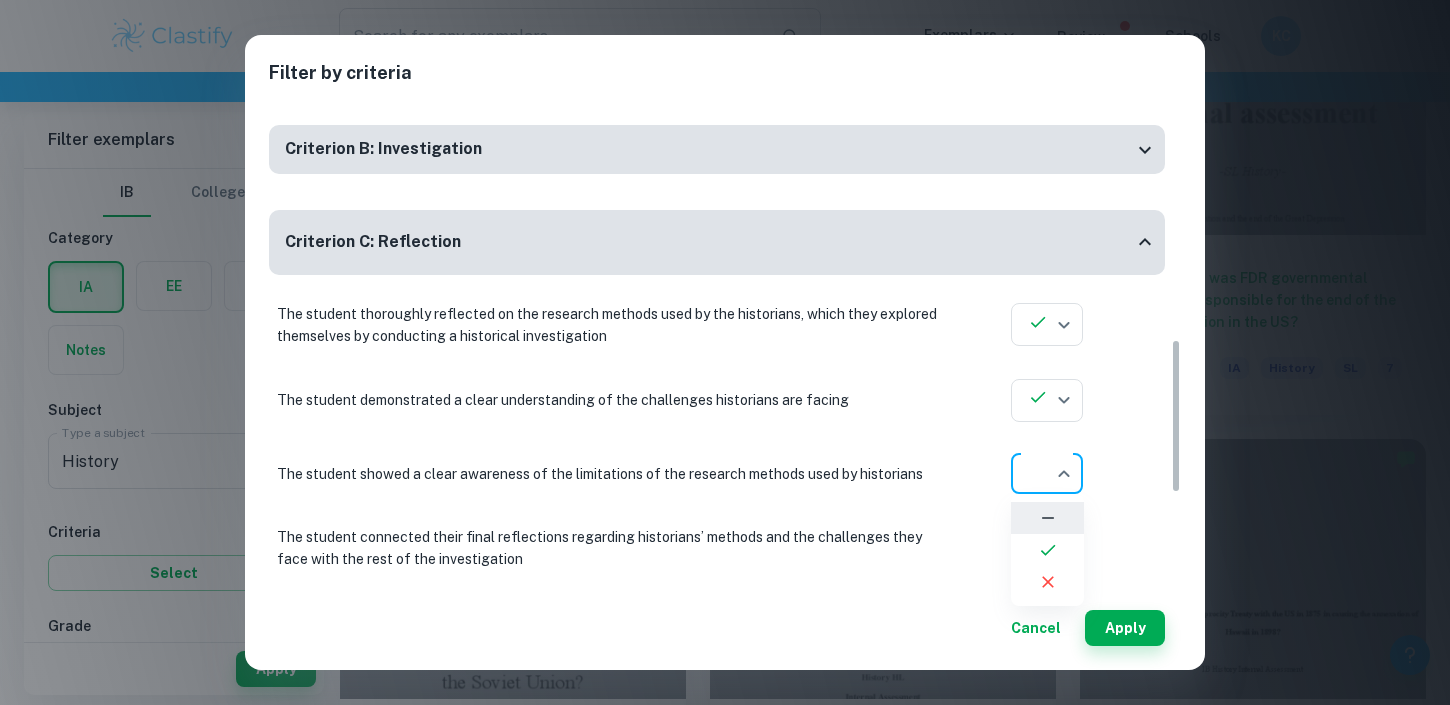 click 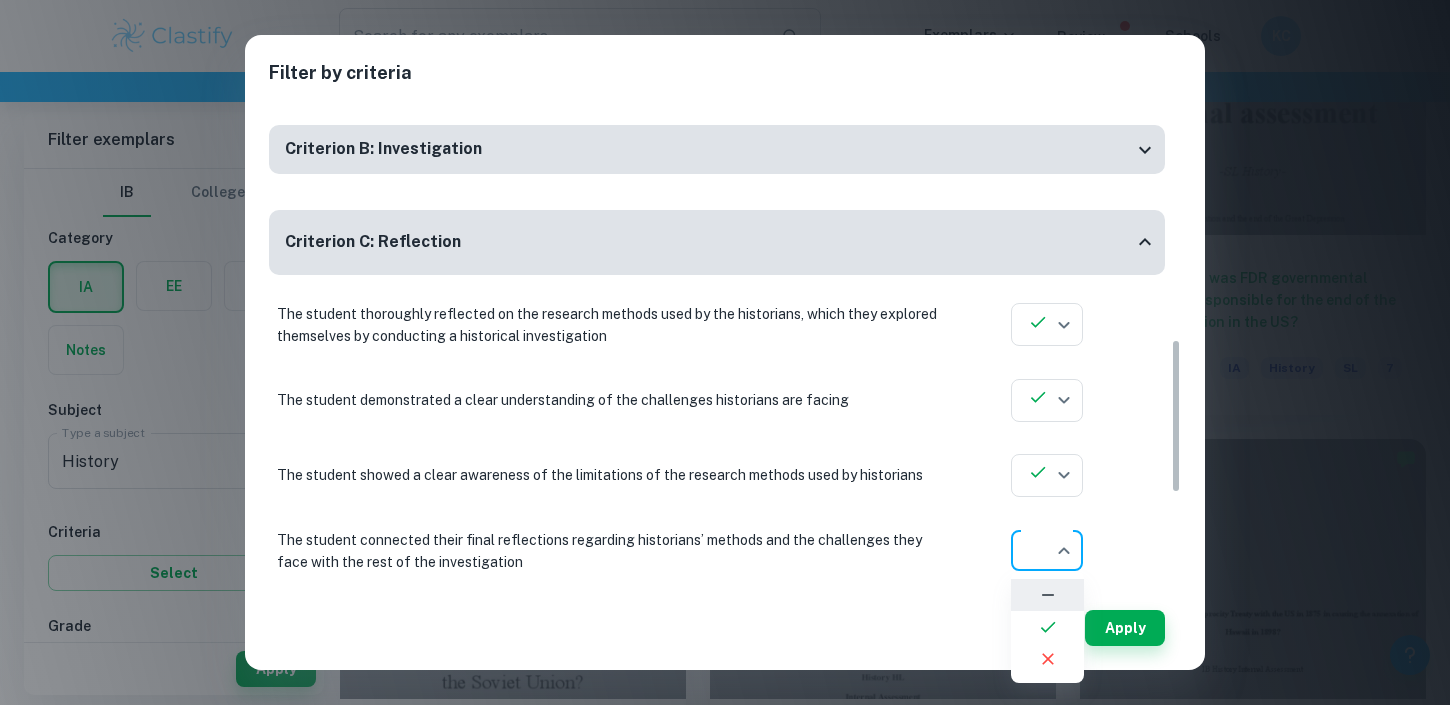 click on "We value your privacy We use cookies to enhance your browsing experience, serve personalised ads or content, and analyse our traffic. By clicking "Accept All", you consent to our use of cookies.   Cookie Policy Customise   Reject All   Accept All   Customise Consent Preferences   We use cookies to help you navigate efficiently and perform certain functions. You will find detailed information about all cookies under each consent category below. The cookies that are categorised as "Necessary" are stored on your browser as they are essential for enabling the basic functionalities of the site. ...  Show more For more information on how Google's third-party cookies operate and handle your data, see:   Google Privacy Policy Necessary Always Active Necessary cookies are required to enable the basic features of this site, such as providing secure log-in or adjusting your consent preferences. These cookies do not store any personally identifiable data. Functional Analytics Performance Advertisement Uncategorised" at bounding box center [725, -1171] 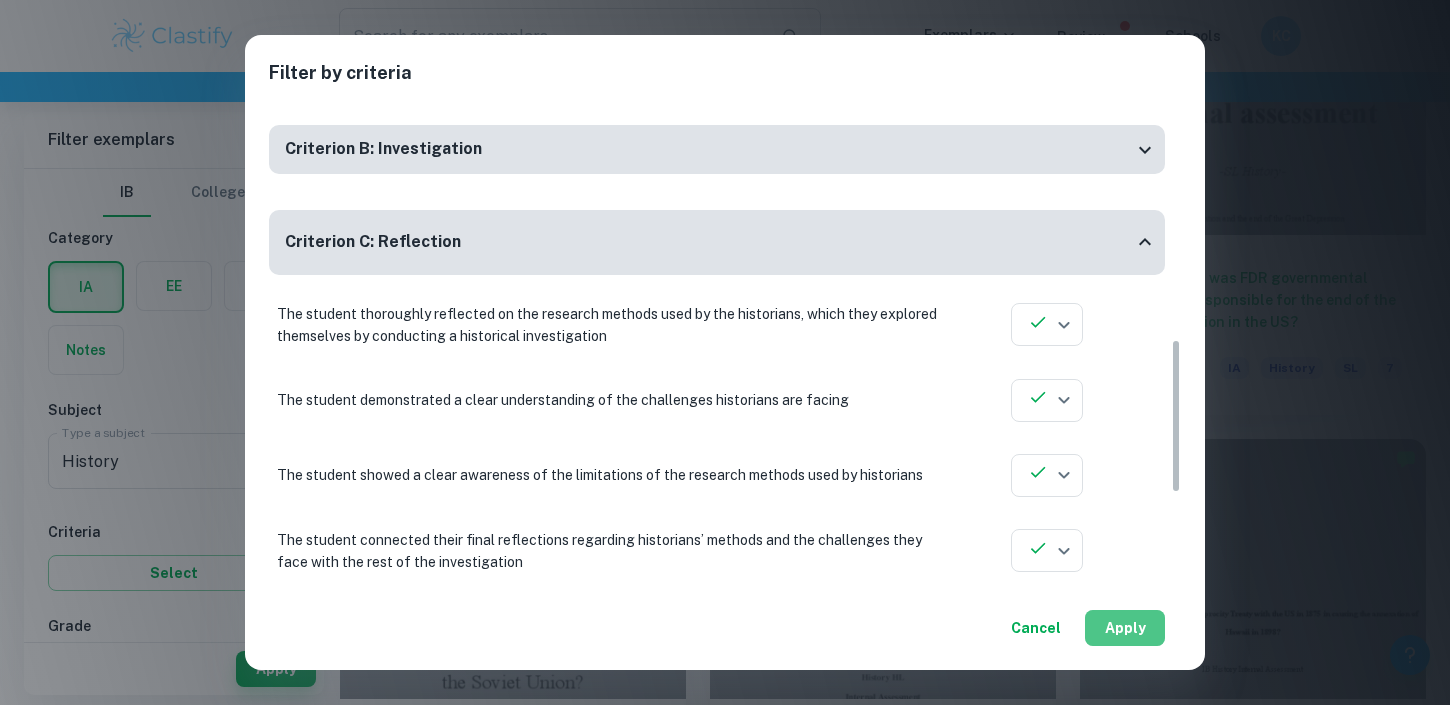 click on "Apply" at bounding box center (1125, 628) 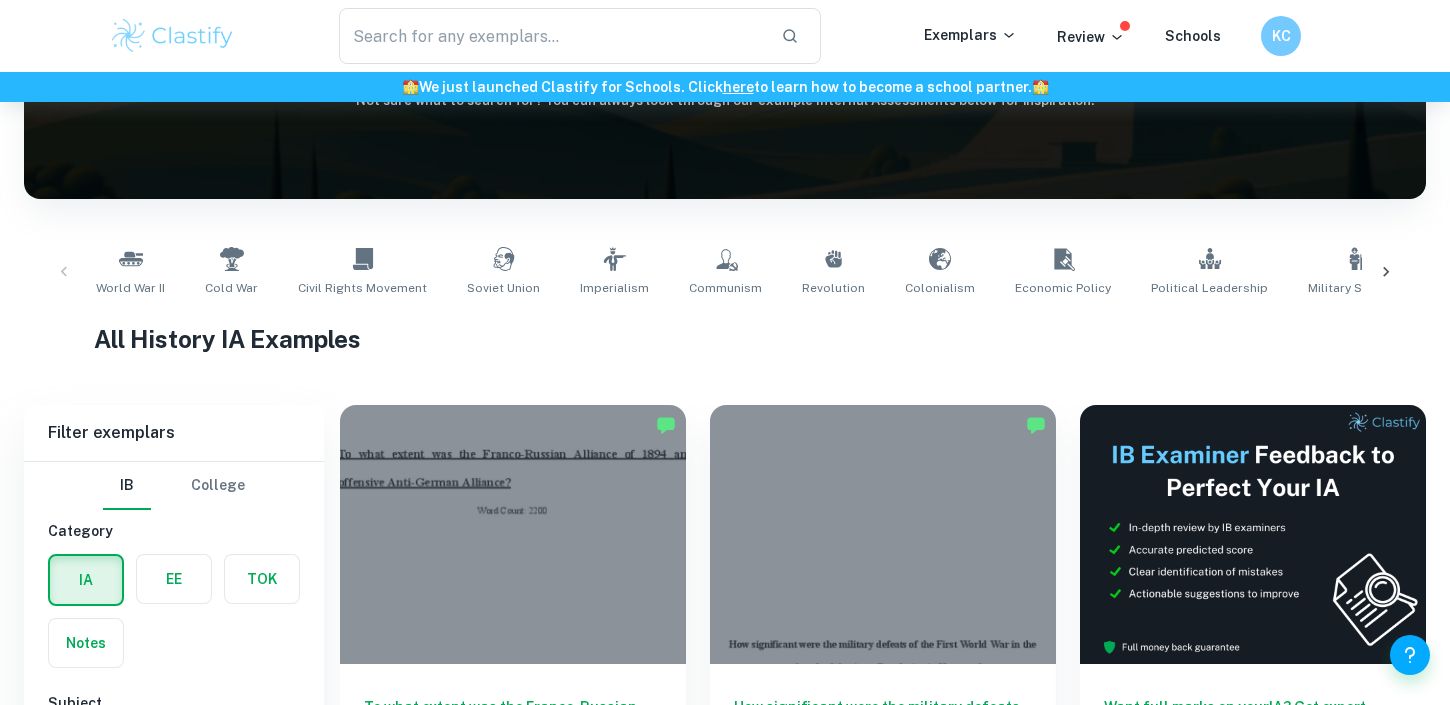 scroll, scrollTop: 552, scrollLeft: 0, axis: vertical 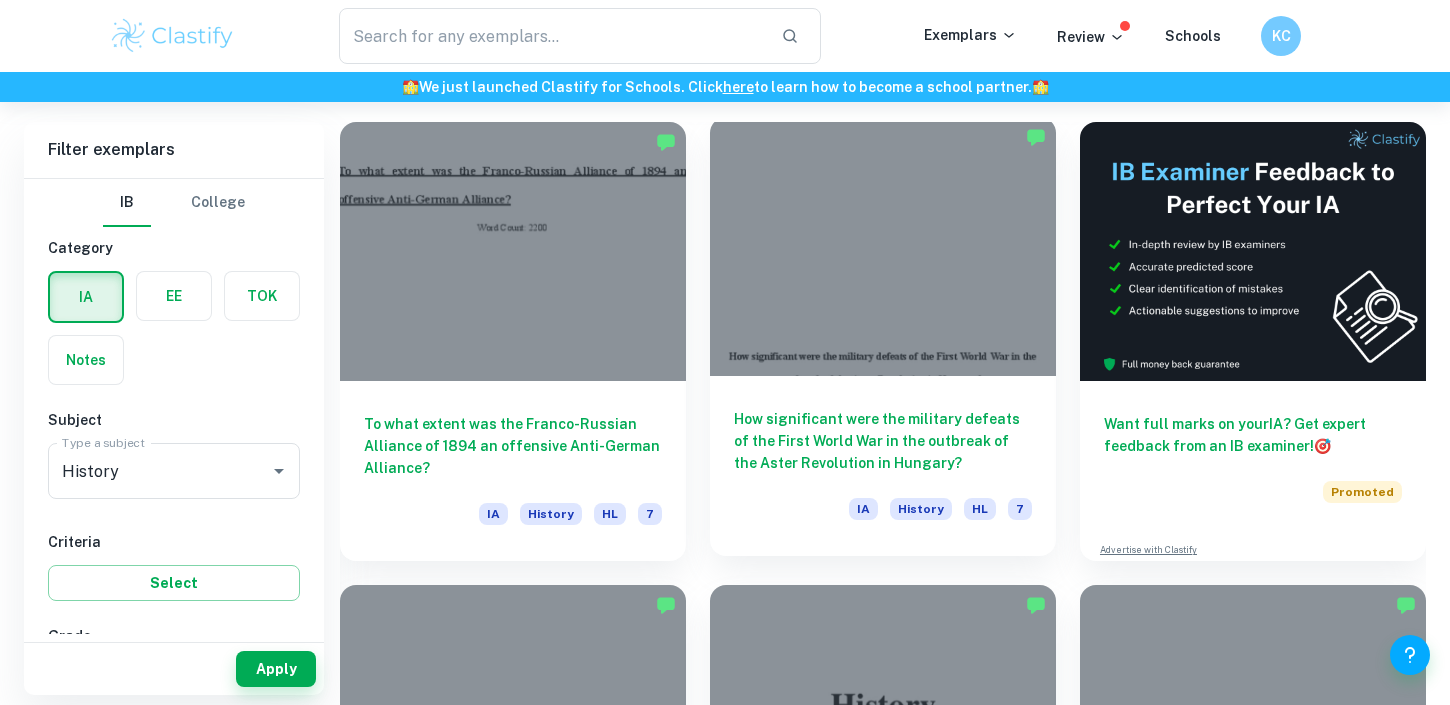 click on "How significant were the military defeats of the First World War in the outbreak of the Aster Revolution in Hungary? IA History HL 7" at bounding box center (883, 466) 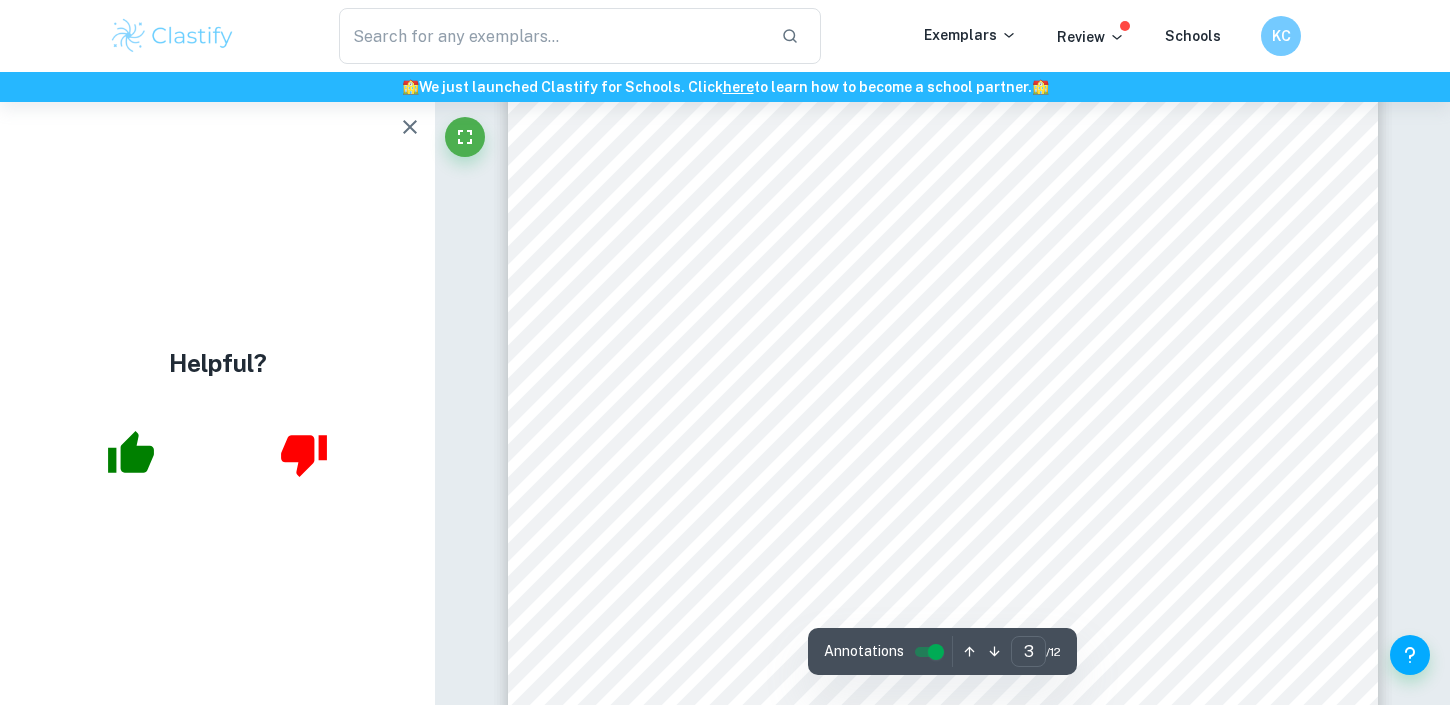 scroll, scrollTop: 2431, scrollLeft: 0, axis: vertical 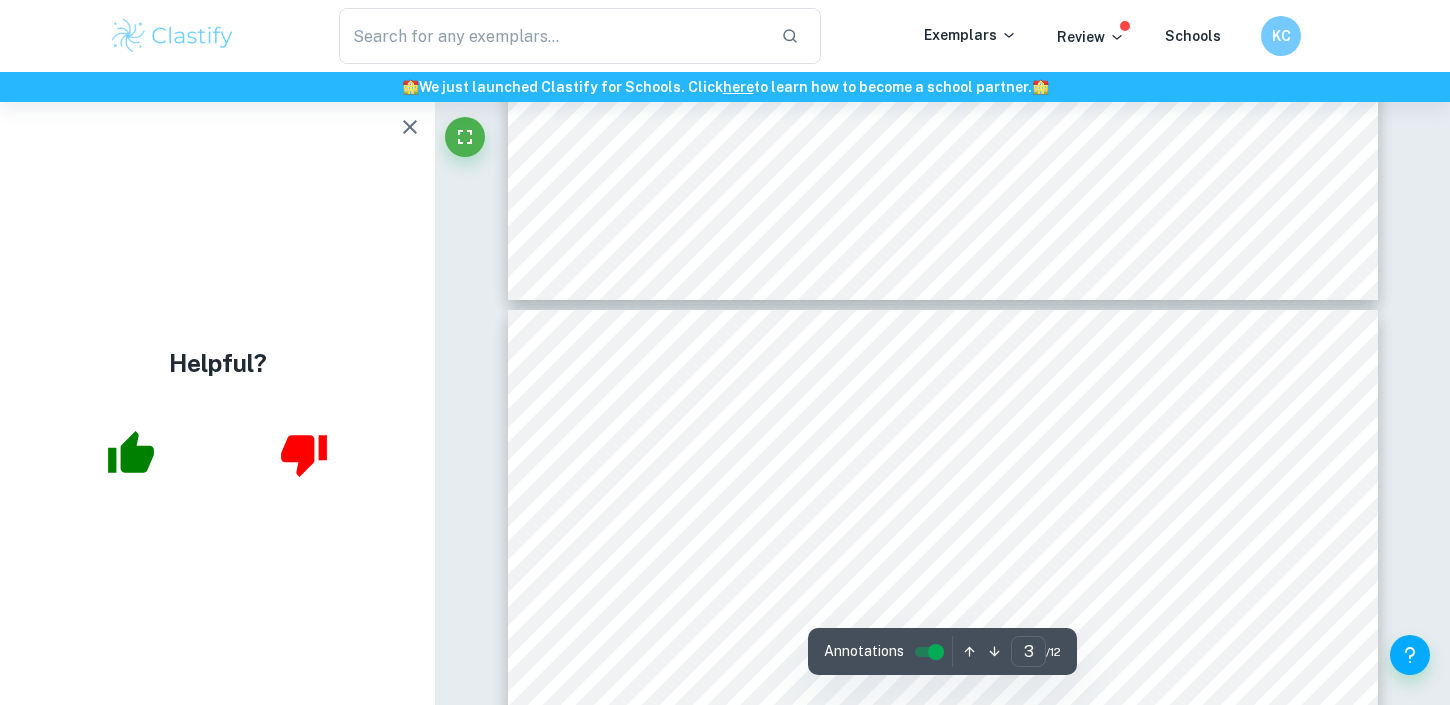 click 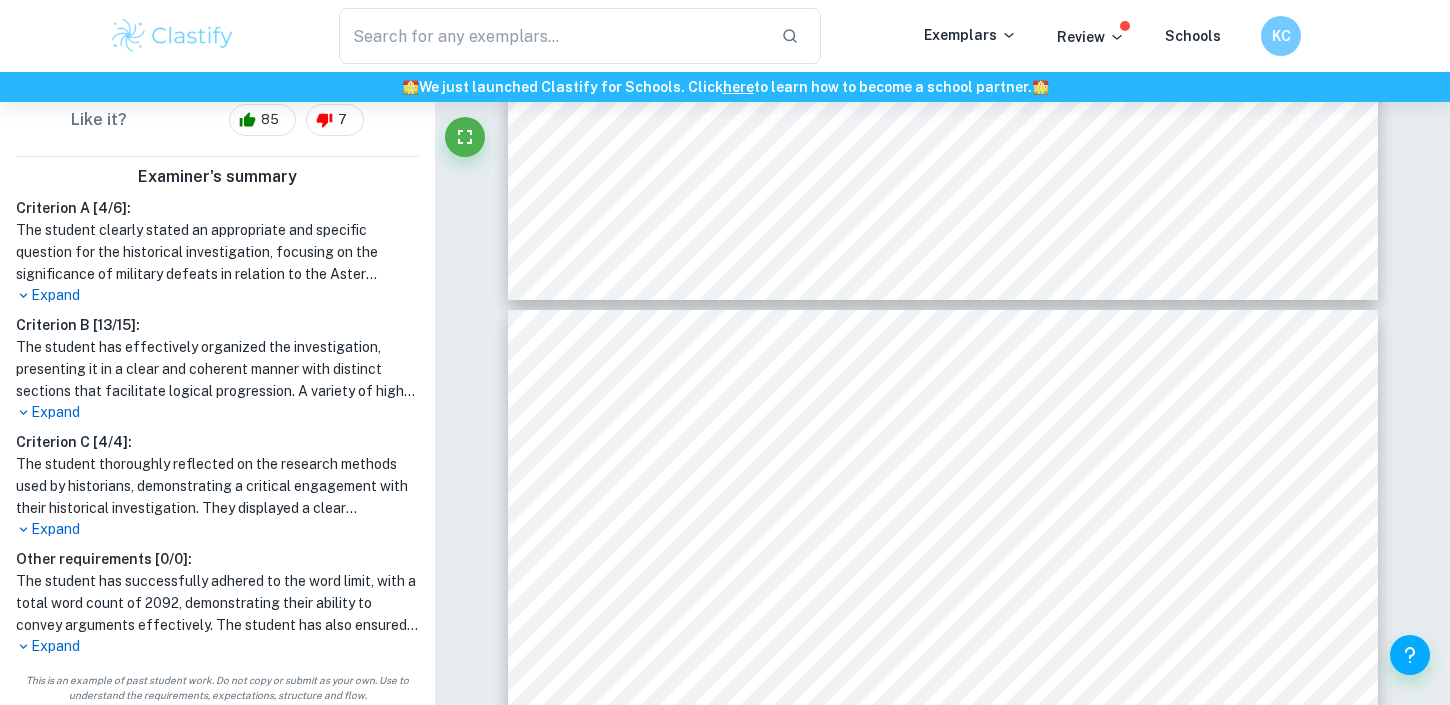 scroll, scrollTop: 510, scrollLeft: 0, axis: vertical 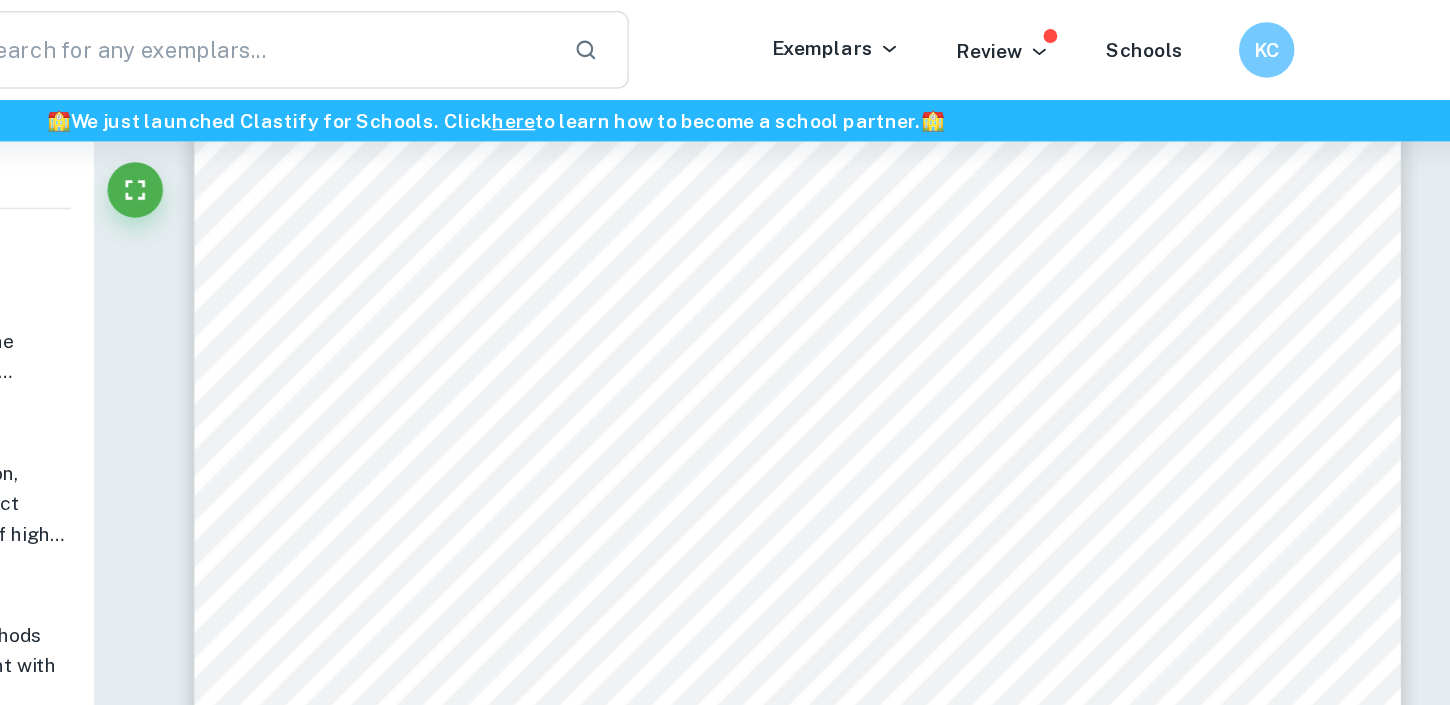 type on "10" 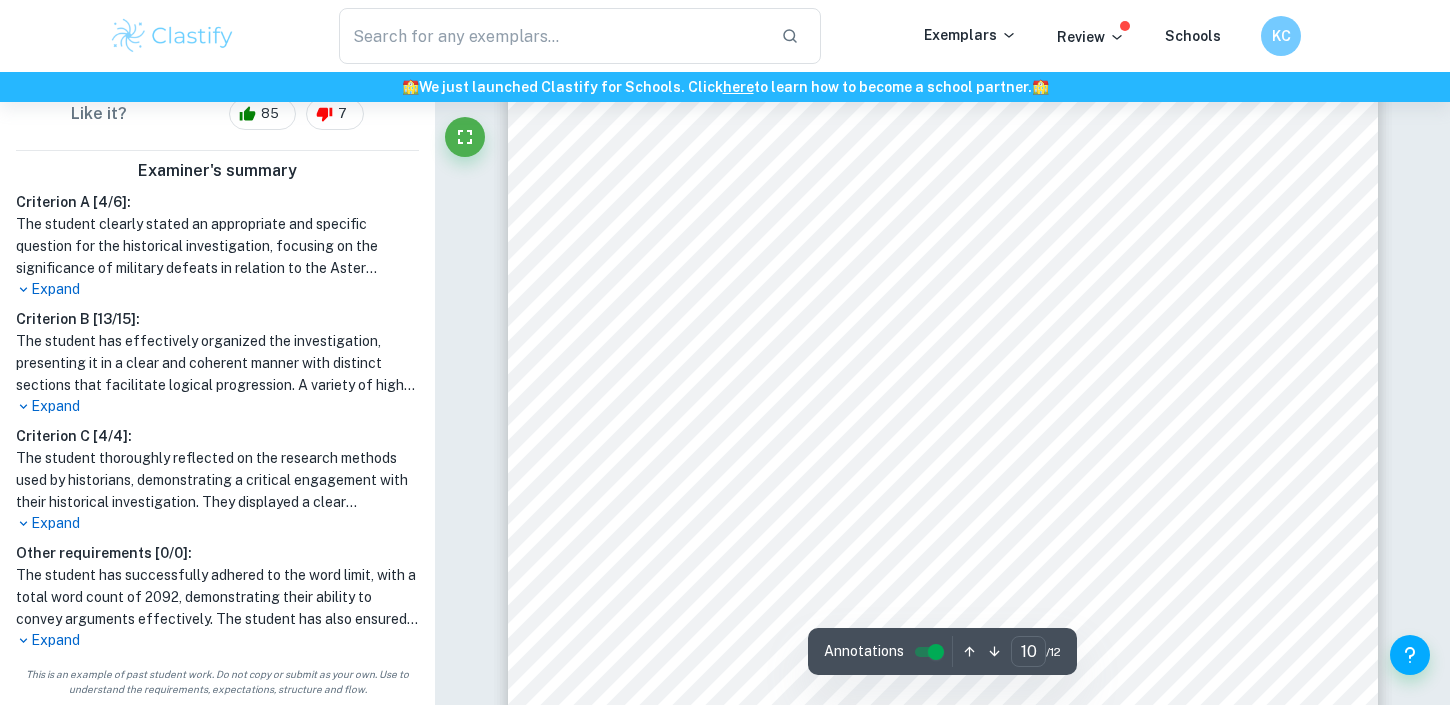 scroll, scrollTop: 11357, scrollLeft: 0, axis: vertical 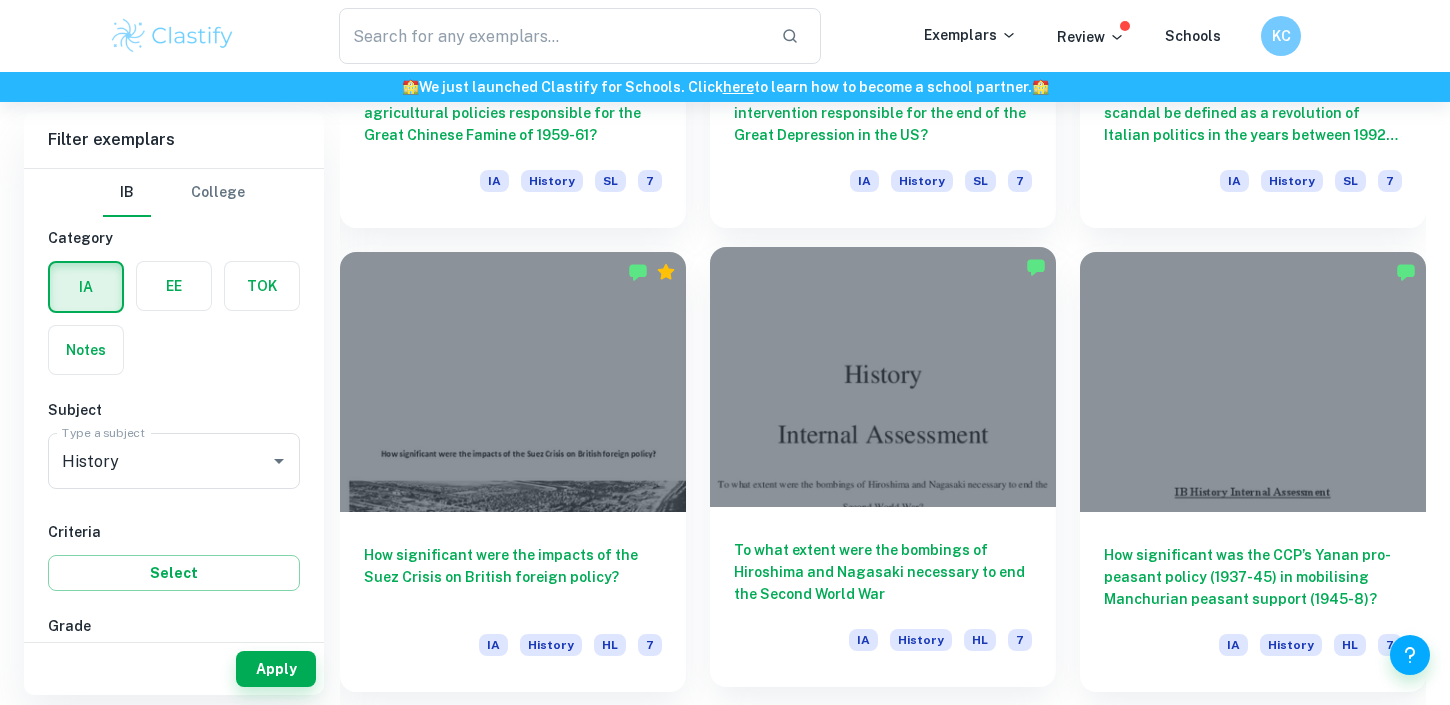 click on "To what extent were the bombings of Hiroshima and Nagasaki necessary to end the Second World War" at bounding box center (883, 572) 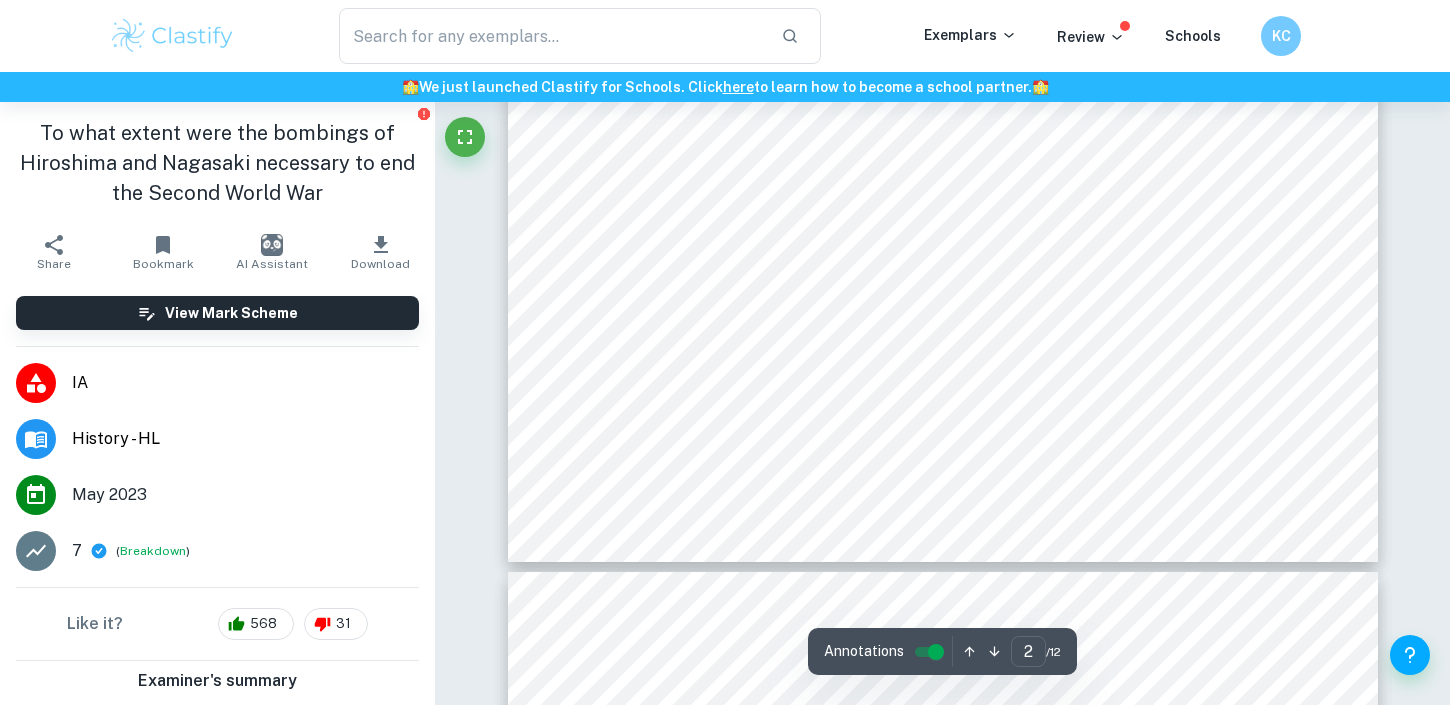 scroll, scrollTop: 1983, scrollLeft: 0, axis: vertical 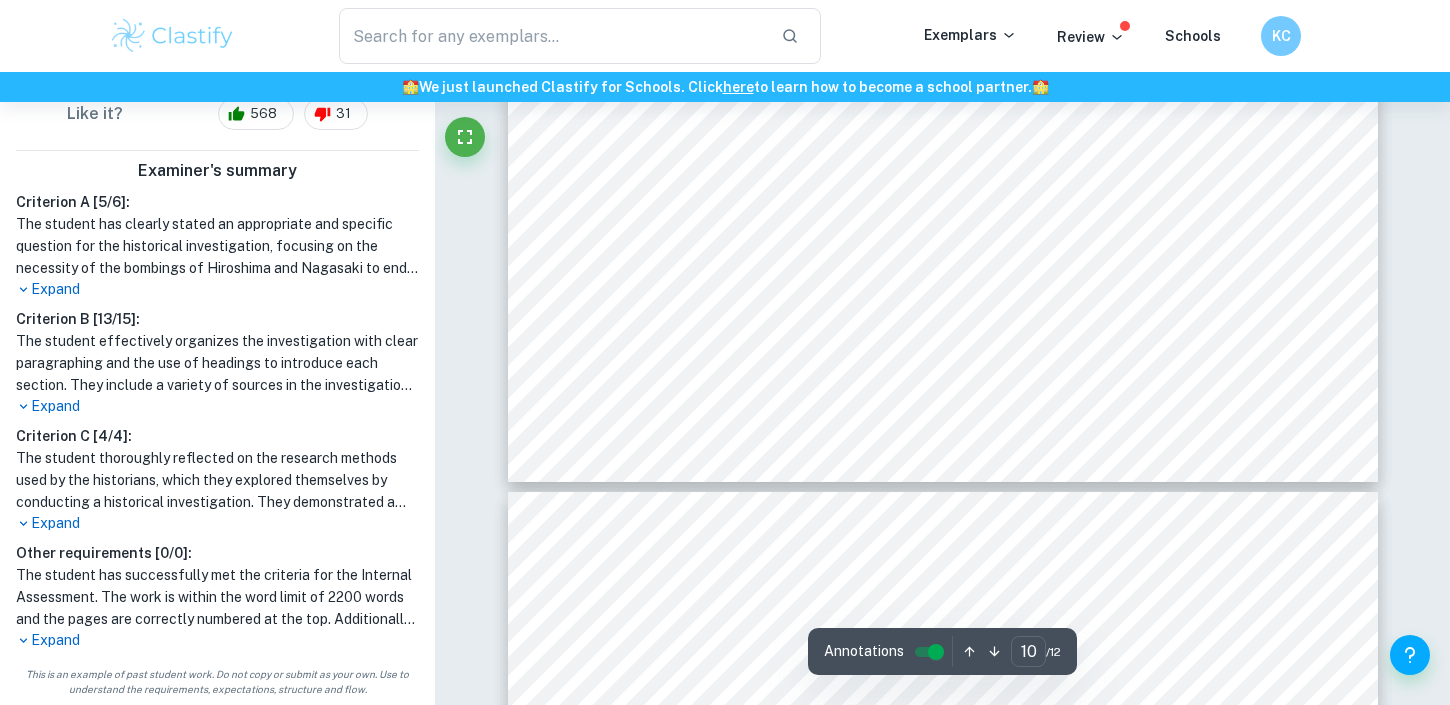 type on "9" 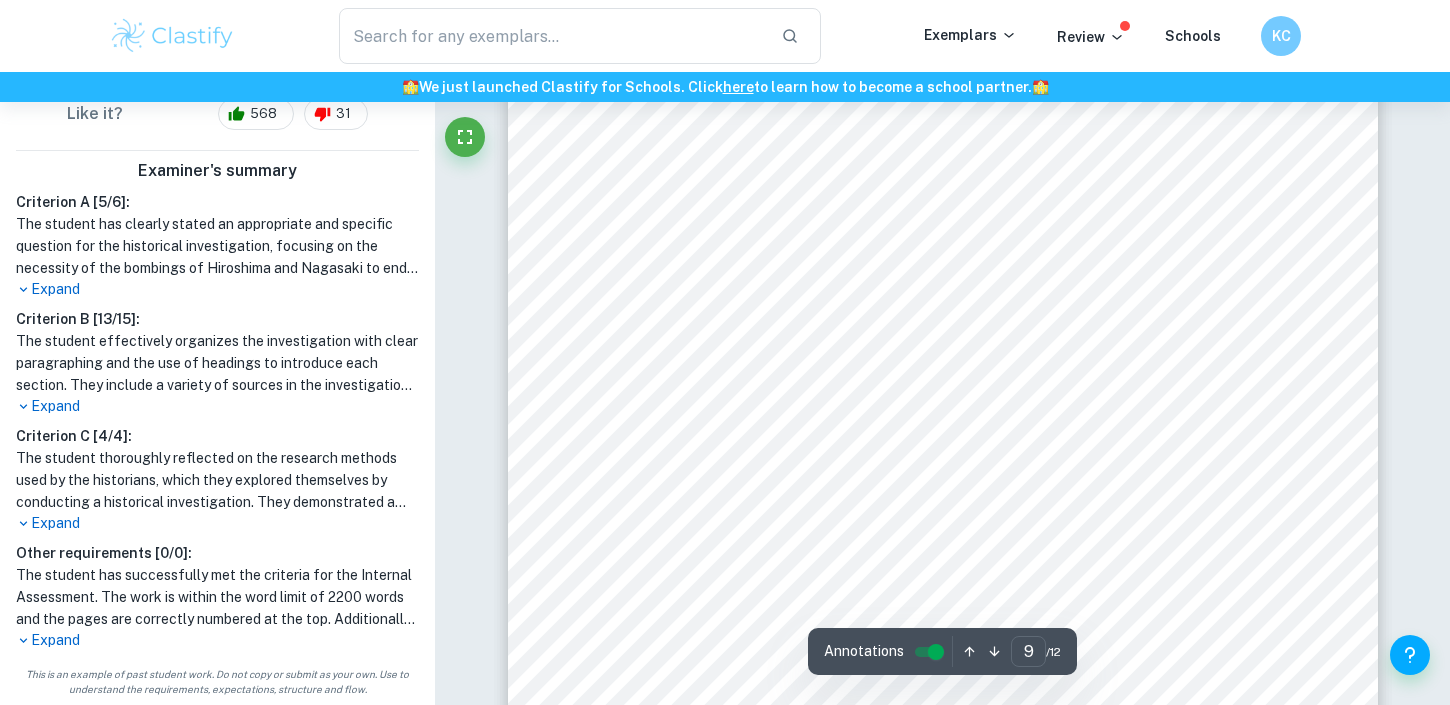 scroll, scrollTop: 9391, scrollLeft: 0, axis: vertical 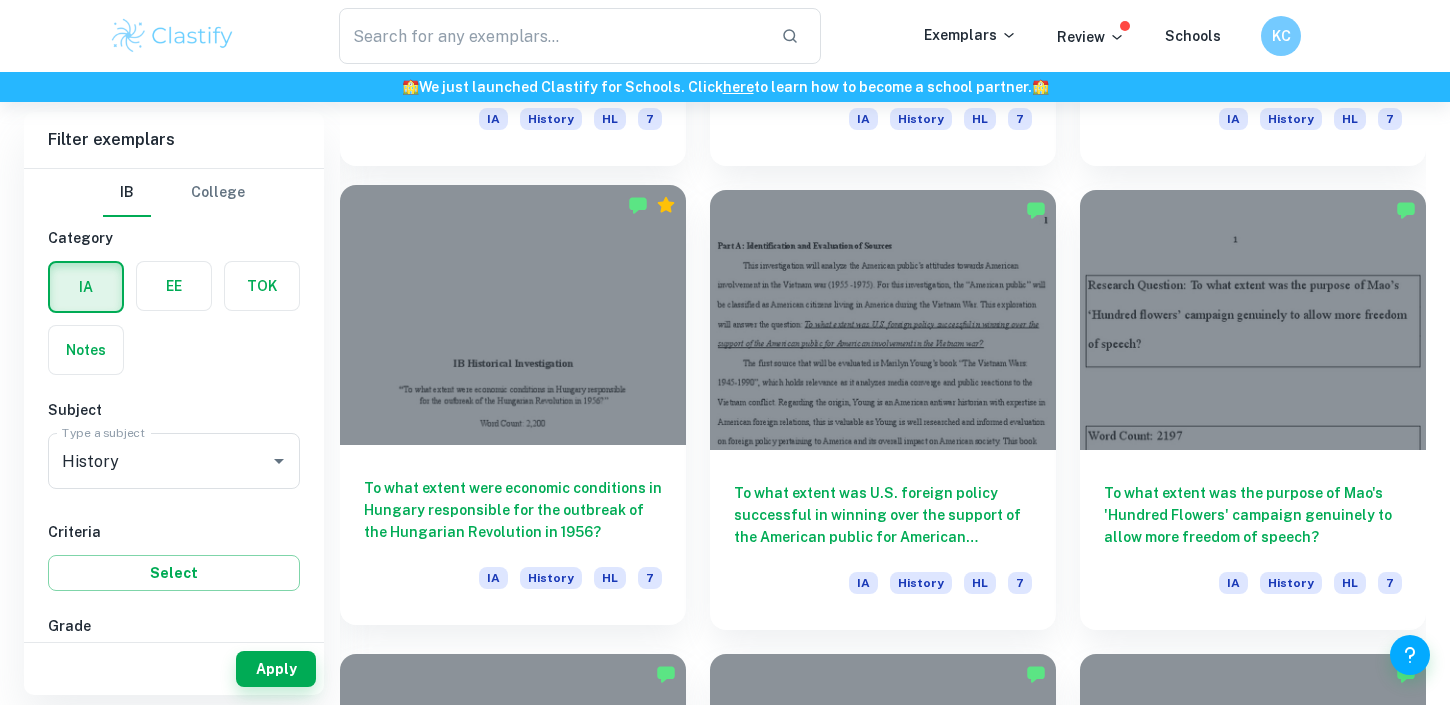 click on "To what extent were economic conditions in Hungary responsible for the outbreak of the Hungarian Revolution in 1956?" at bounding box center [513, 510] 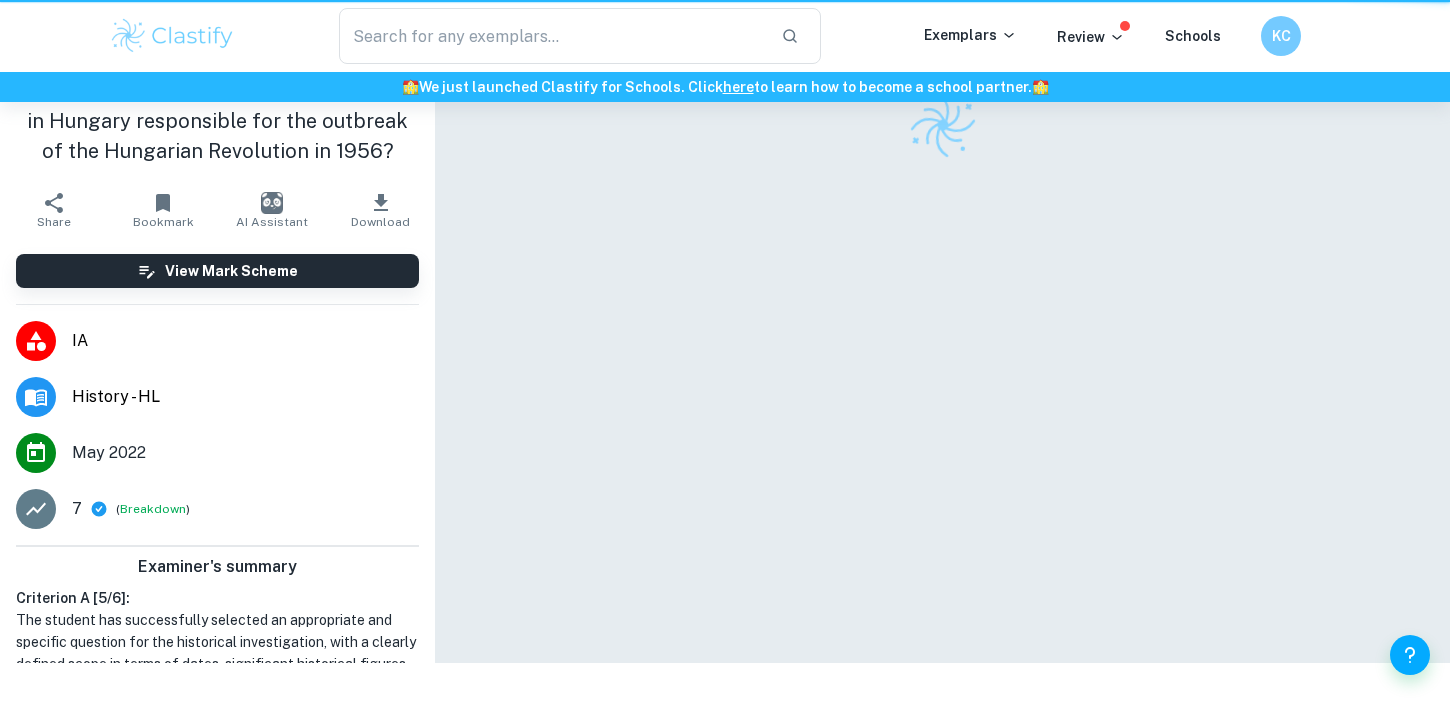 scroll, scrollTop: 0, scrollLeft: 0, axis: both 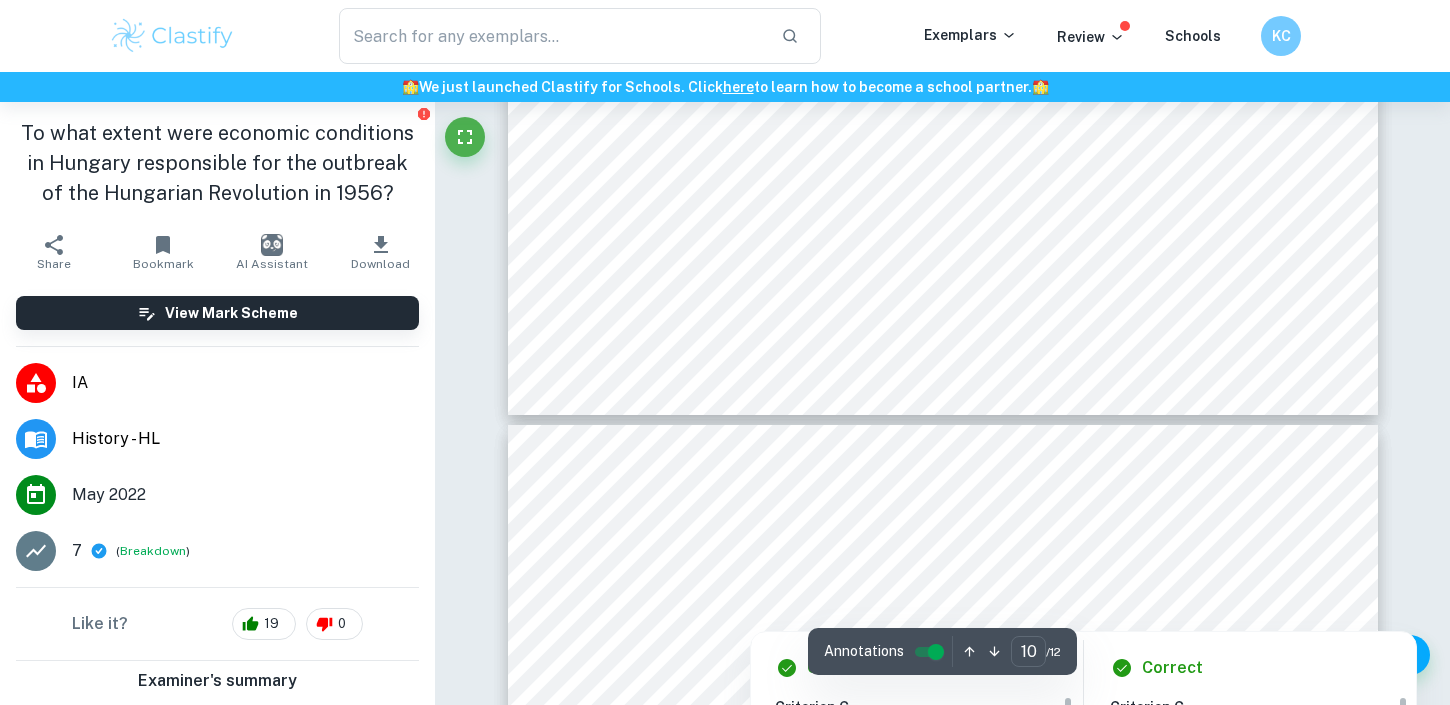 type on "9" 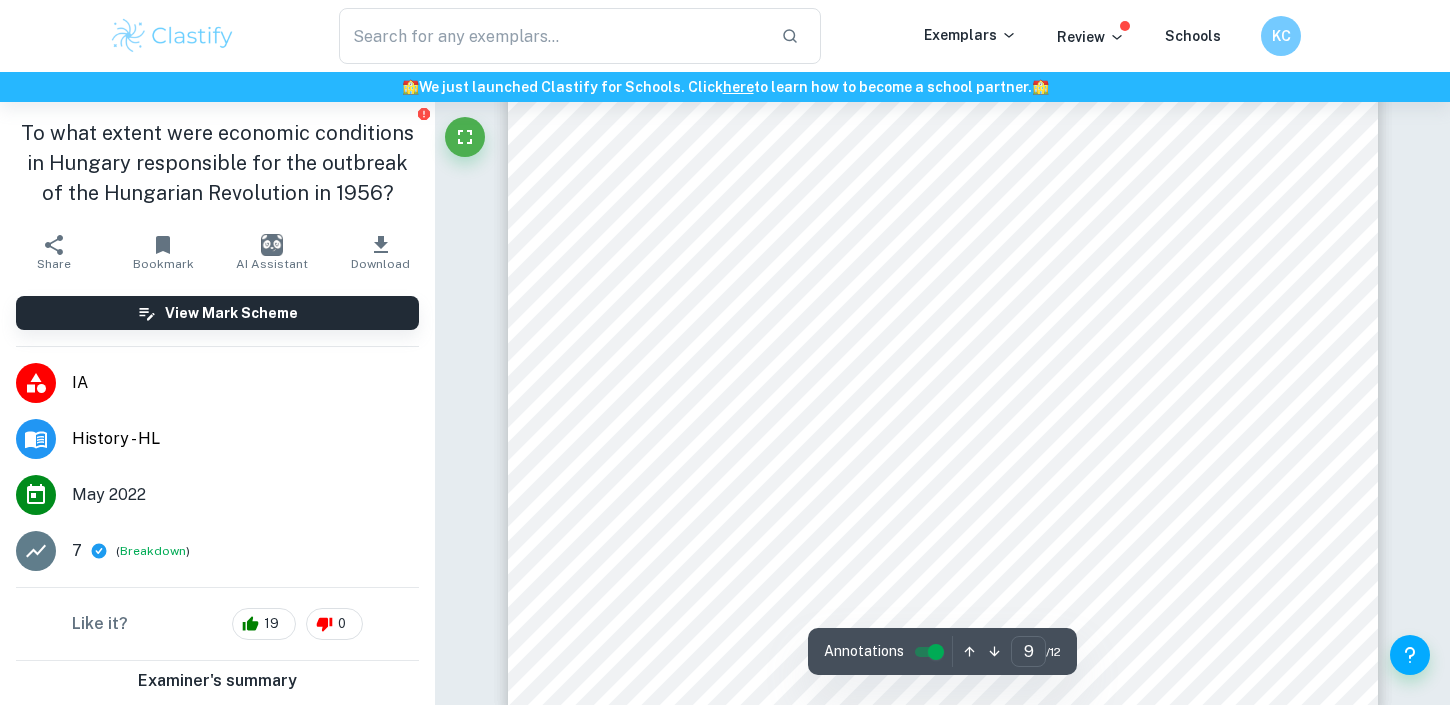 scroll, scrollTop: 9762, scrollLeft: 0, axis: vertical 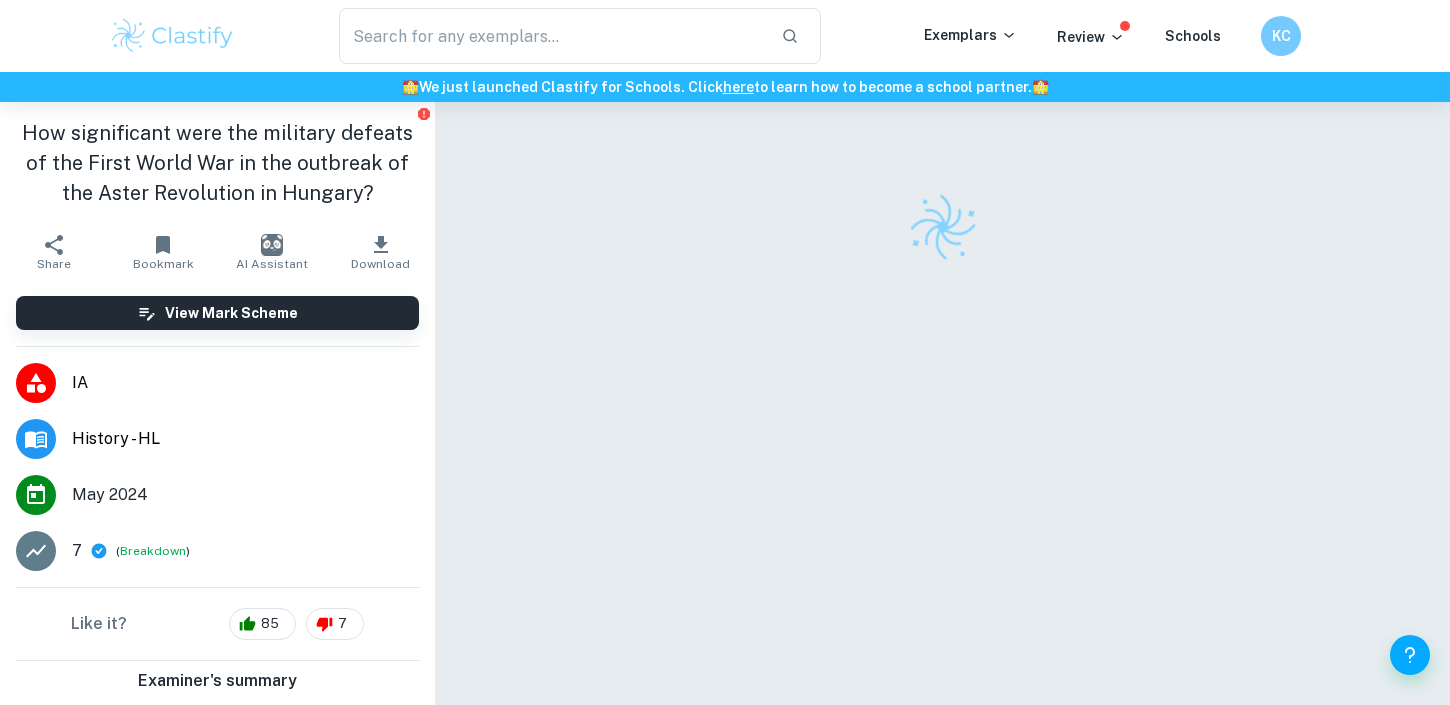 click at bounding box center [172, 36] 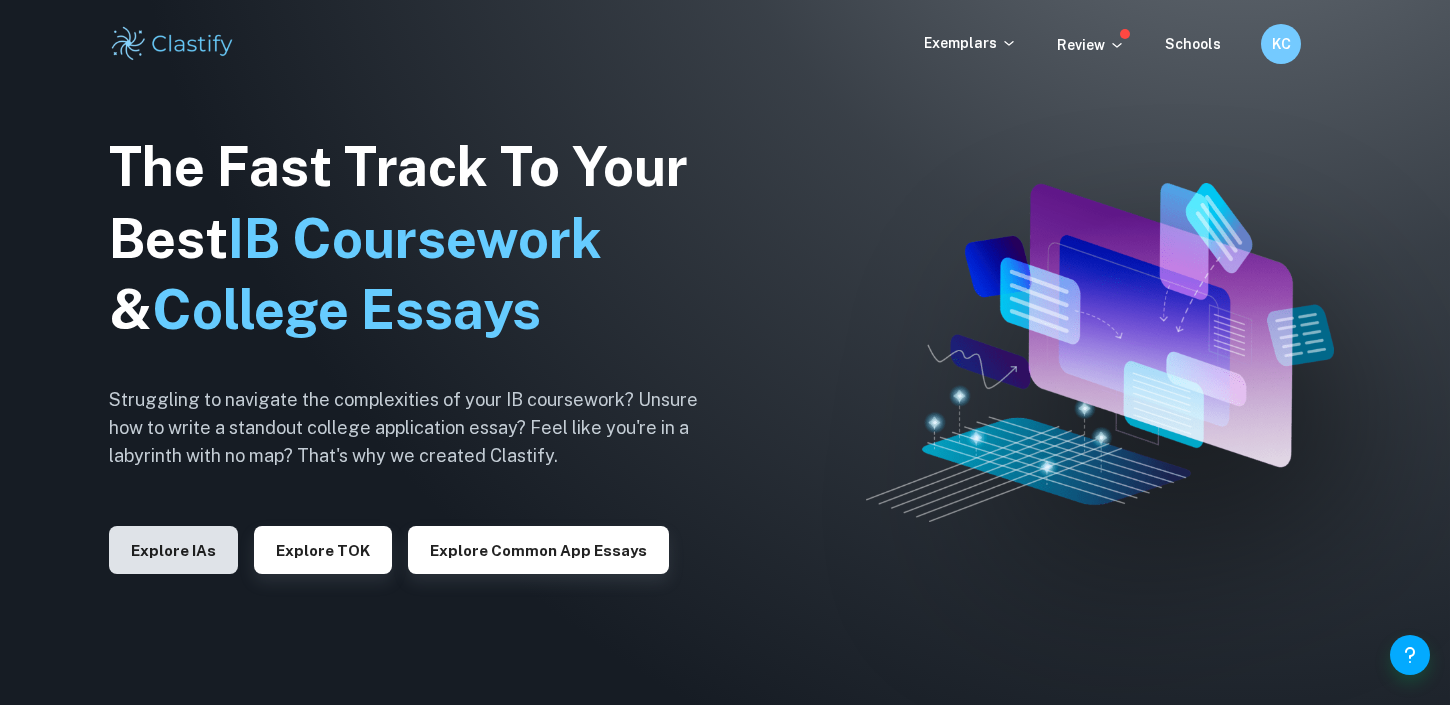 click on "Explore IAs" at bounding box center (173, 550) 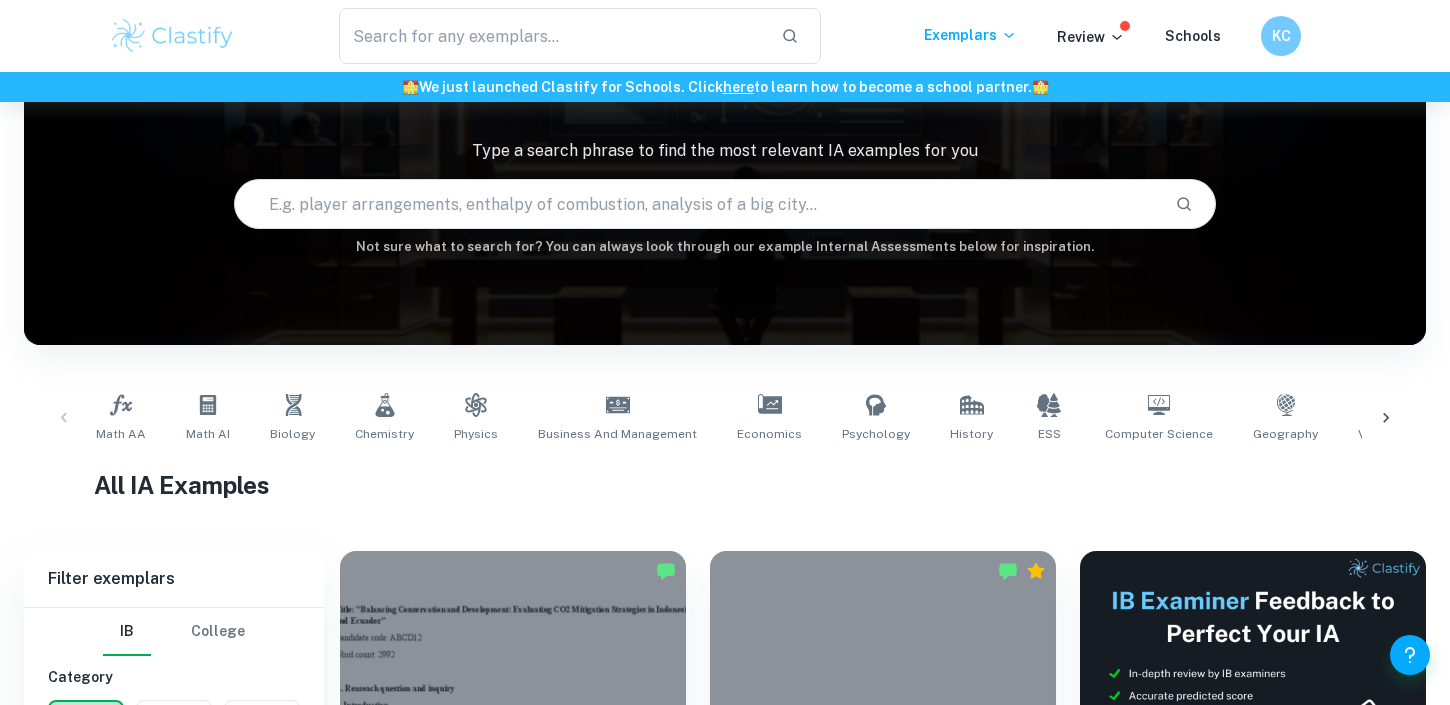 scroll, scrollTop: 274, scrollLeft: 0, axis: vertical 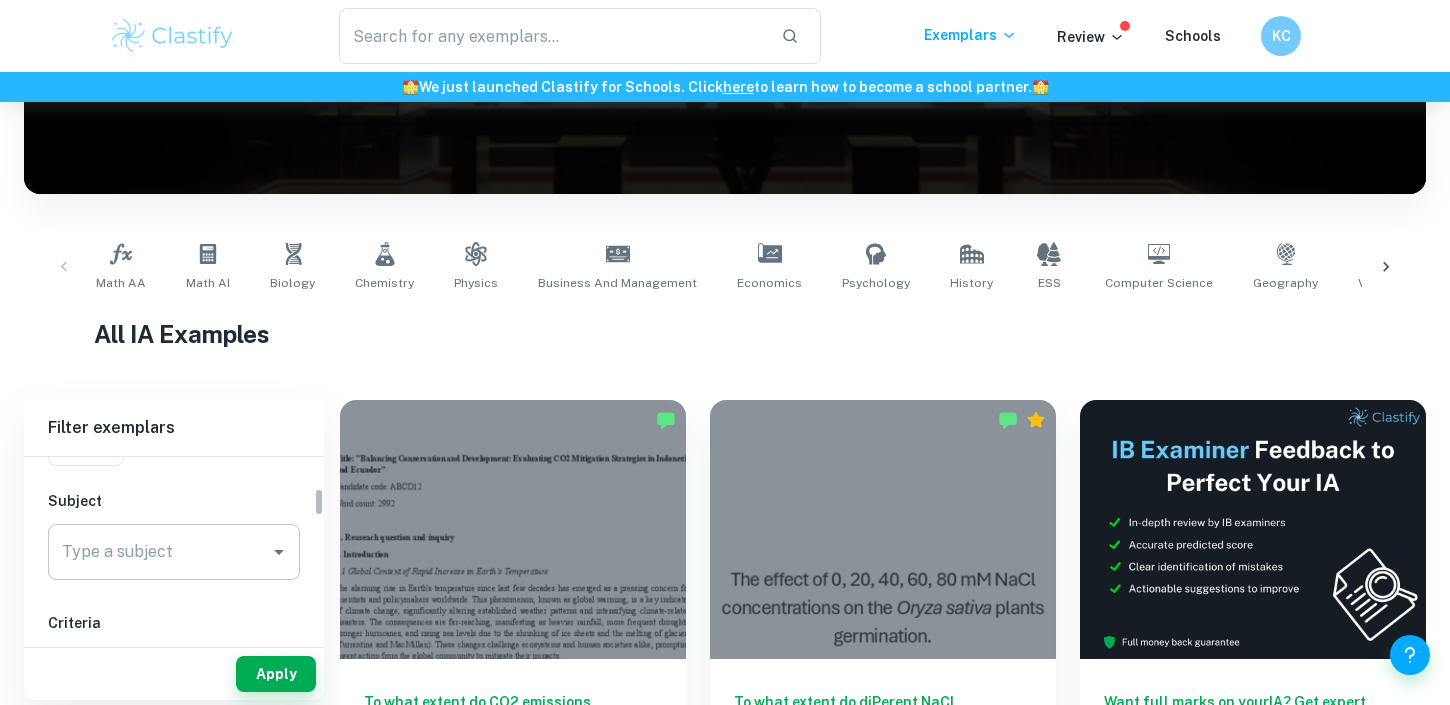 click on "Type a subject" at bounding box center [159, 552] 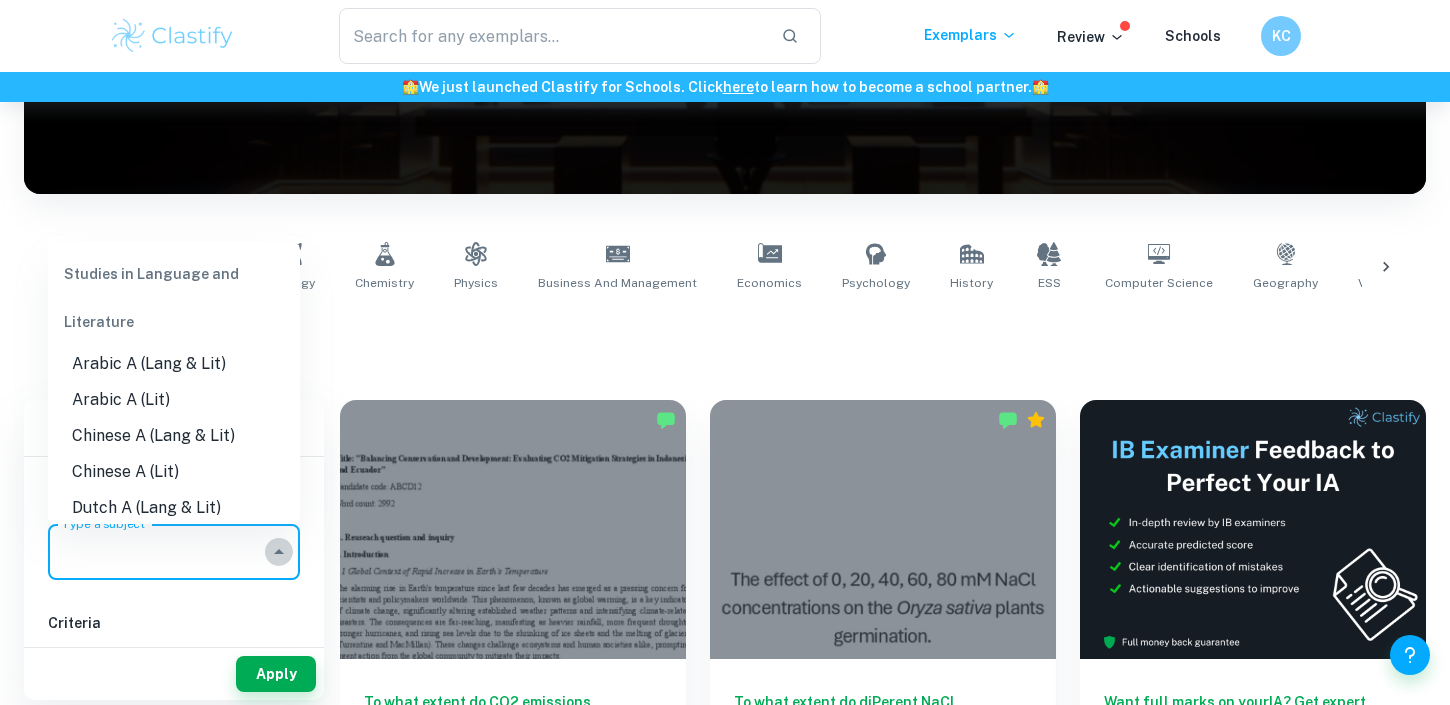 click 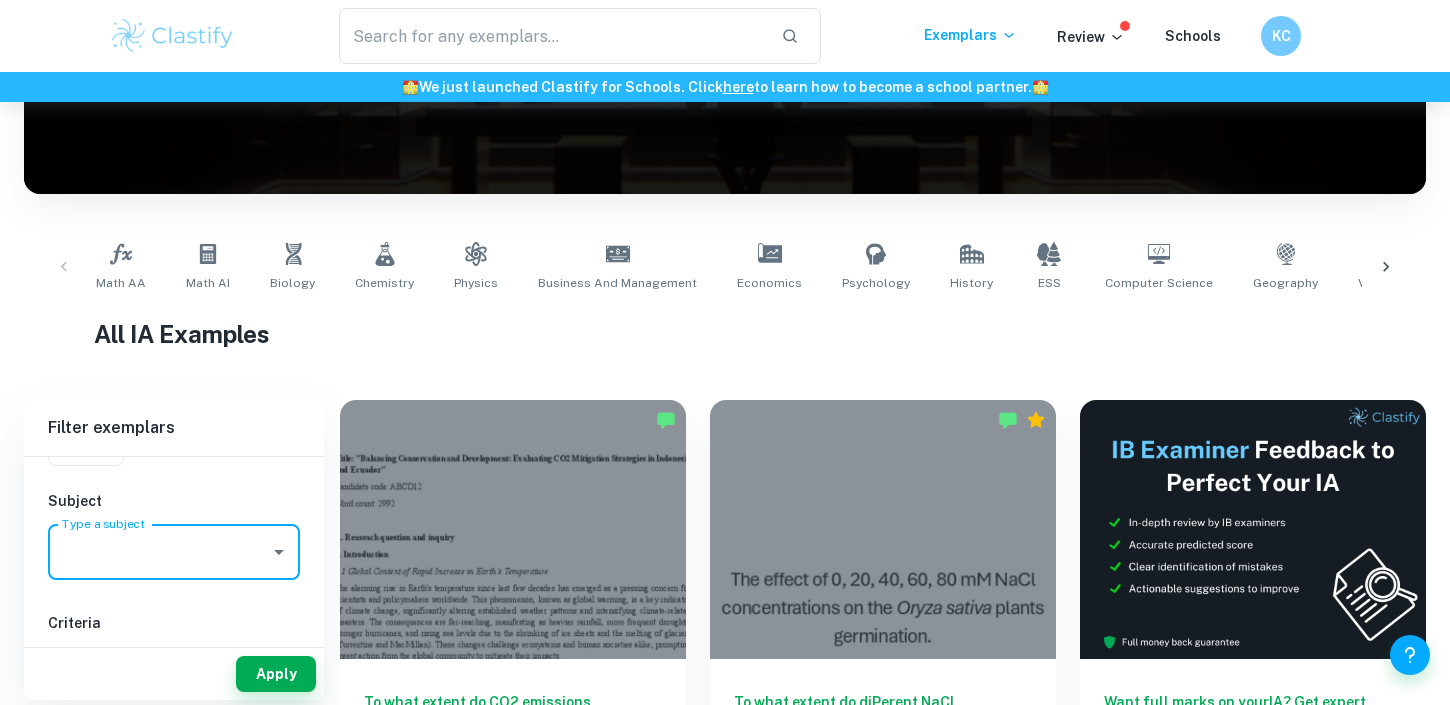 click on "Type a subject" at bounding box center (159, 552) 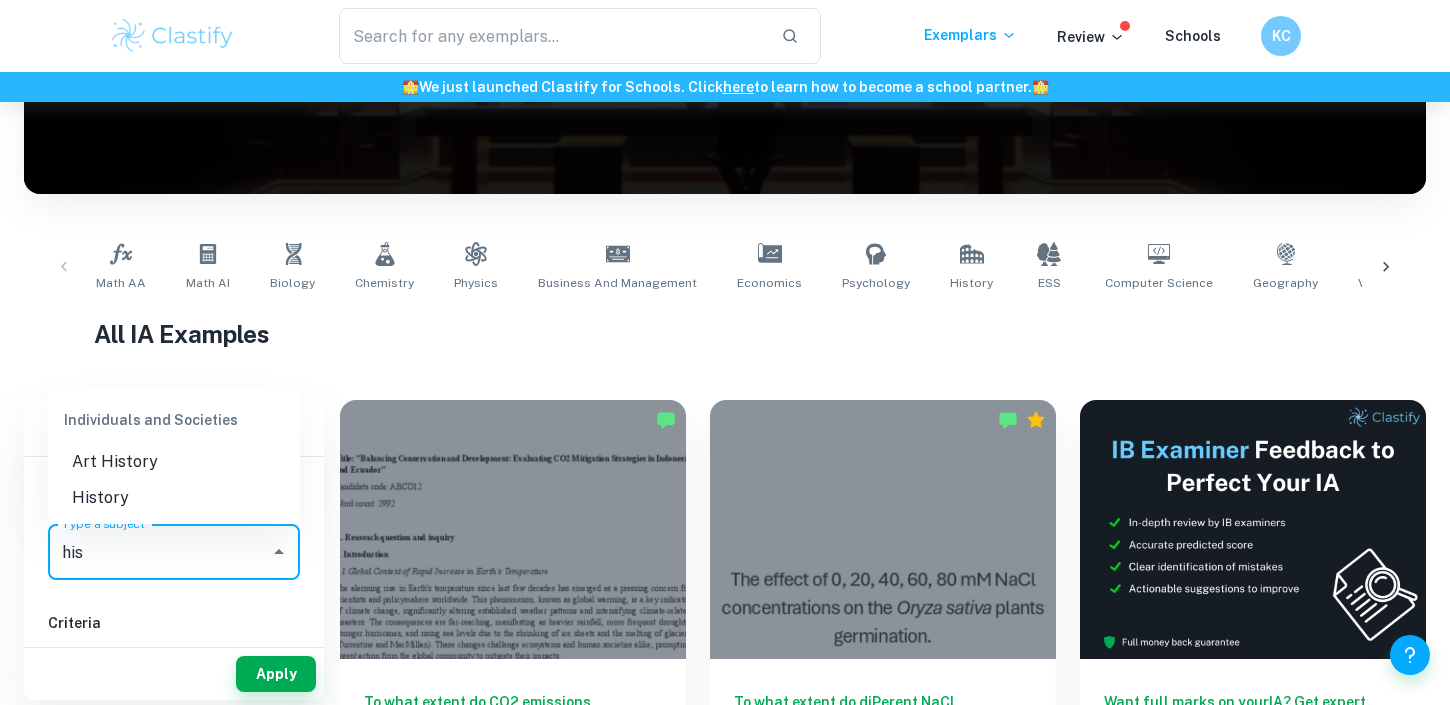click on "History" at bounding box center (174, 498) 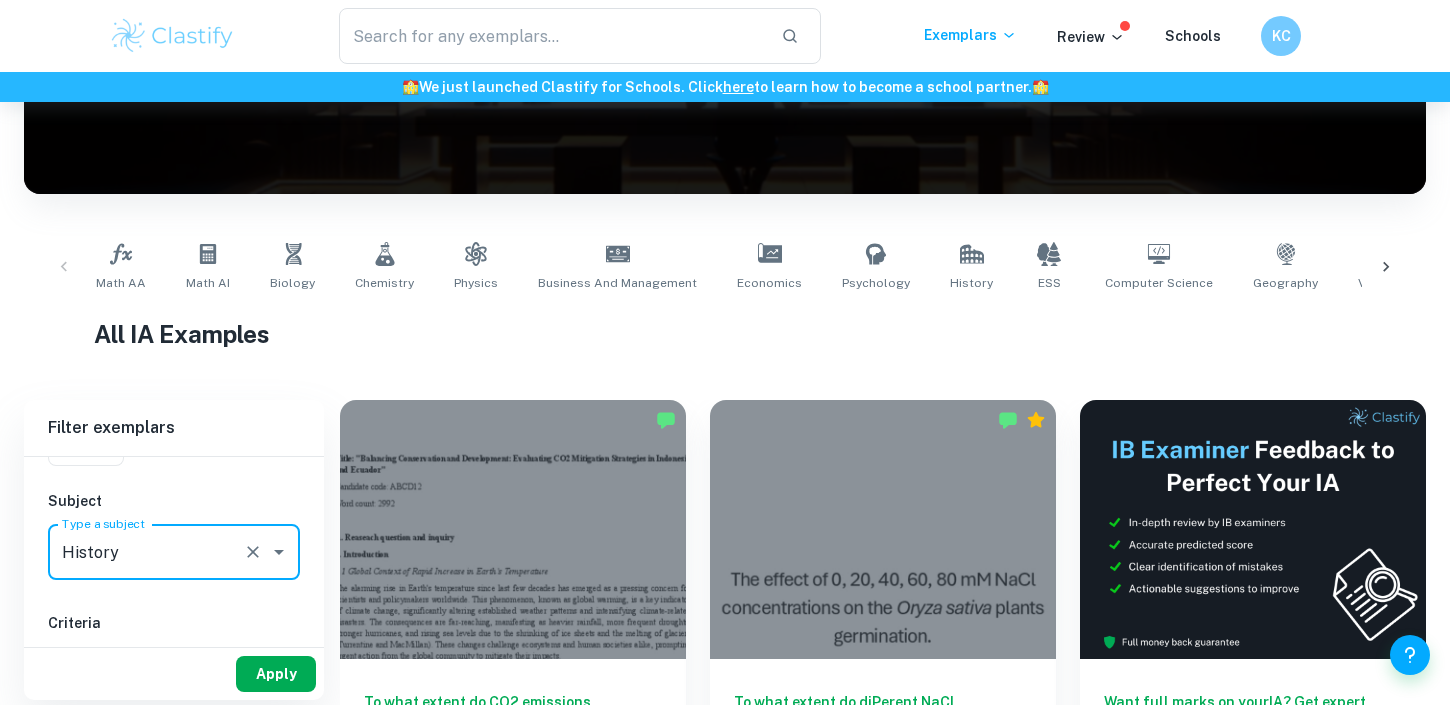 type on "History" 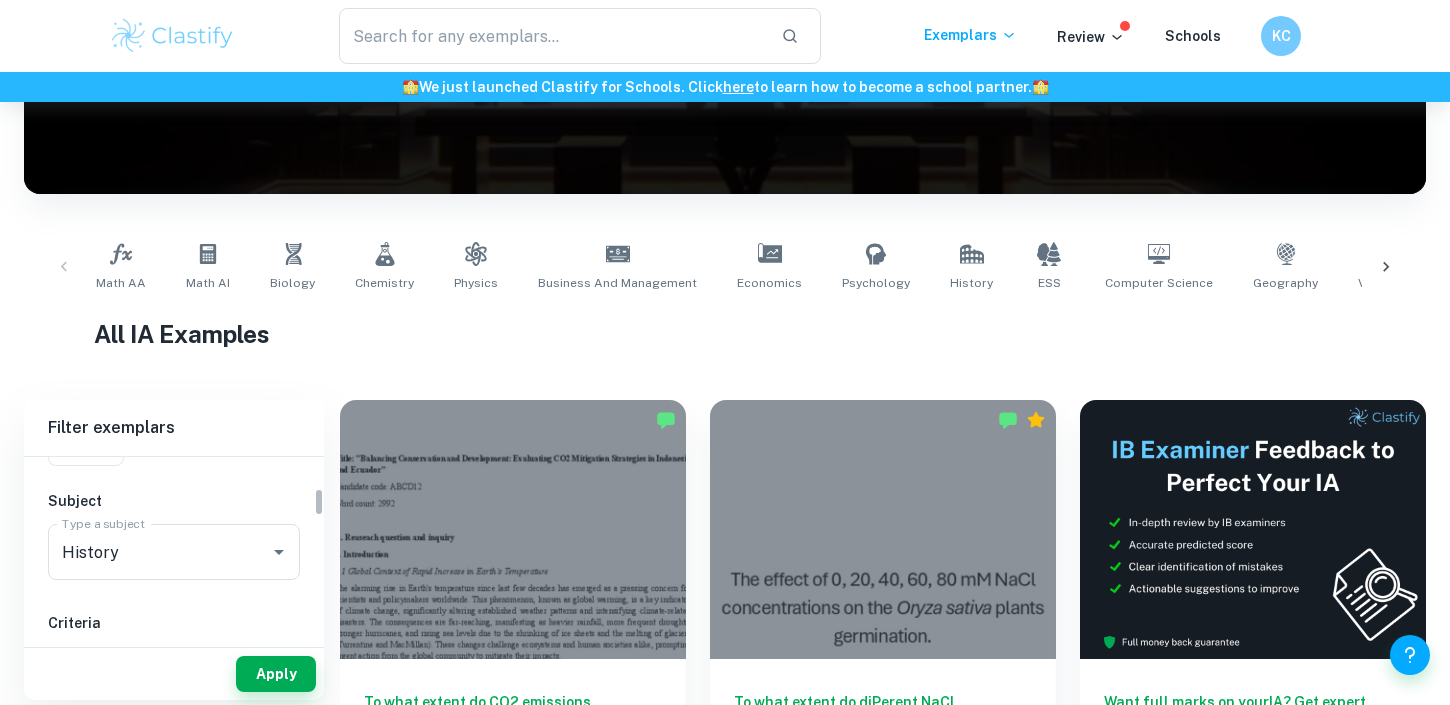 drag, startPoint x: 278, startPoint y: 674, endPoint x: 226, endPoint y: 516, distance: 166.337 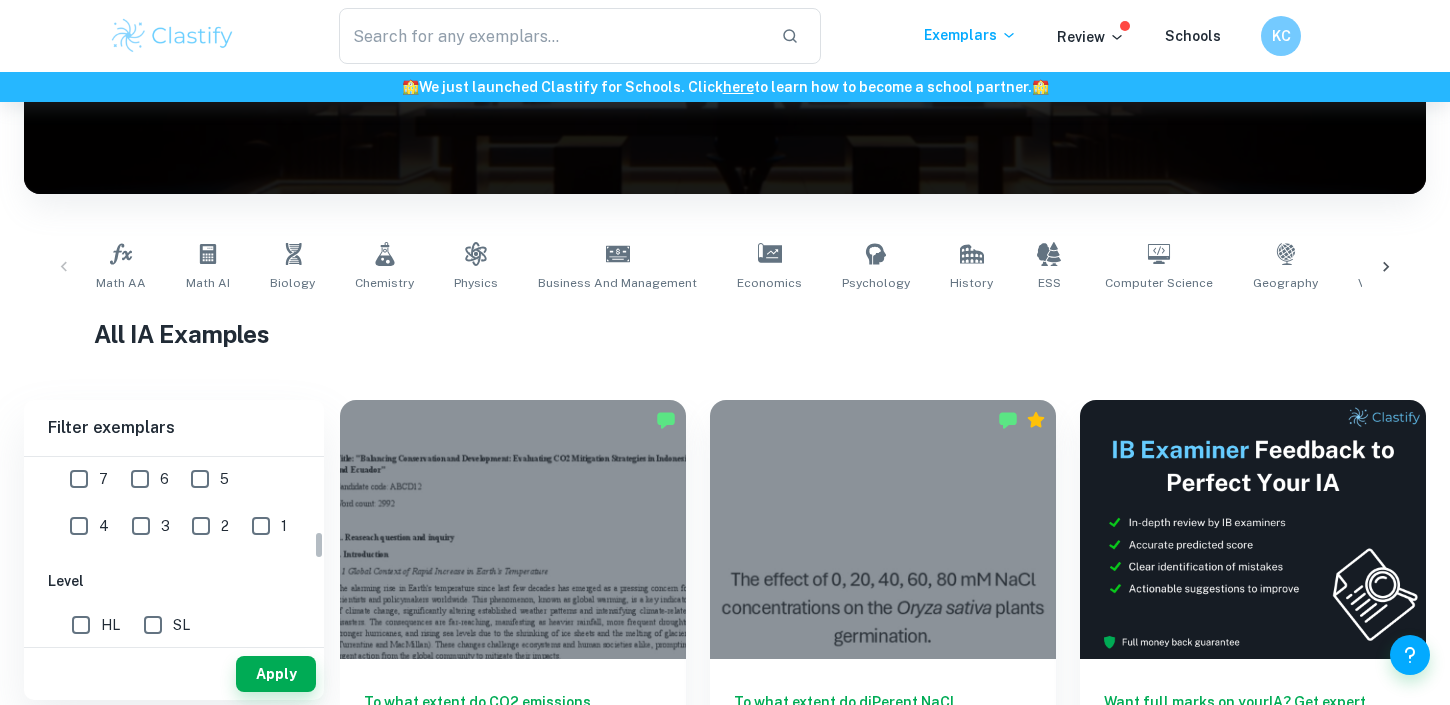 scroll, scrollTop: 470, scrollLeft: 0, axis: vertical 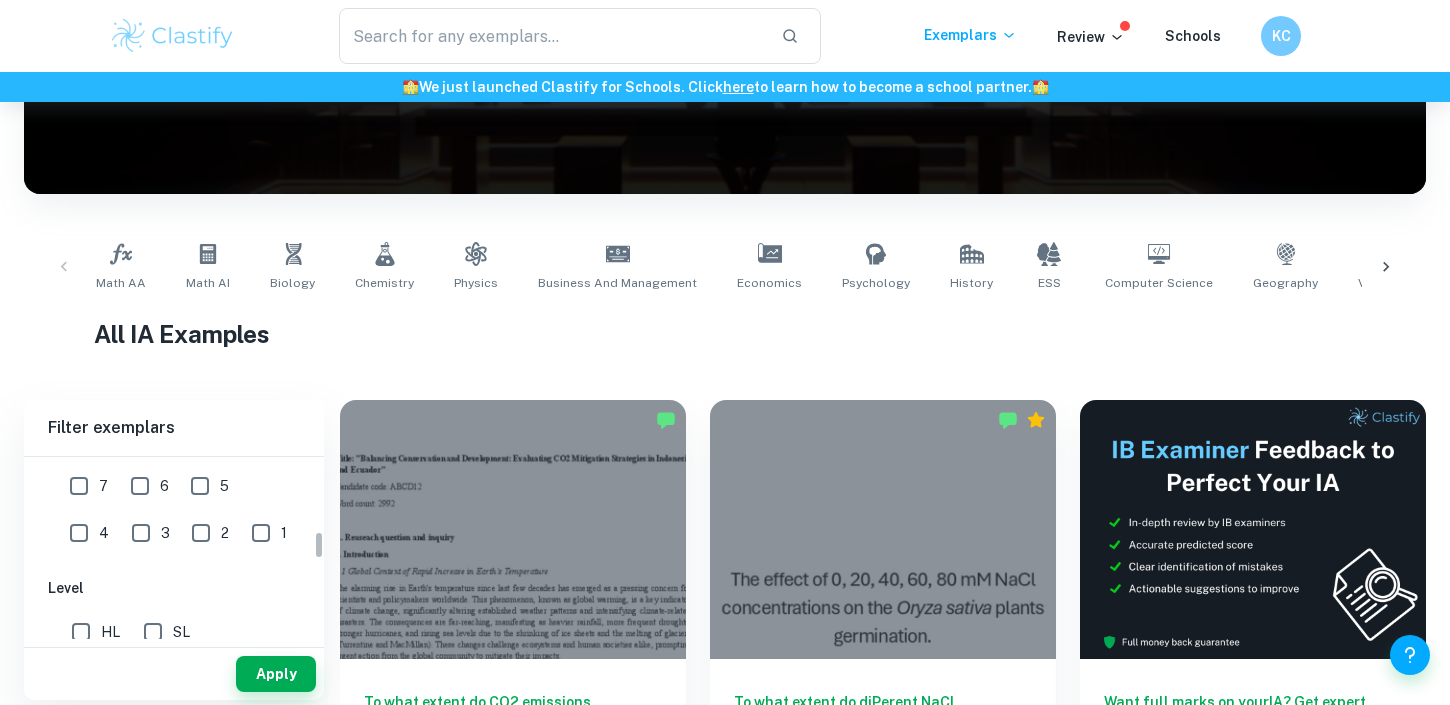 click on "7" at bounding box center (79, 486) 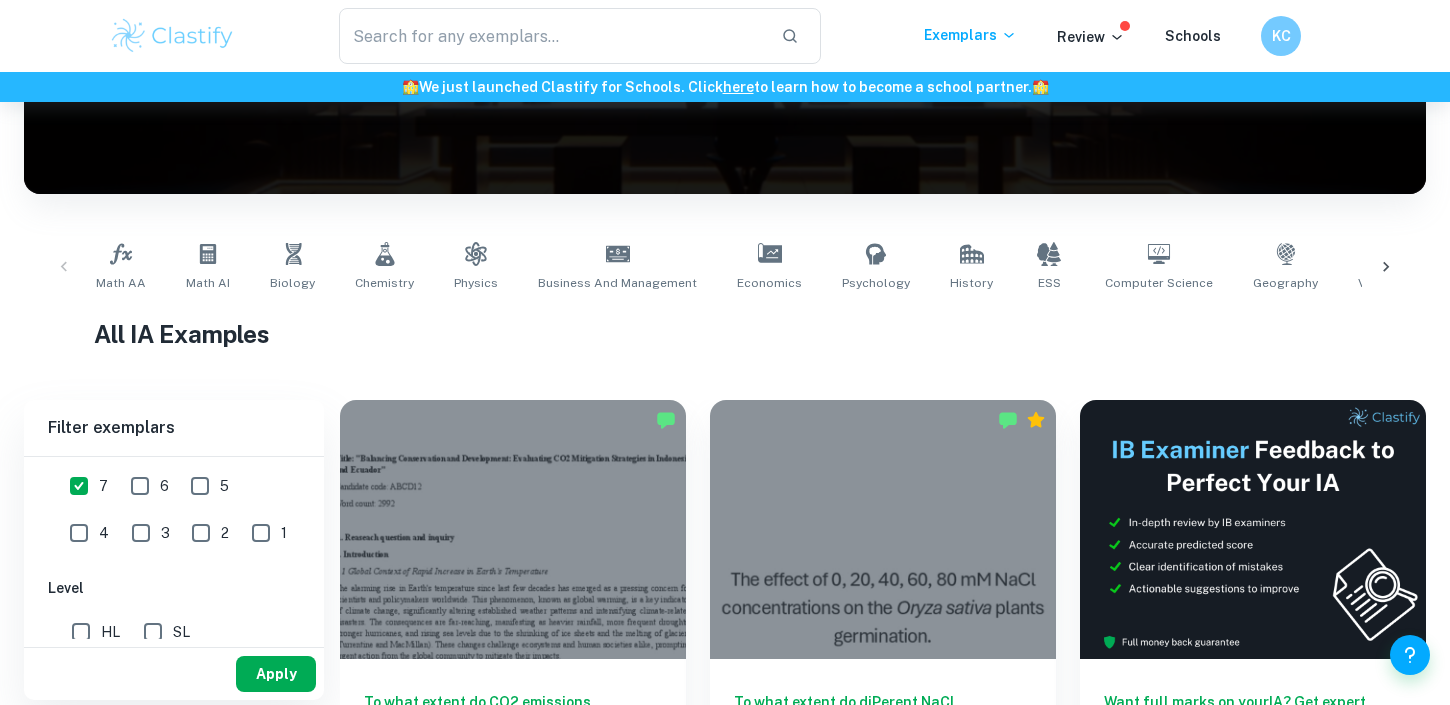 click on "Apply" at bounding box center [276, 674] 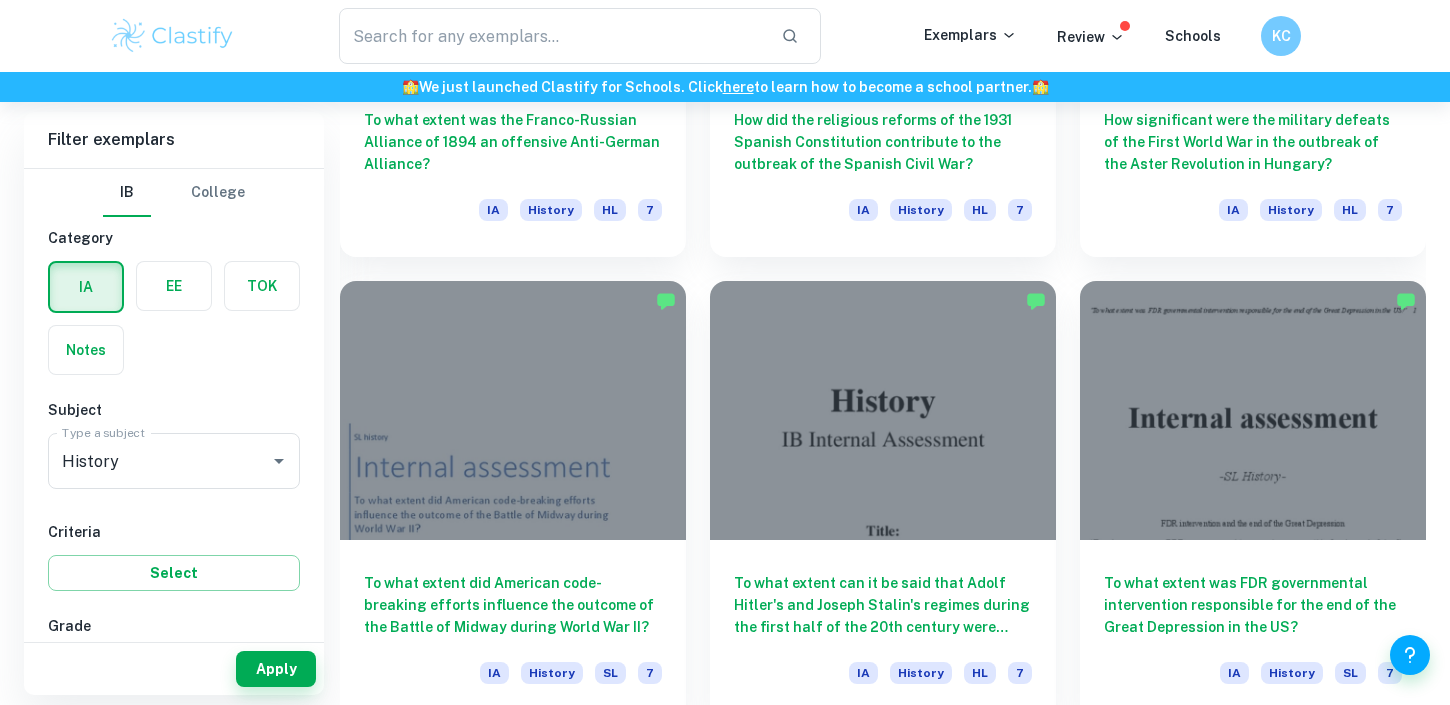 scroll, scrollTop: 1328, scrollLeft: 0, axis: vertical 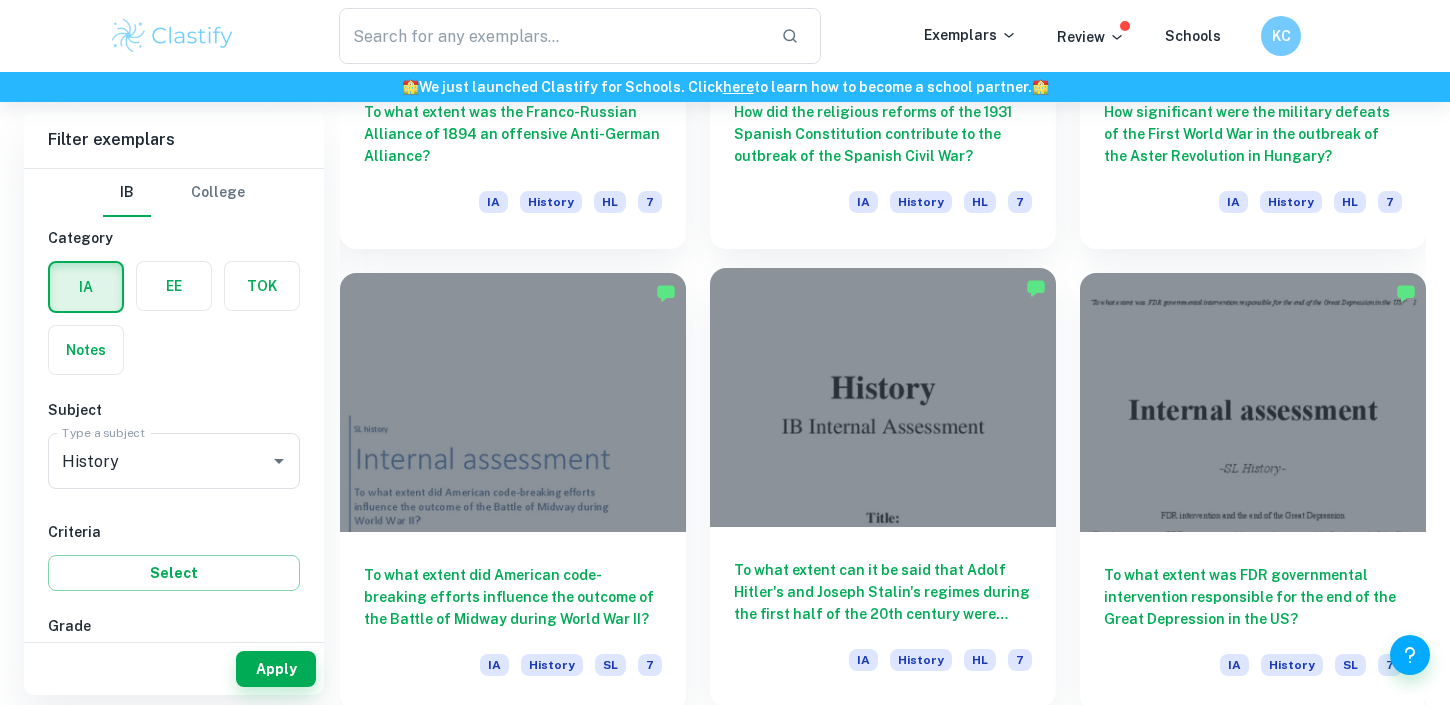 click on "To what extent can it be said that Adolf Hitler's and Joseph Stalin's regimes during the first half of the 20th century were similarly ruthless?" at bounding box center (883, 592) 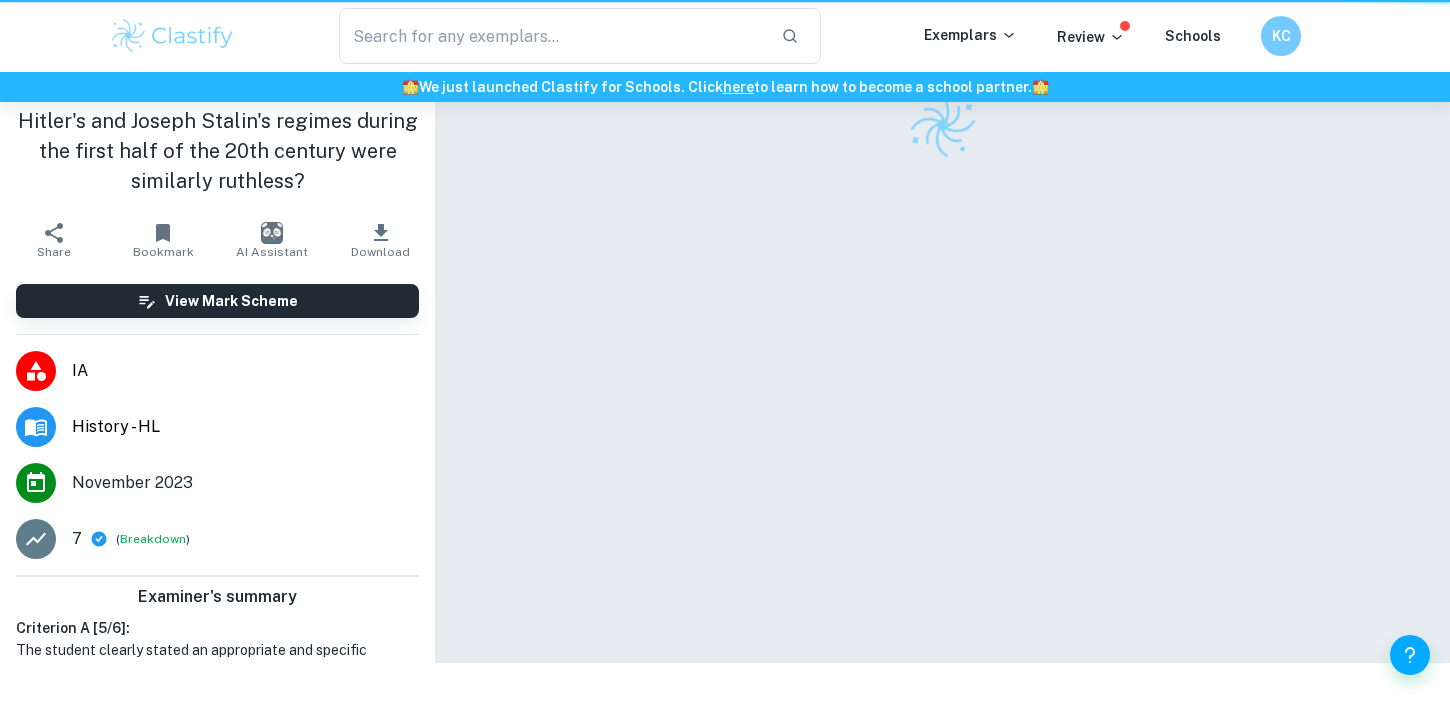 scroll, scrollTop: 0, scrollLeft: 0, axis: both 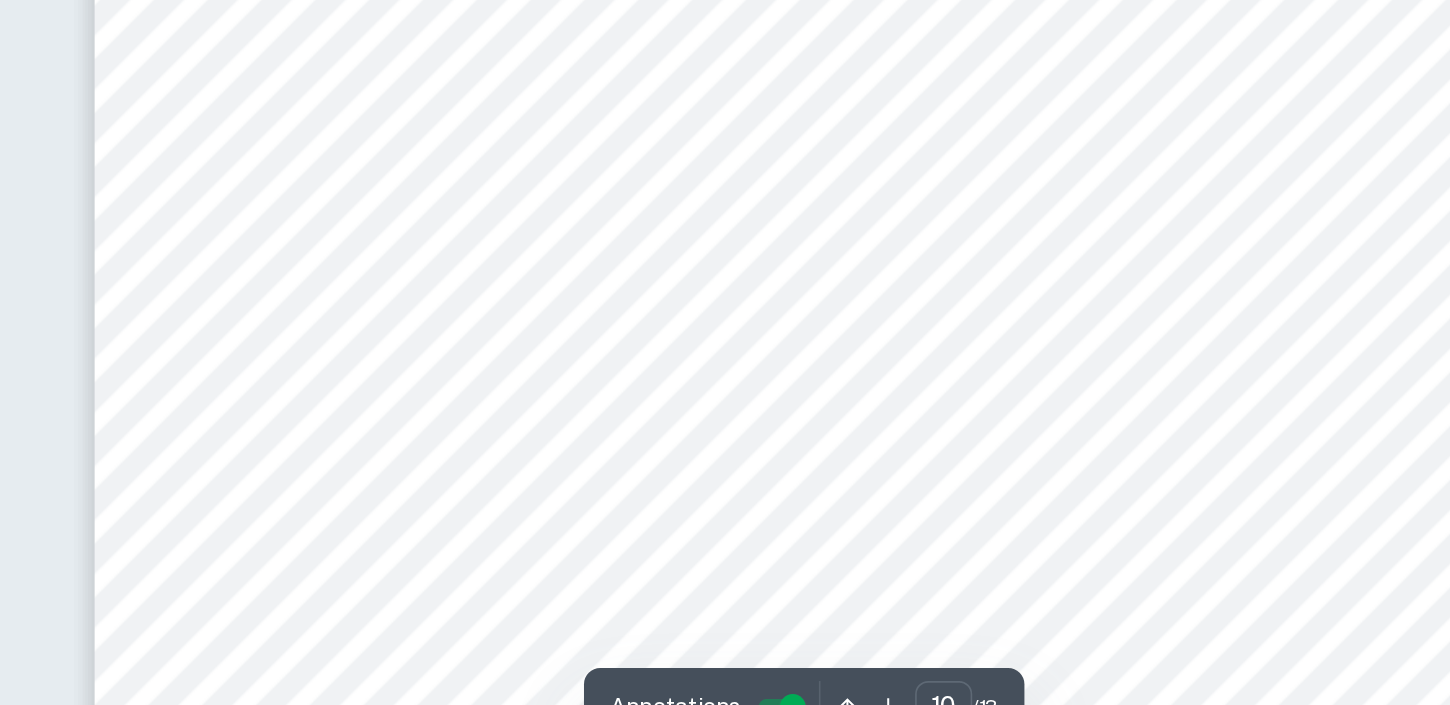 click on "10 as it killed more people, targeted a wider range of individuals, and employed more cruel torture methods. Section 3: Reflection This investigation enlightened me about the several methods typically employed by historians, such as evaluating, comparing, and interpreting sources with different perspectives to reach a balanced conclusion based on the evidence presented. It has also helped me understand the many challenges historians face. For example, analyzing sources with different perspectives, much like historians do, was incredibly valuable due to the diverse views it provided for this investigation. However, this approach also presented challenges. I had to go beyond just considering their opinions; I also needed to assess the validity of the arguments they presented and compare them. Additionally, even though none of the sources were unreliable, some were less credible than others due to their authors. This was the case with the Semana magazine   and Bevan9s article, both   authored by" at bounding box center [943, 506] 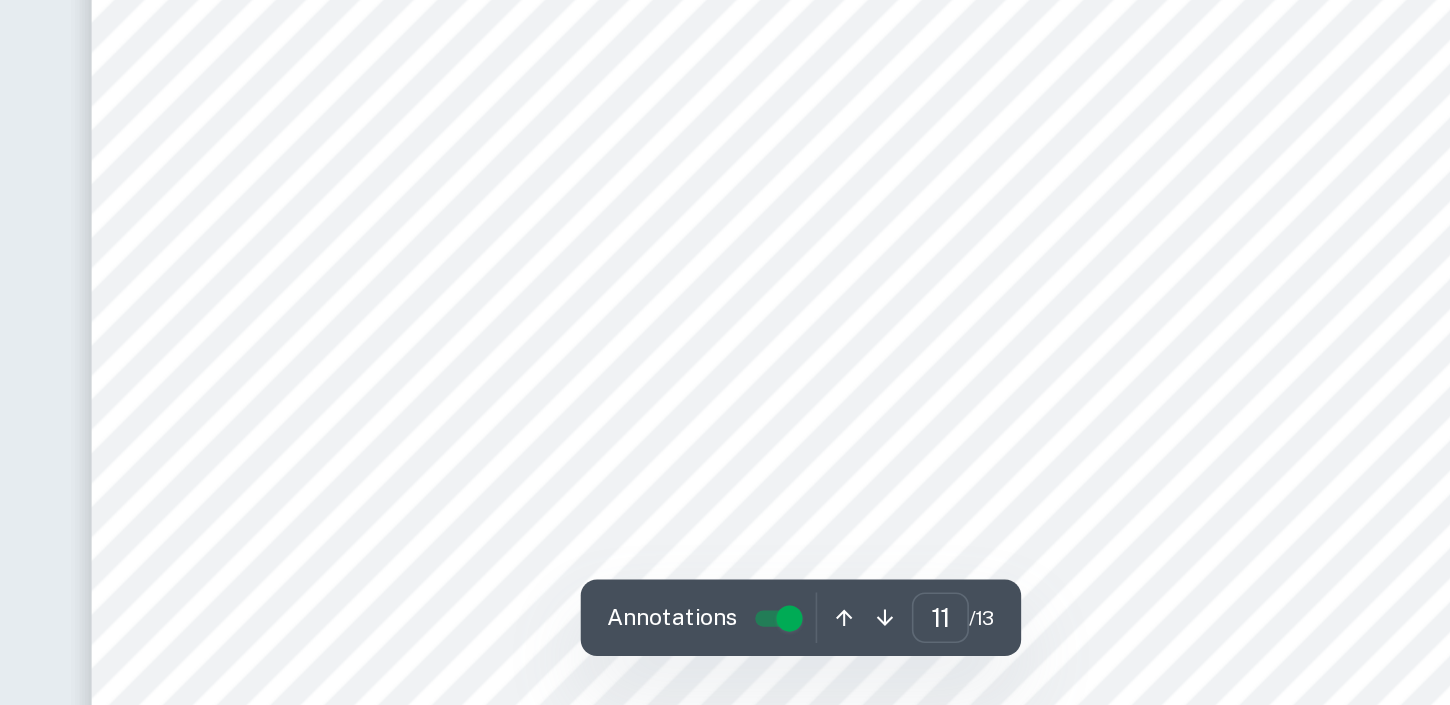 scroll, scrollTop: 12466, scrollLeft: 0, axis: vertical 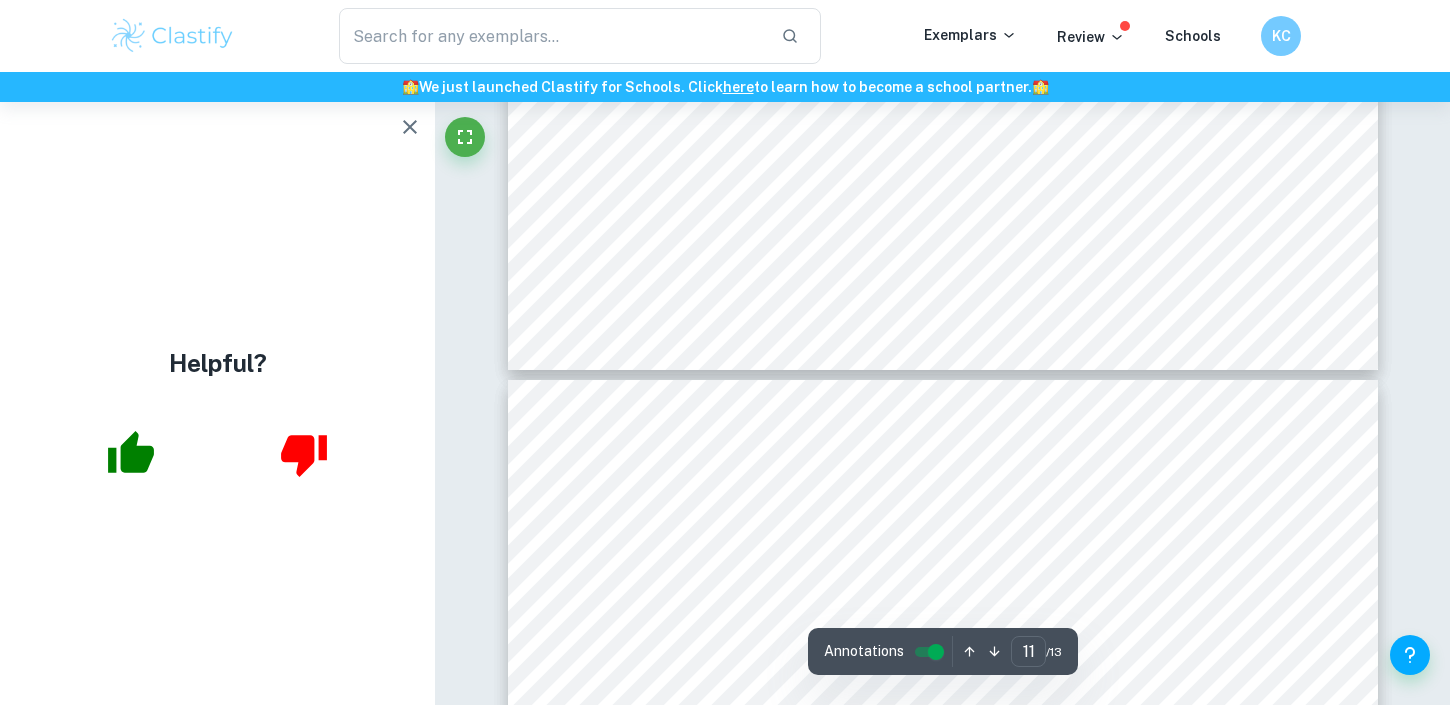 type on "10" 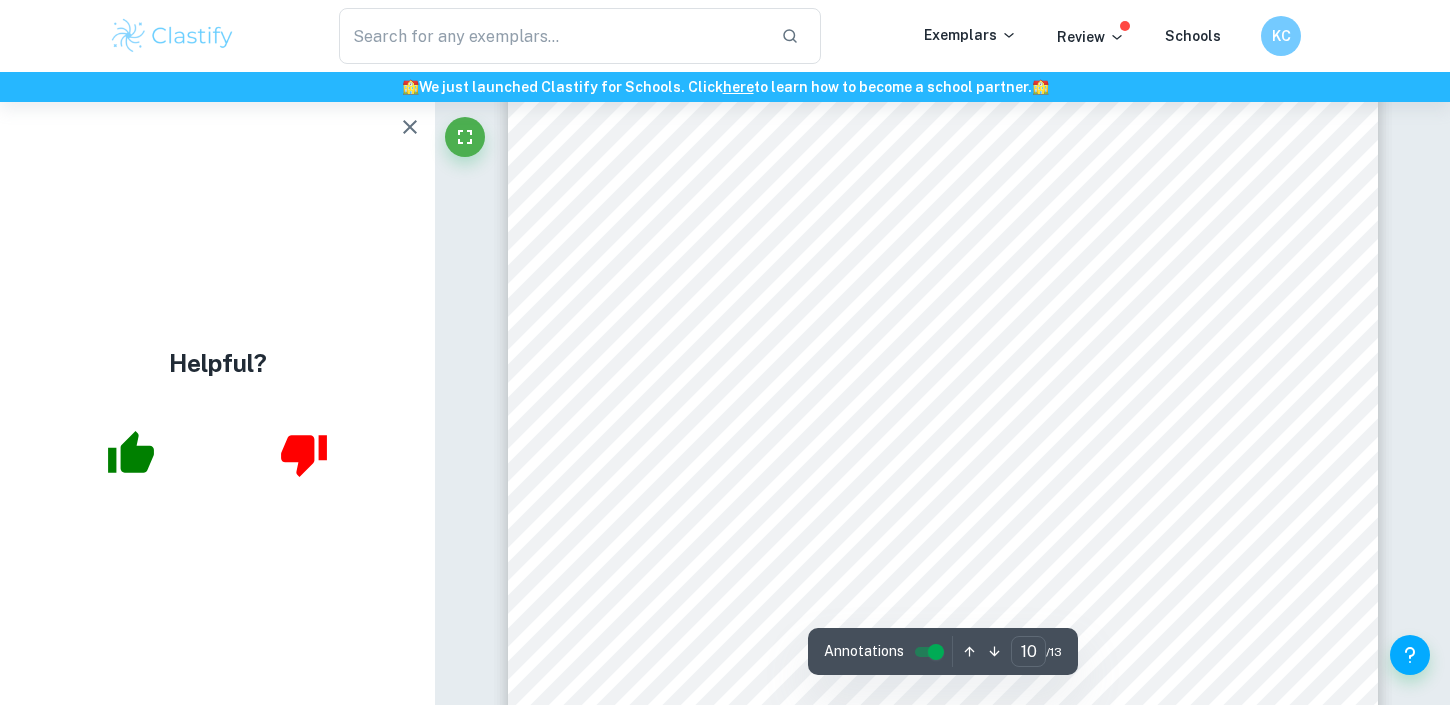 scroll, scrollTop: 11577, scrollLeft: 0, axis: vertical 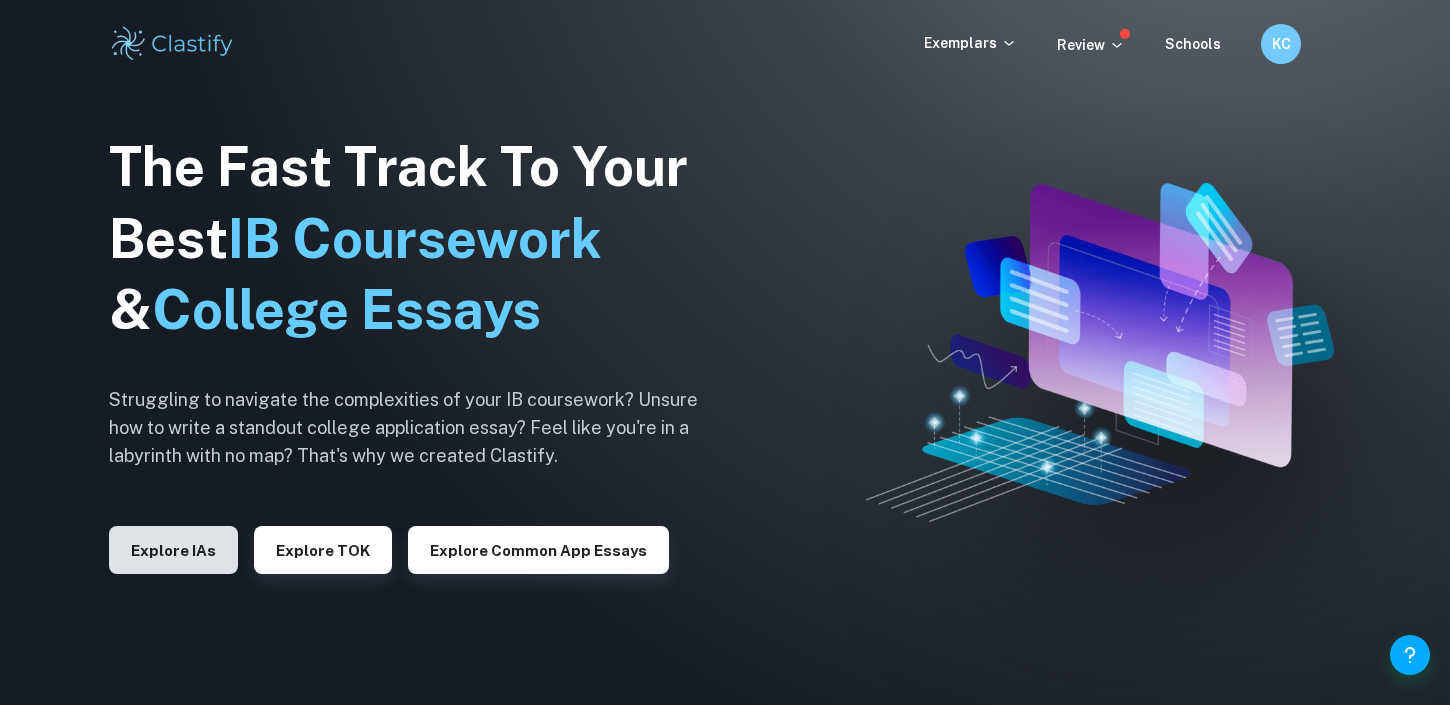 click on "Explore IAs" at bounding box center [173, 550] 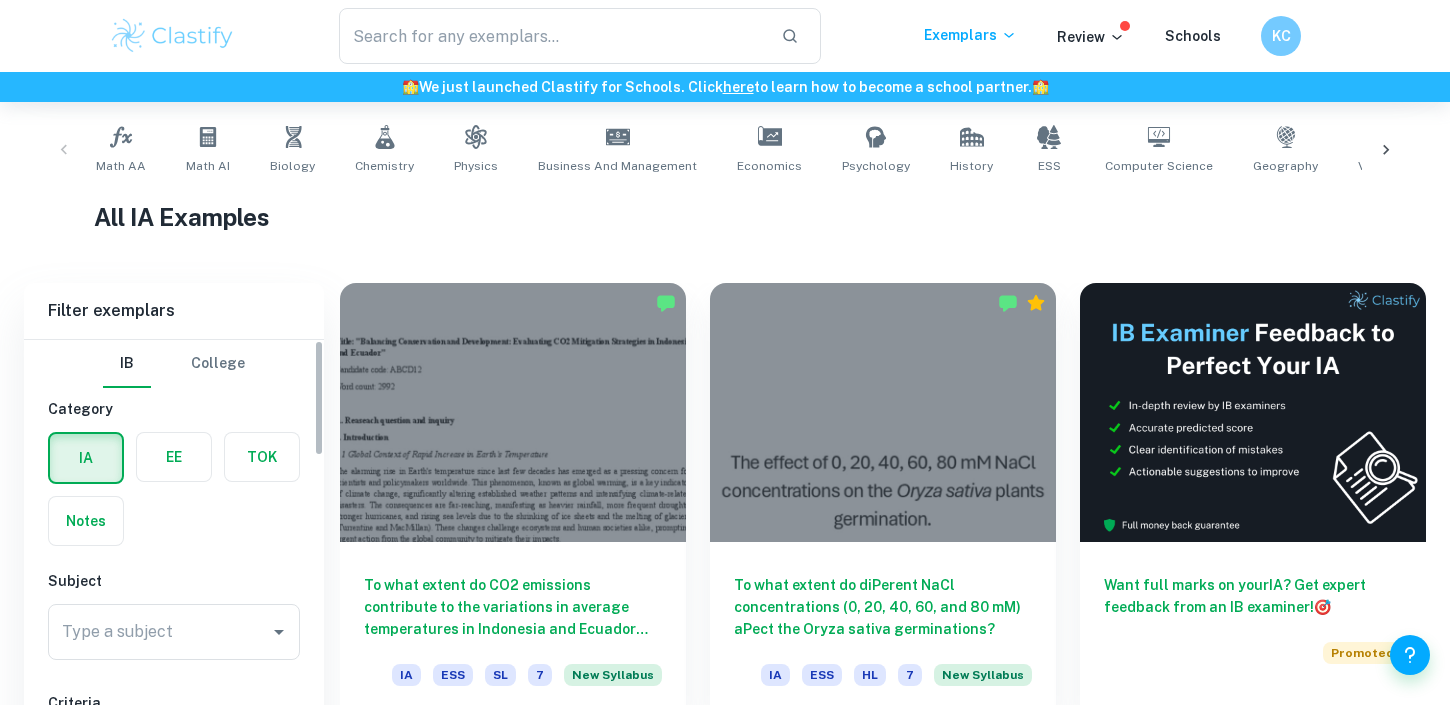 scroll, scrollTop: 470, scrollLeft: 0, axis: vertical 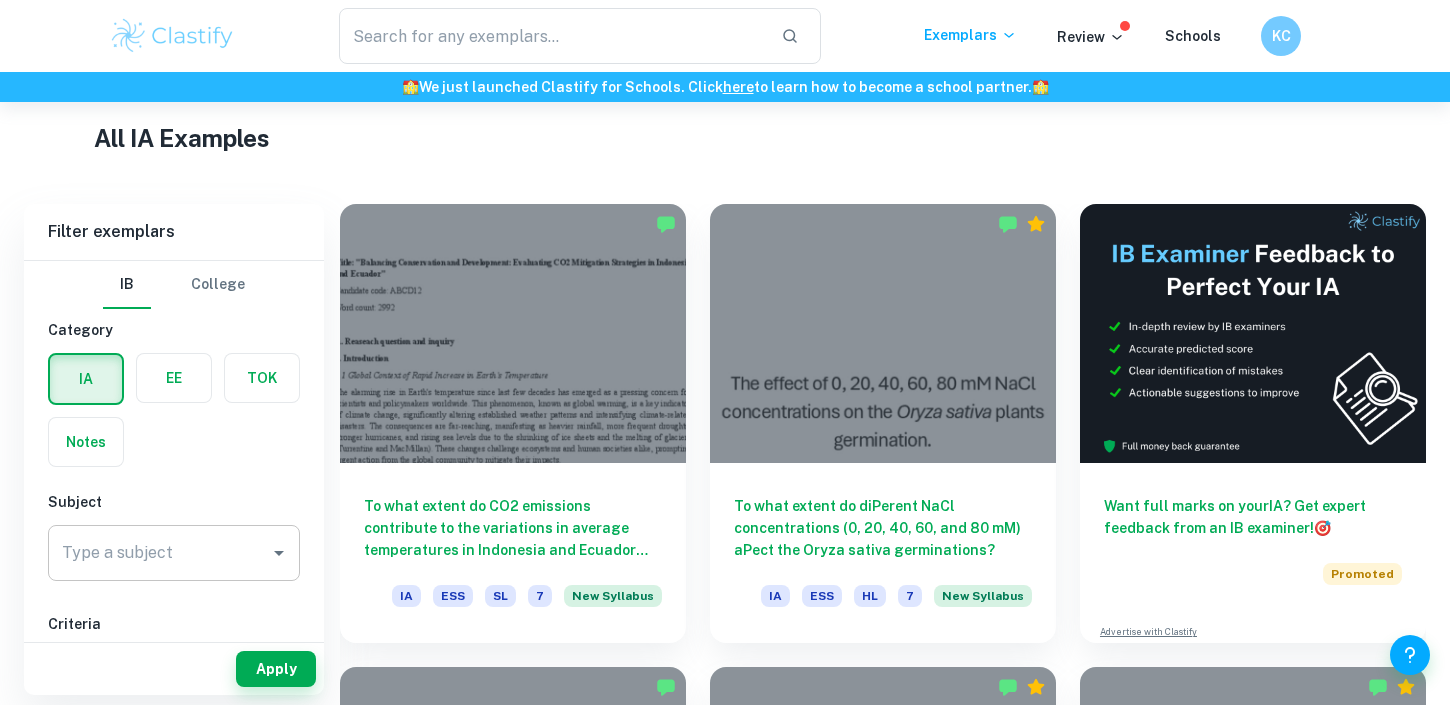click on "Type a subject" at bounding box center [159, 553] 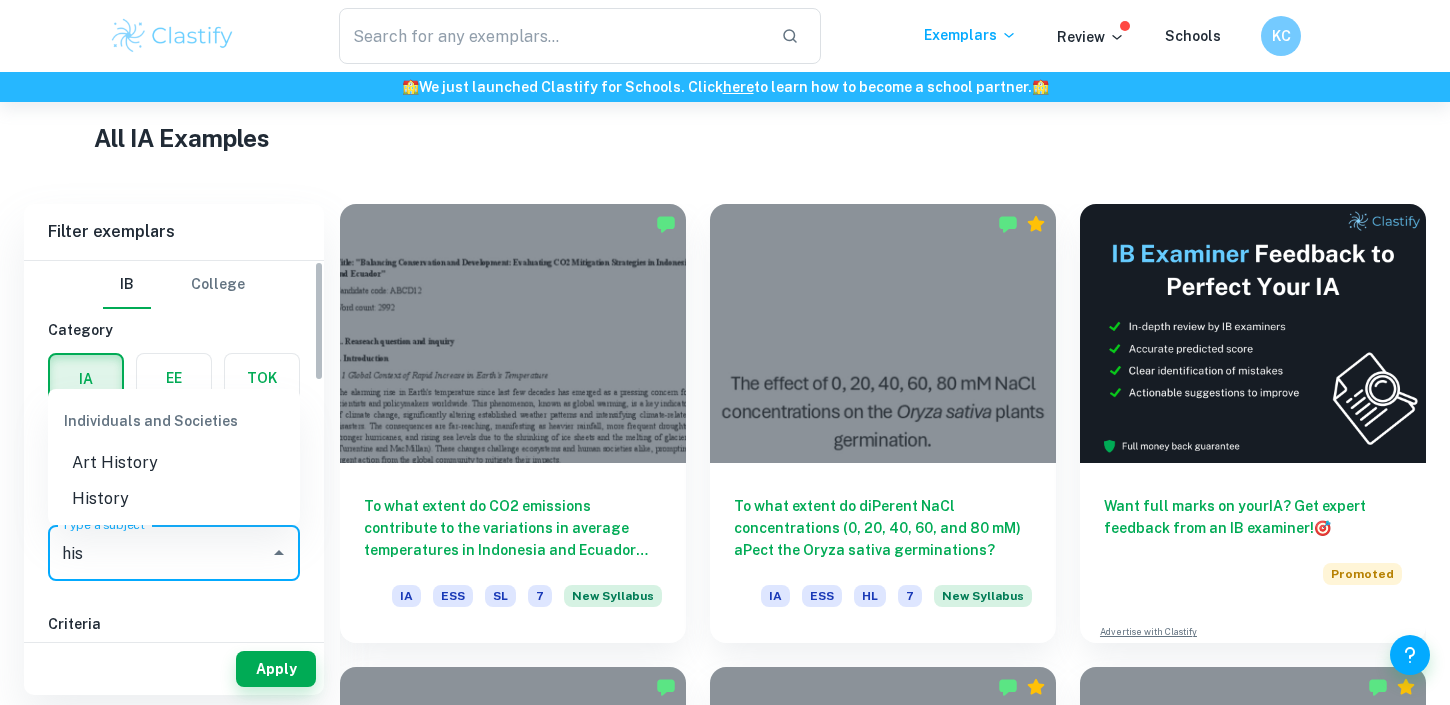 click on "History" at bounding box center [174, 499] 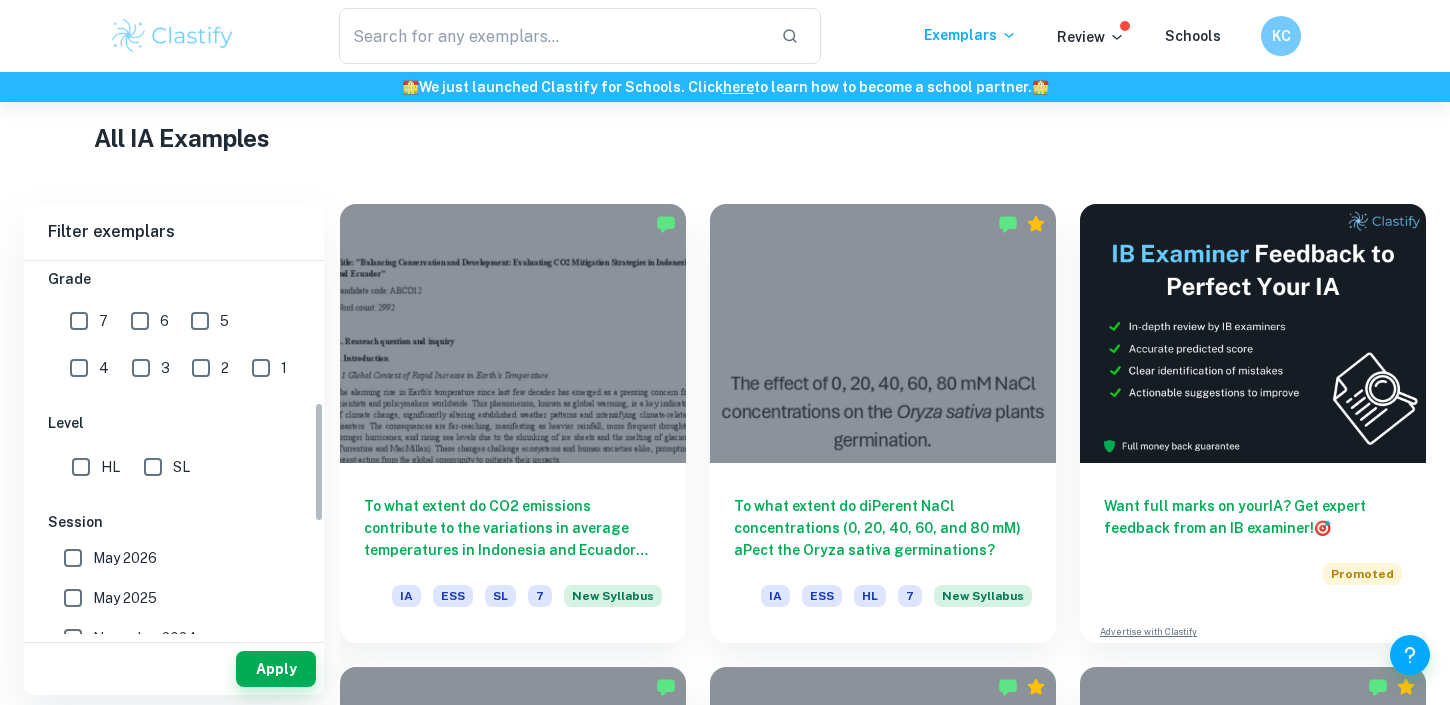 scroll, scrollTop: 432, scrollLeft: 0, axis: vertical 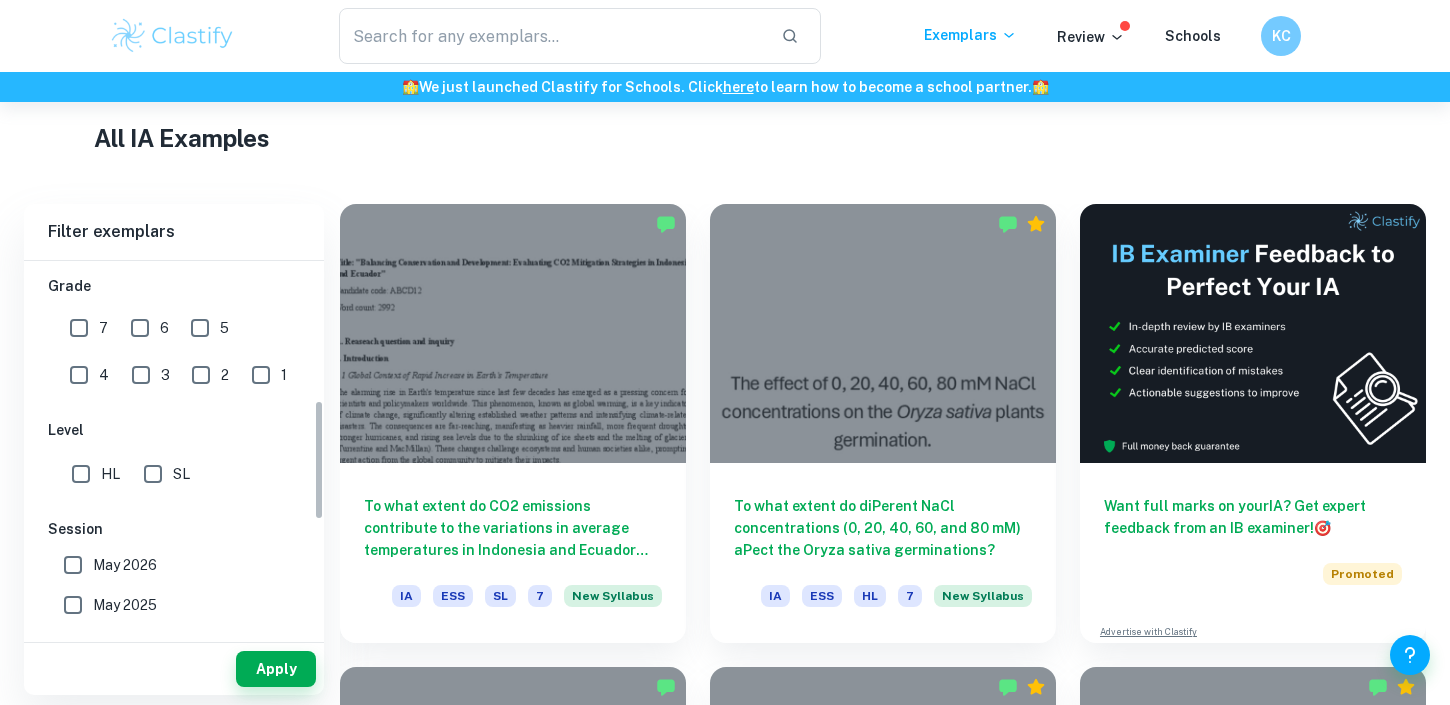 type on "History" 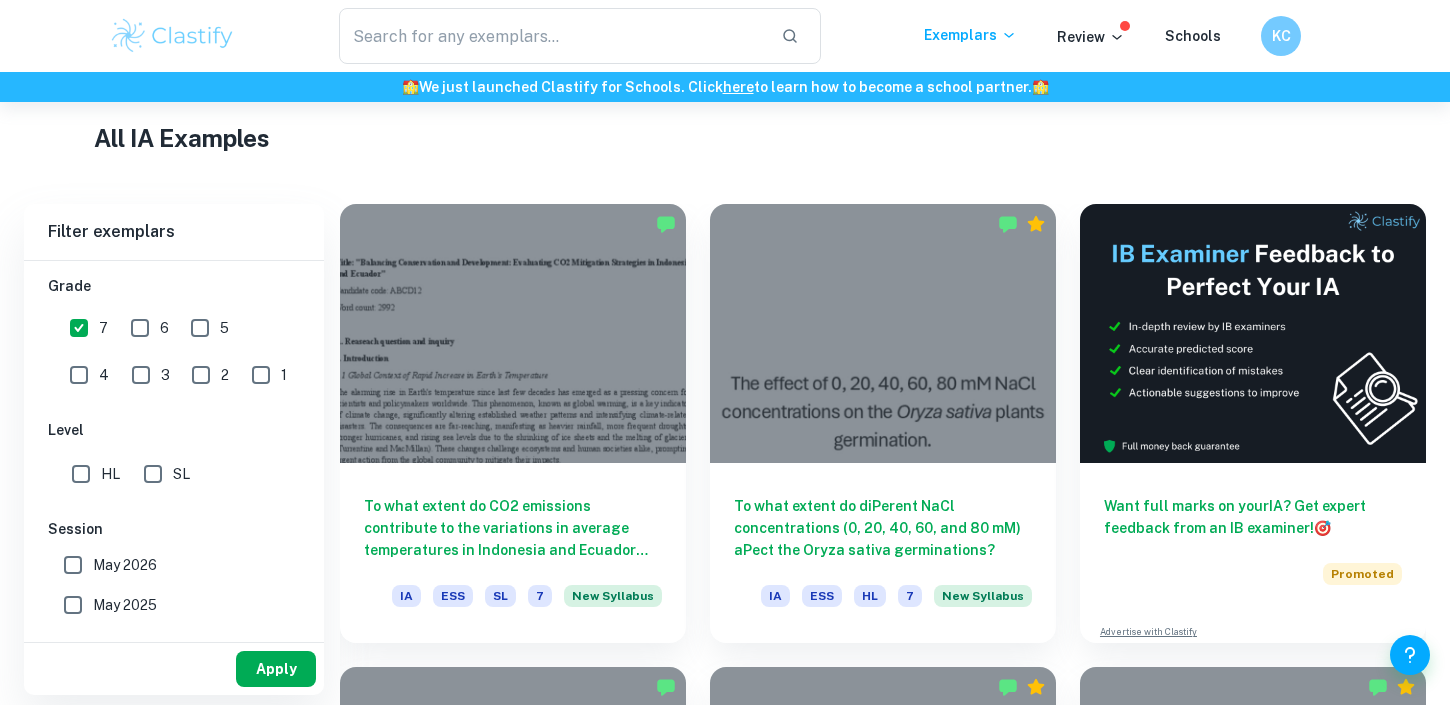 click on "Apply" at bounding box center (276, 669) 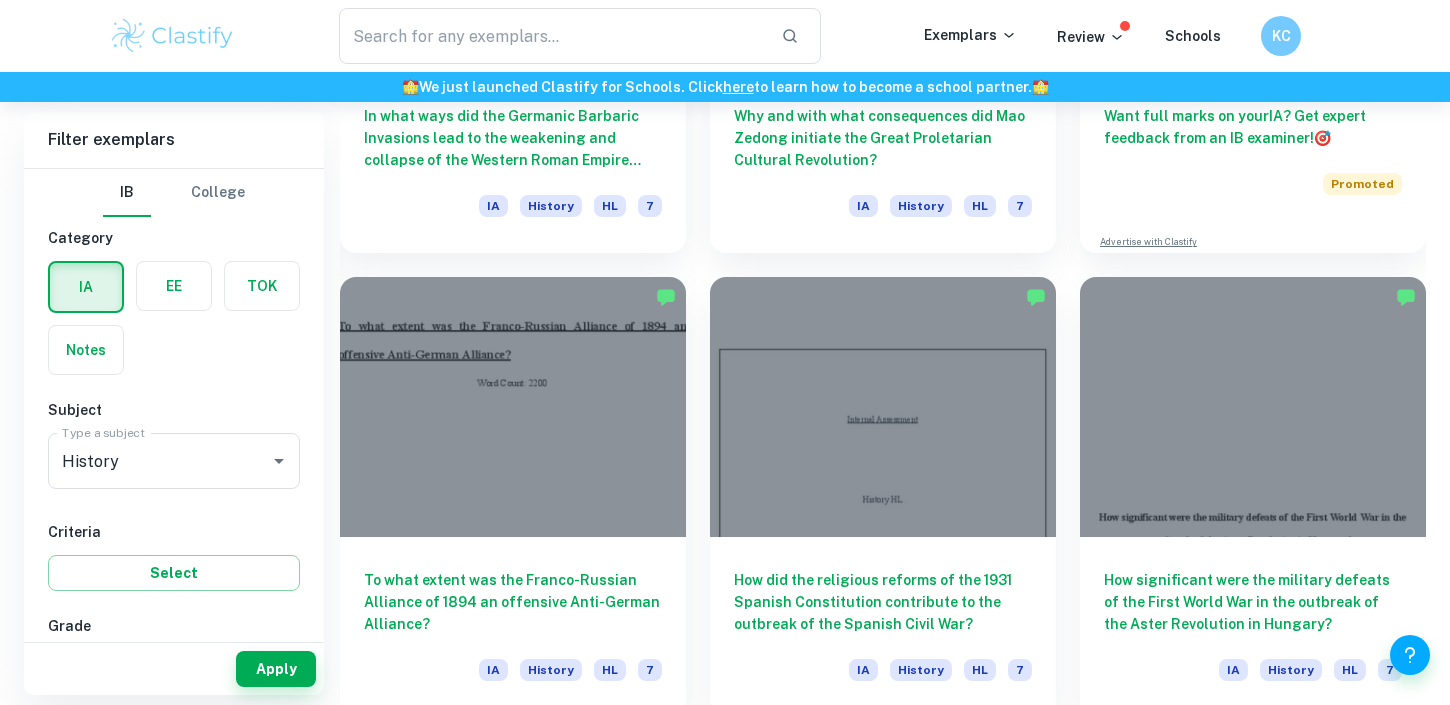 scroll, scrollTop: 890, scrollLeft: 0, axis: vertical 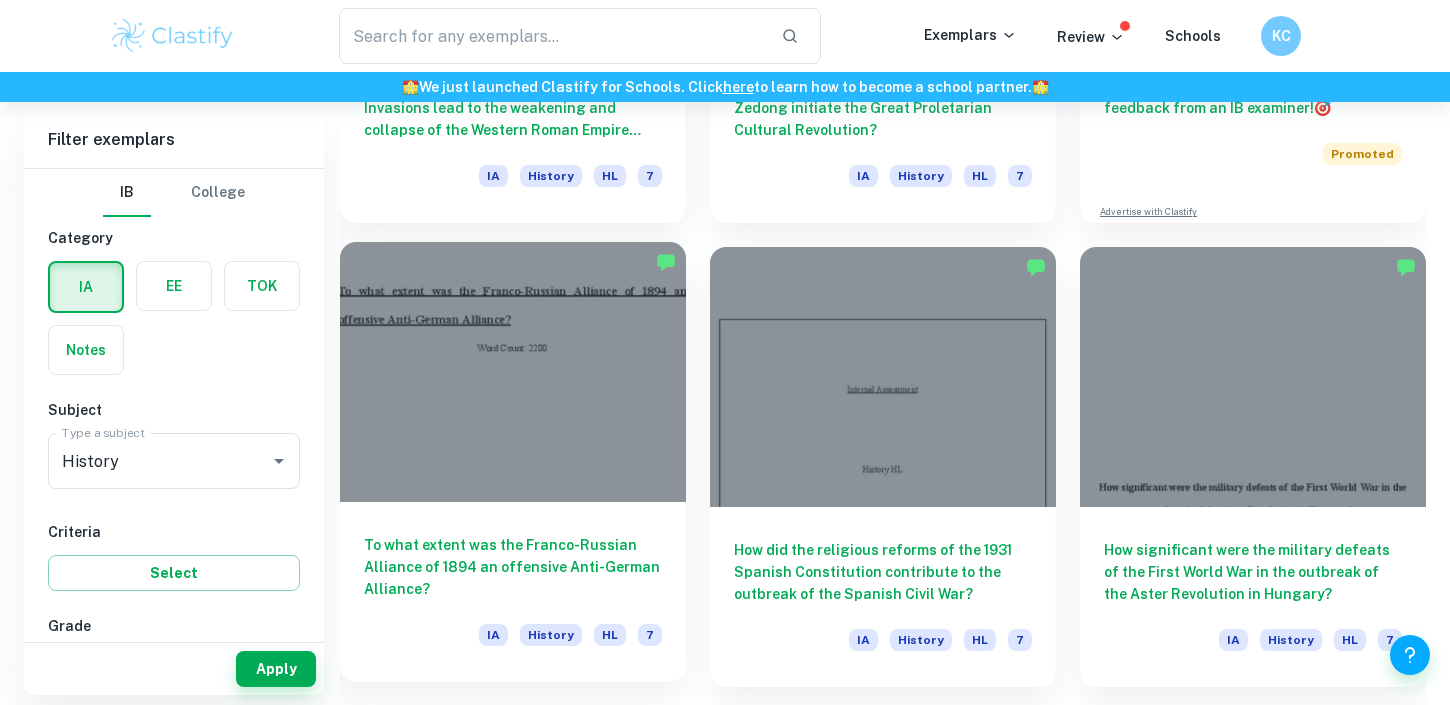 click on "To what extent was the Franco-Russian Alliance of 1894 an offensive Anti-German Alliance?" at bounding box center [513, 567] 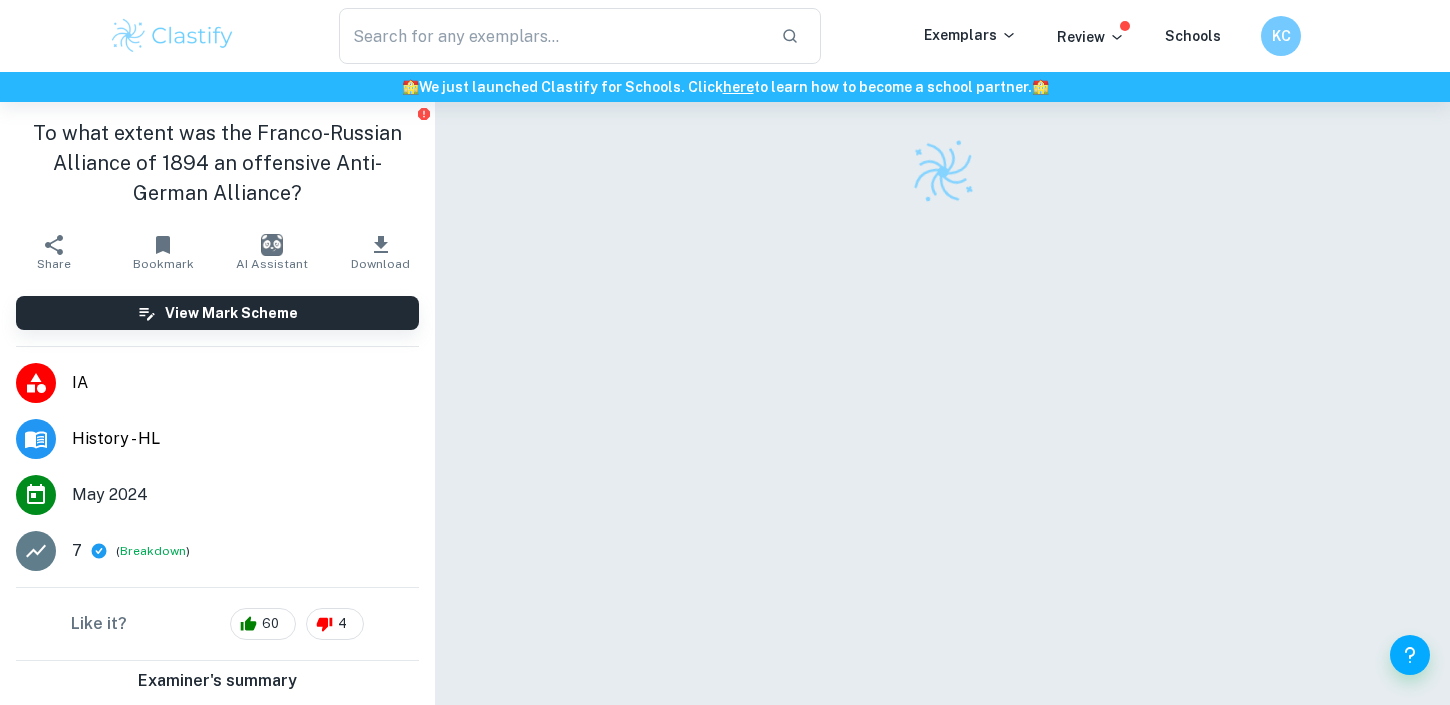 scroll, scrollTop: 102, scrollLeft: 0, axis: vertical 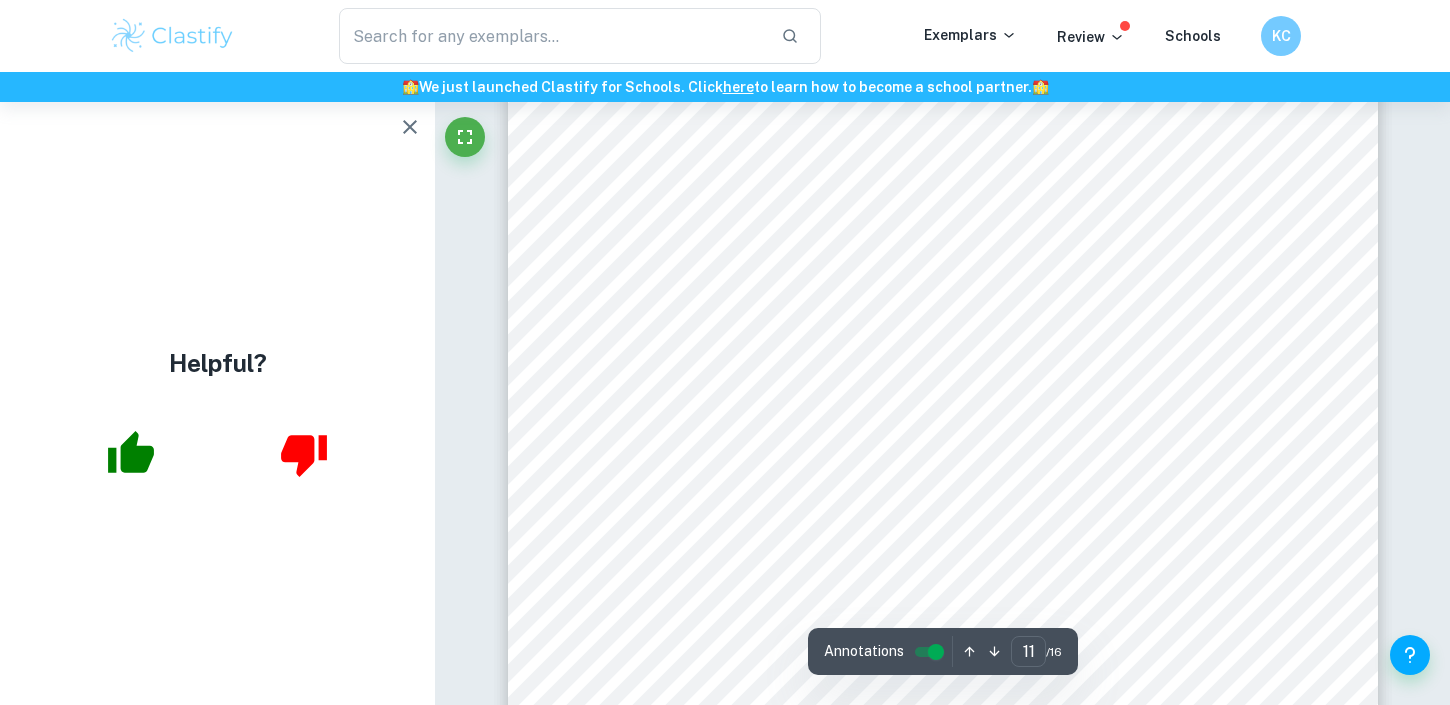 click on "be useful. I was able to overcome this problem by searching for sources in English, Russian and French, which opened up a variety of interpretations. For example, I analysed a French cartoon on the Alliance (Appendix). Cartoons often provide historians with public opinion and this one prompted me to research into the Russo-Japanese war, aiding the investigation. One limitation to the investigation was the nature of alliances. They can be ambiguous and hard to interpret due to the 8dry9 language. When I was reading the Alliances, I had to use a close analysis method, which allowed me to pick out important details (e.g. clause 5, the word 8separately9). The motivations behind the Alliance are difficult to determine from the document alone, therefore extensive research must be done. In this investigation I was introduced to the challenges facing historians, namely not being able to make a definite conclusion. Initially, I found this difficult, as I was used to a yes/no 11" at bounding box center [943, 222] 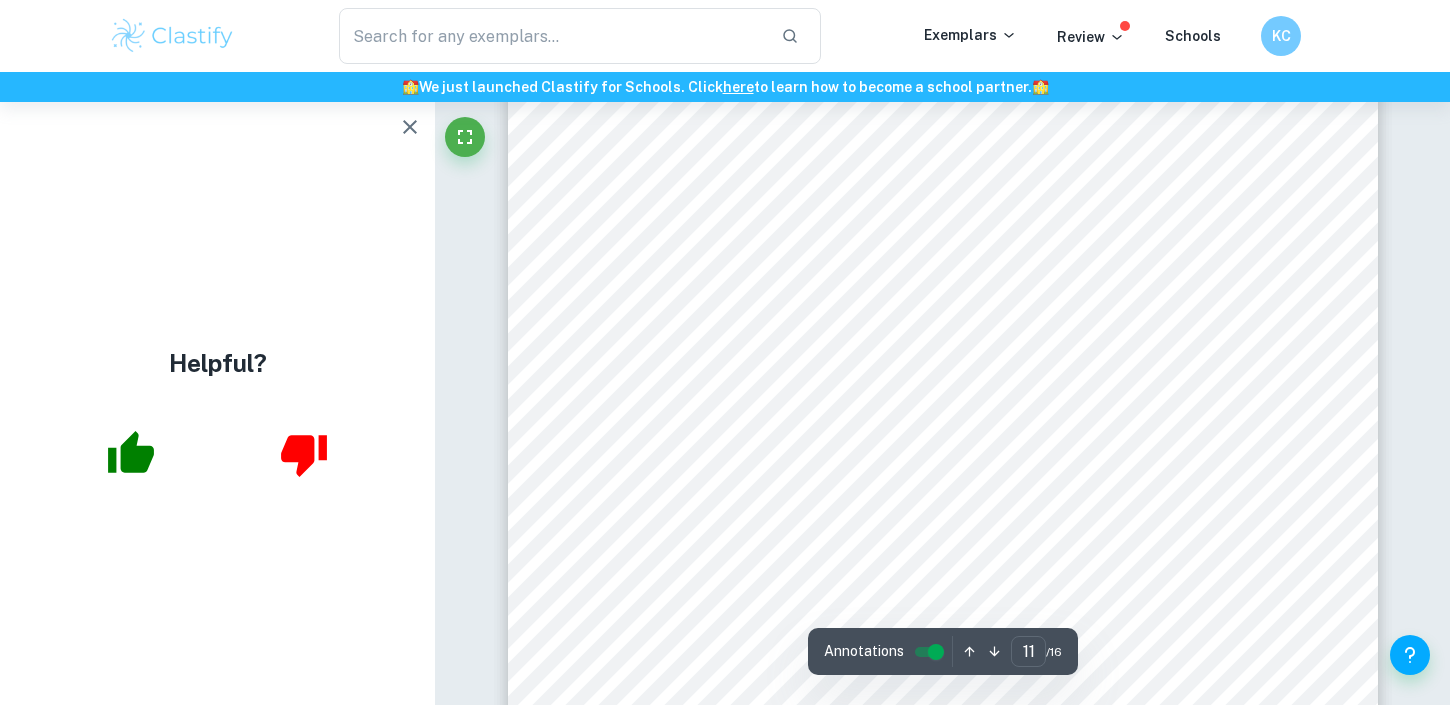 scroll, scrollTop: 12877, scrollLeft: 0, axis: vertical 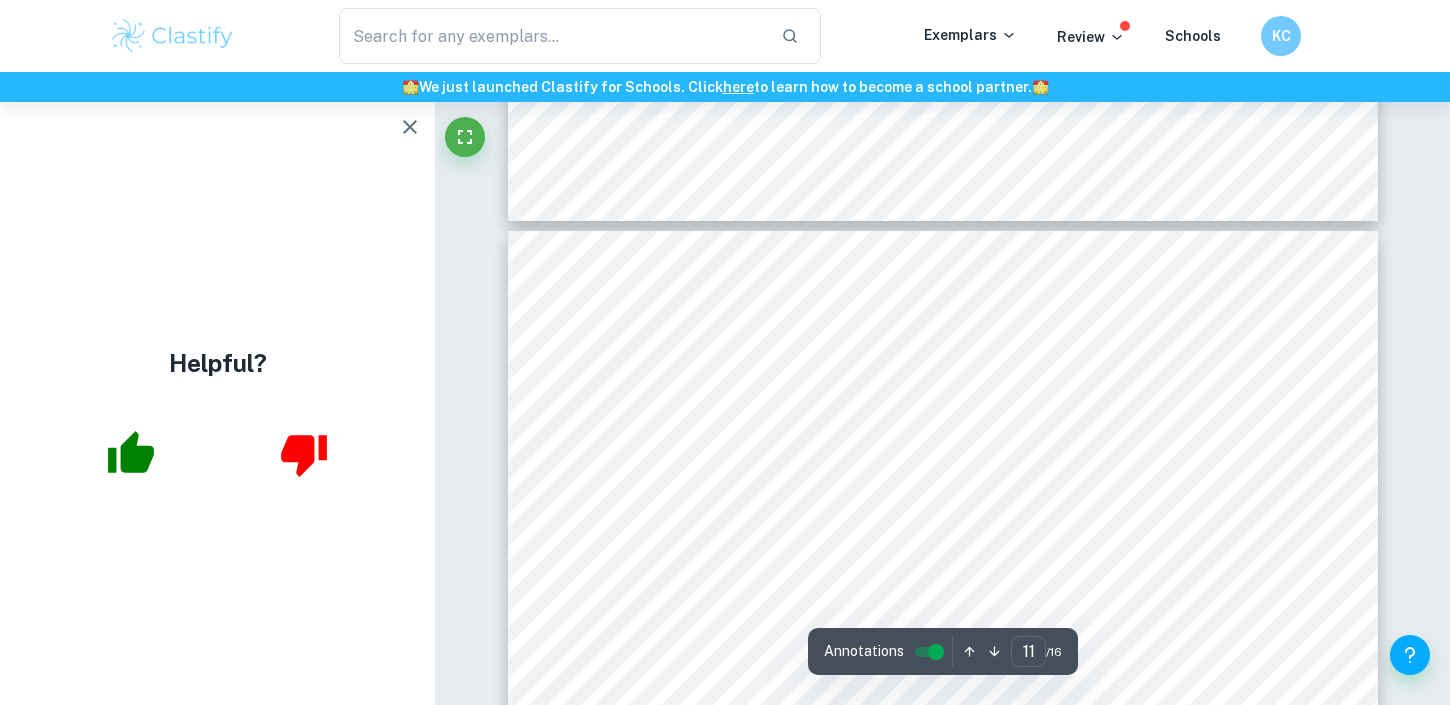 type on "10" 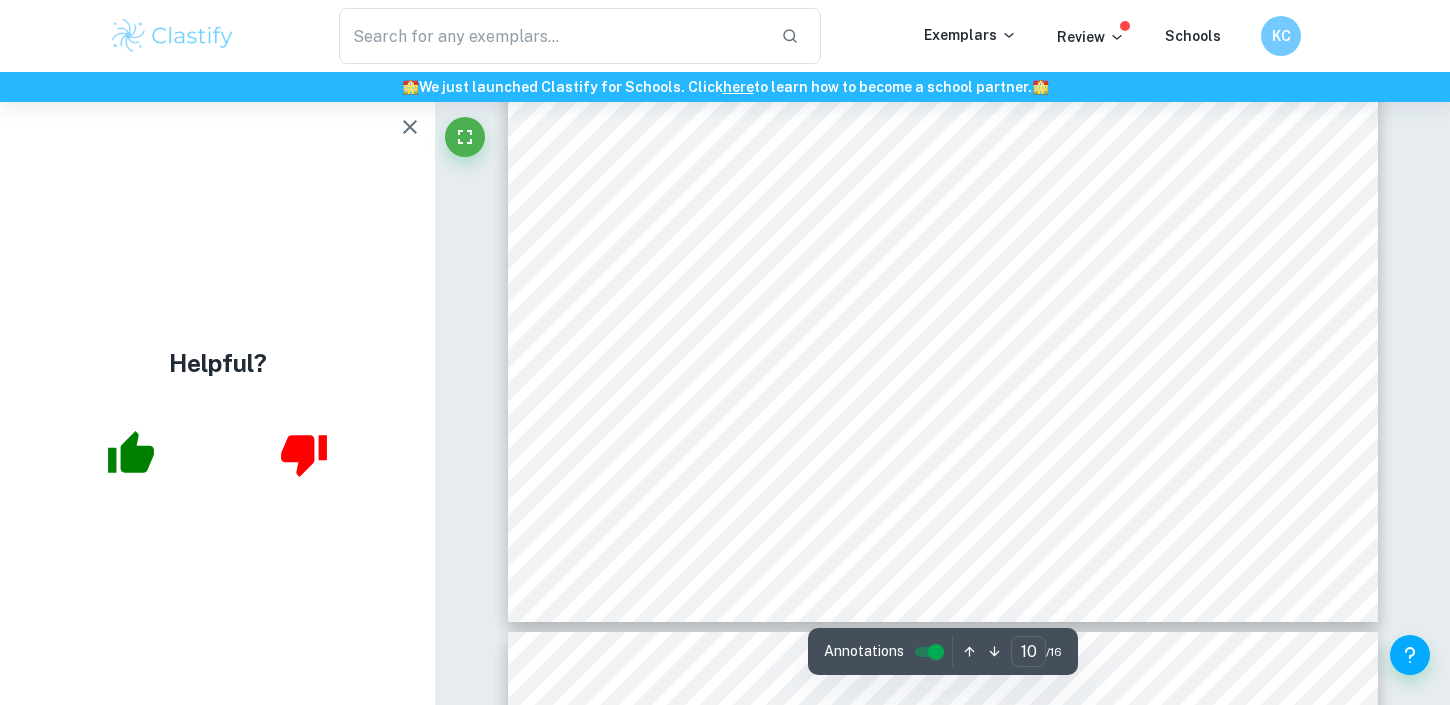 scroll, scrollTop: 12036, scrollLeft: 0, axis: vertical 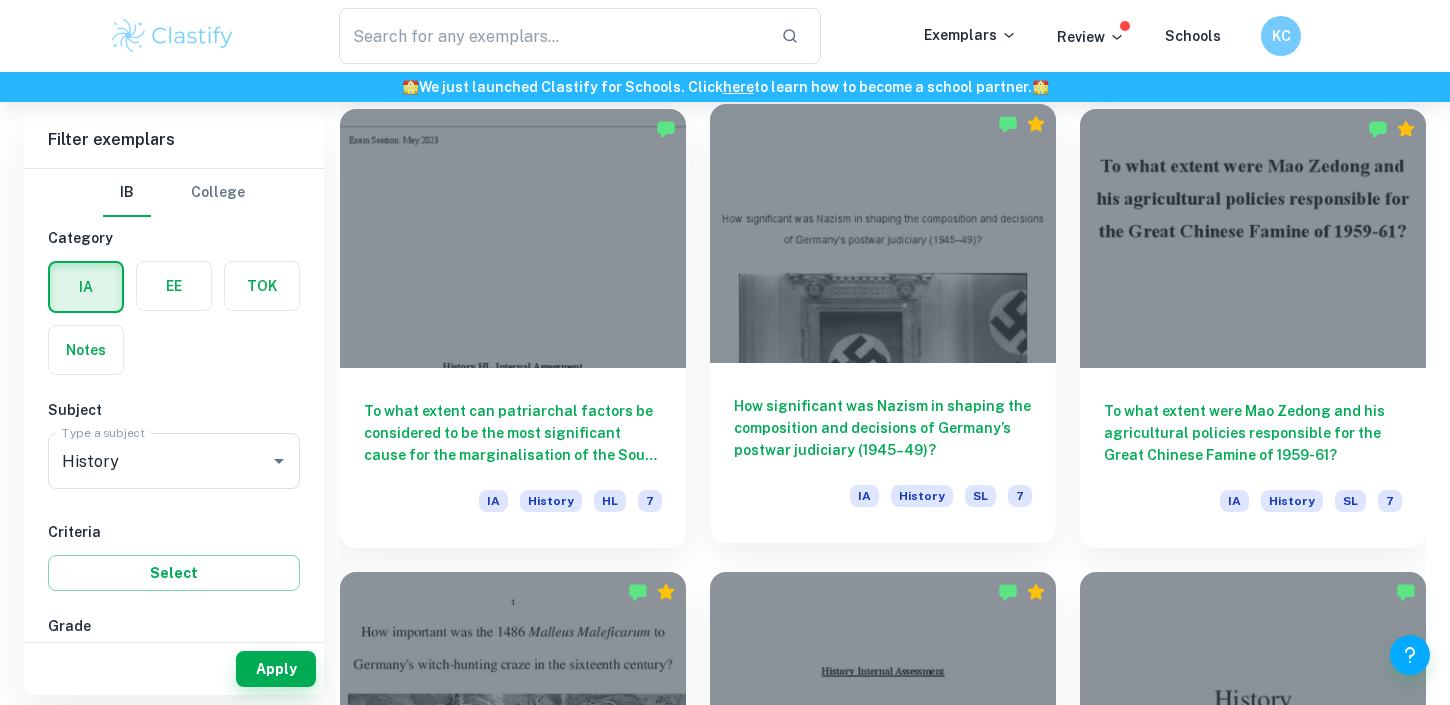 click on "How significant was Nazism in shaping the composition and decisions of Germany’s postwar judiciary (1945–49)? IA History SL 7" at bounding box center [883, 453] 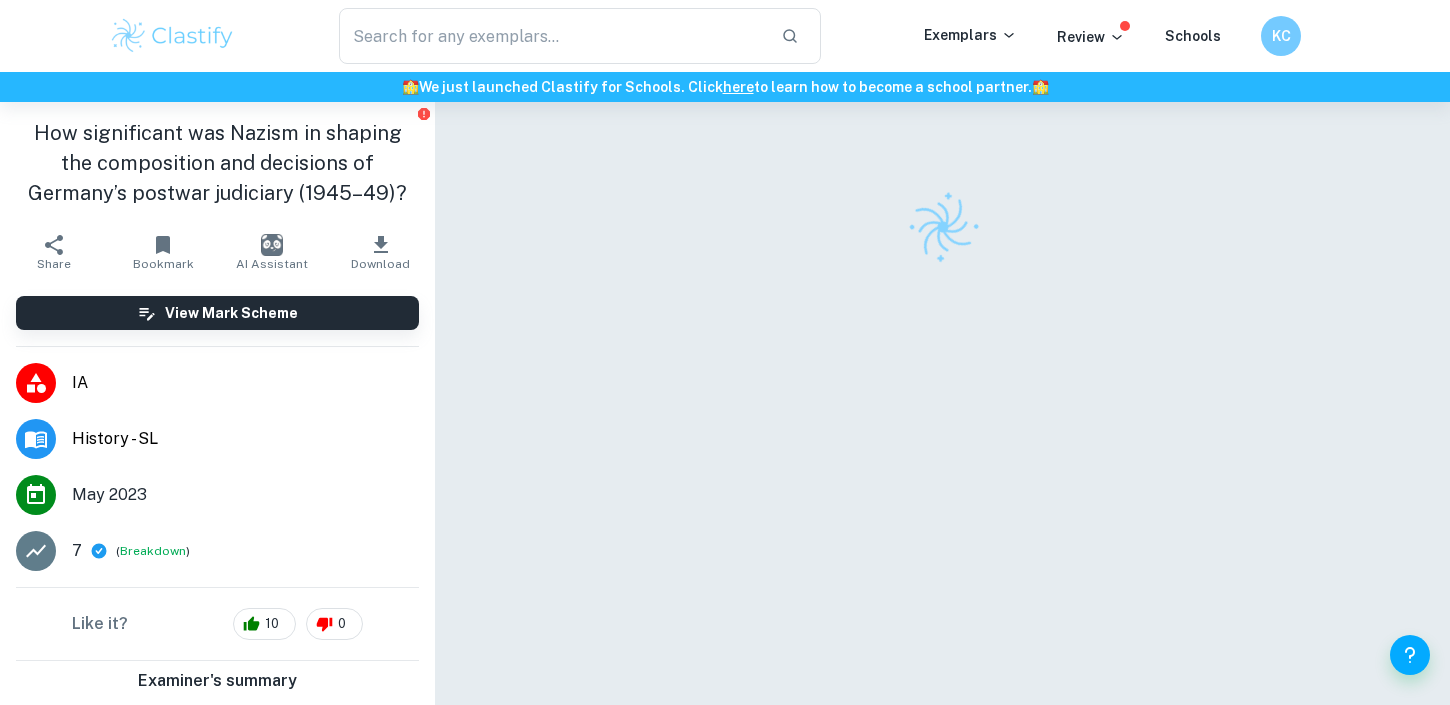 scroll, scrollTop: 510, scrollLeft: 0, axis: vertical 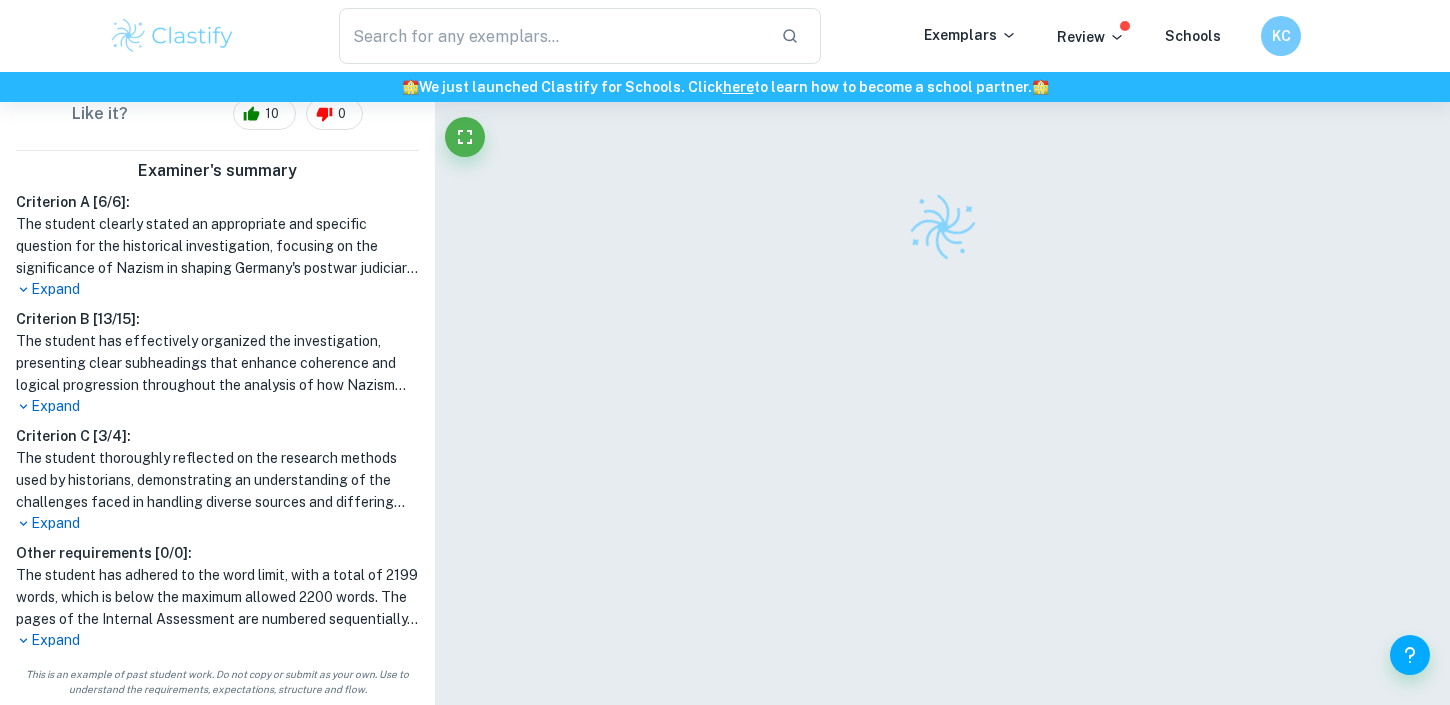 click on "Expand" at bounding box center [217, 640] 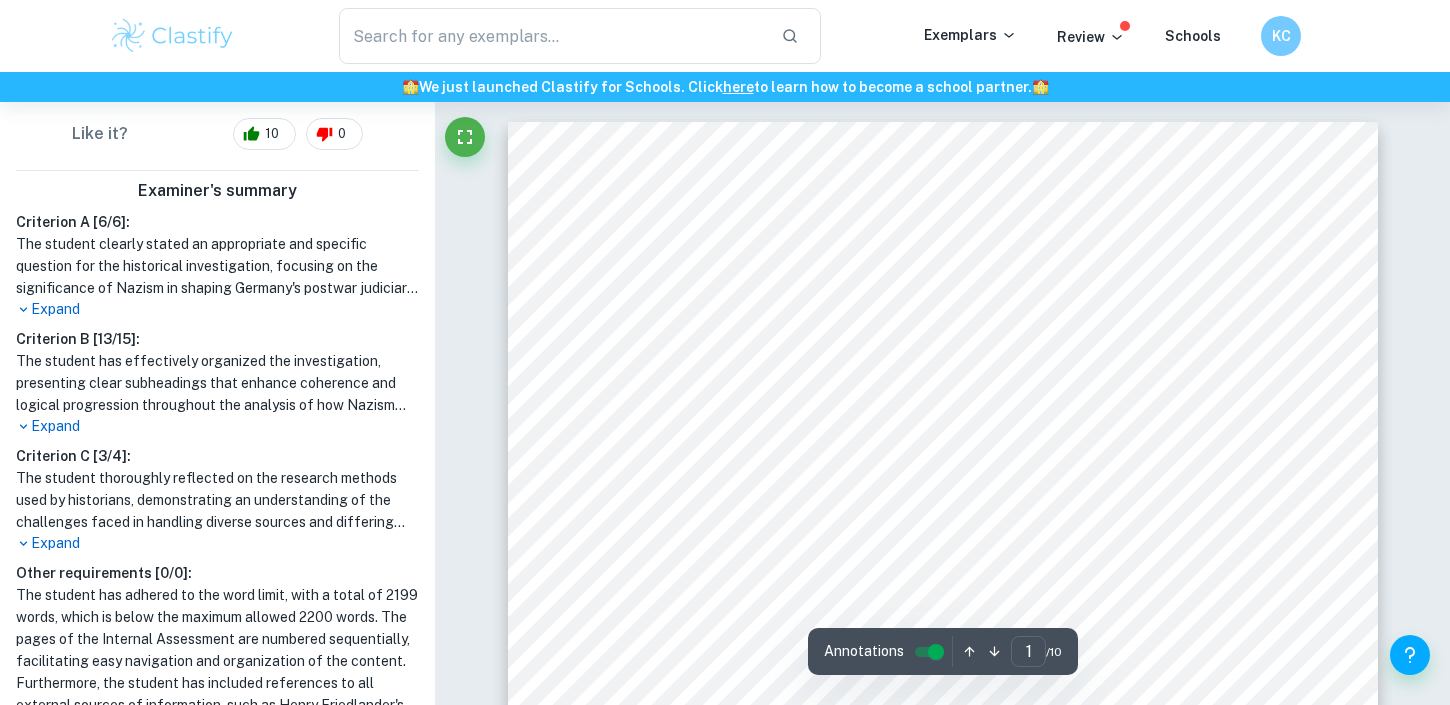 scroll, scrollTop: 492, scrollLeft: 0, axis: vertical 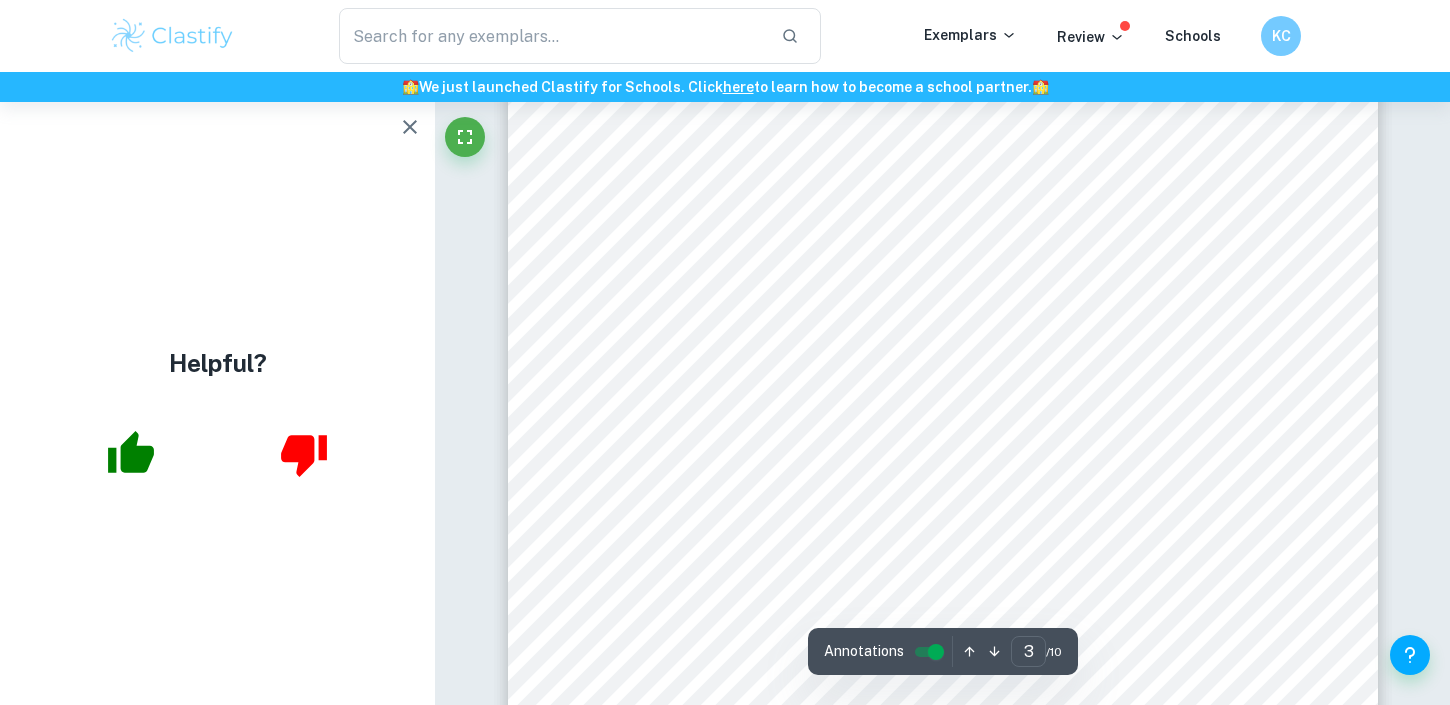 type on "4" 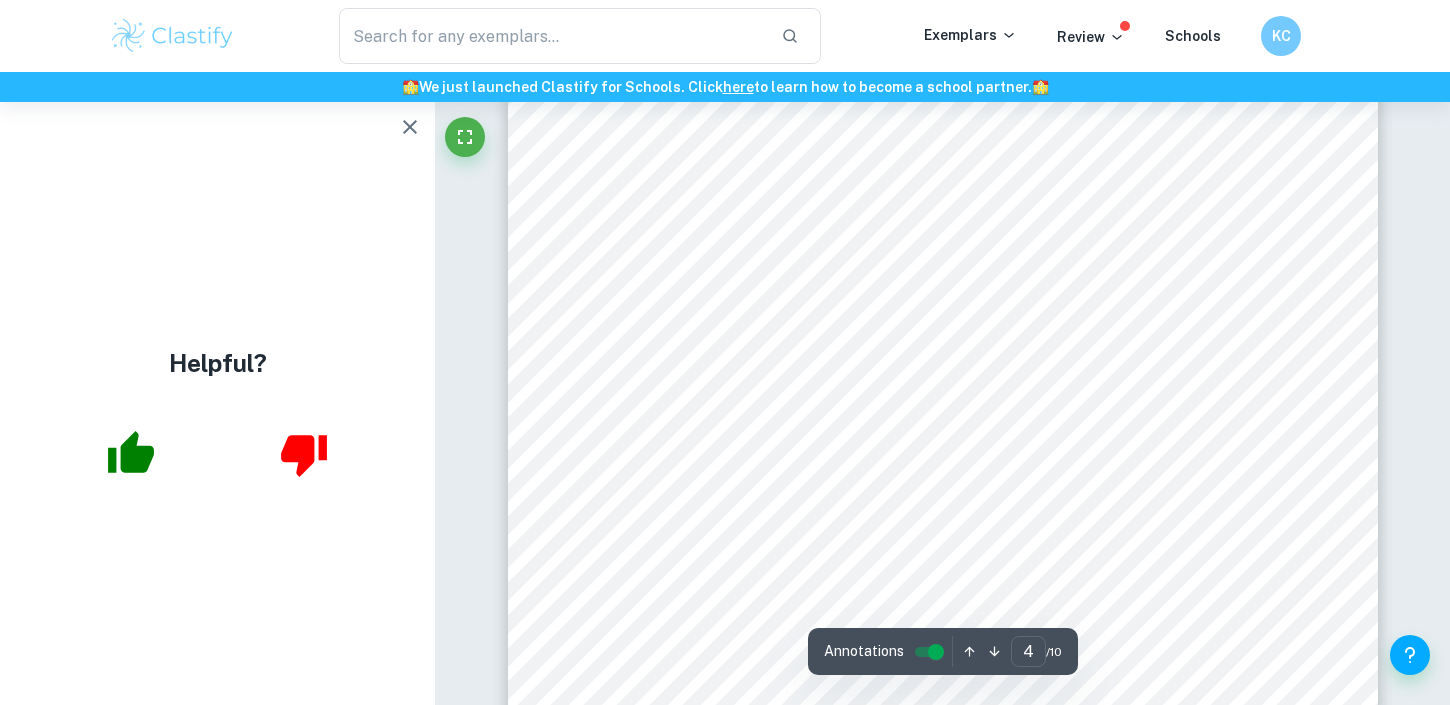 scroll, scrollTop: 4156, scrollLeft: 0, axis: vertical 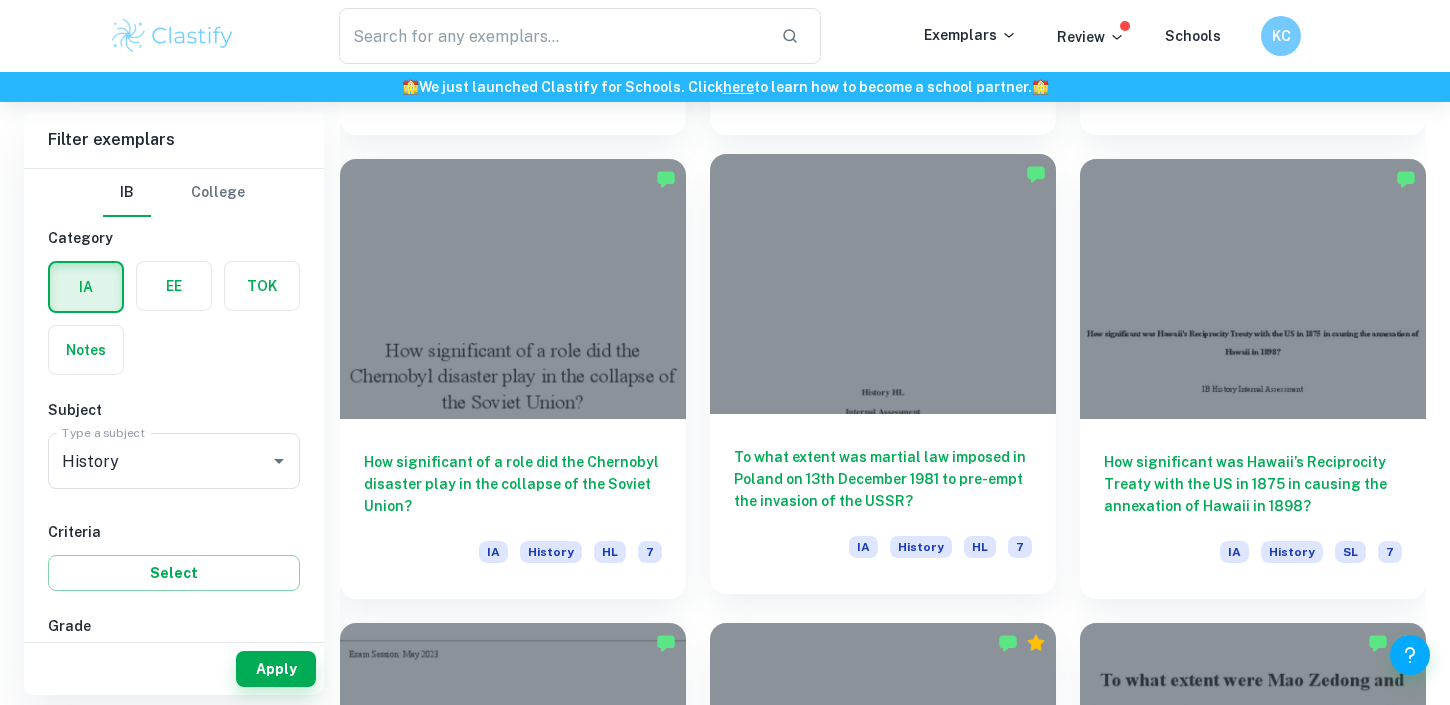 click on "To what extent was martial law imposed in Poland on 13th December 1981 to pre-empt the invasion of the USSR?" at bounding box center [883, 479] 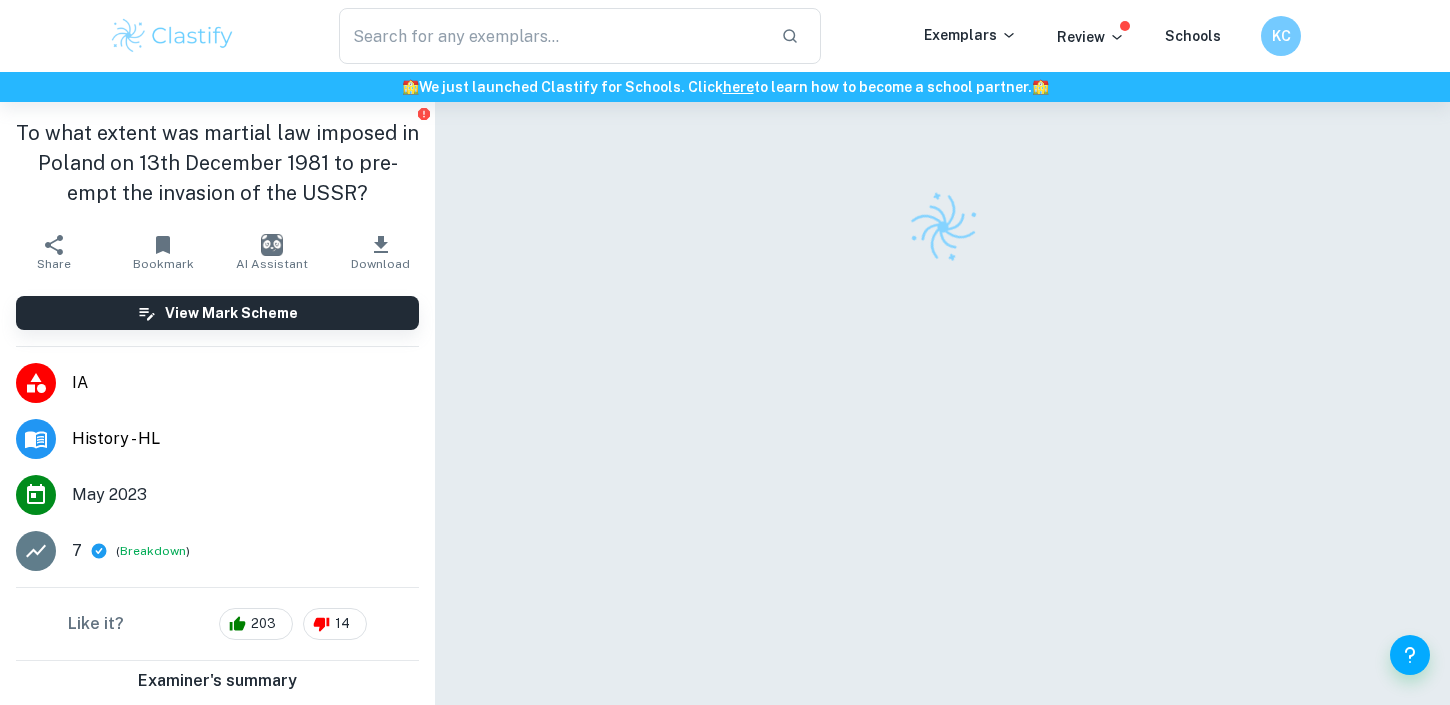 scroll, scrollTop: 102, scrollLeft: 0, axis: vertical 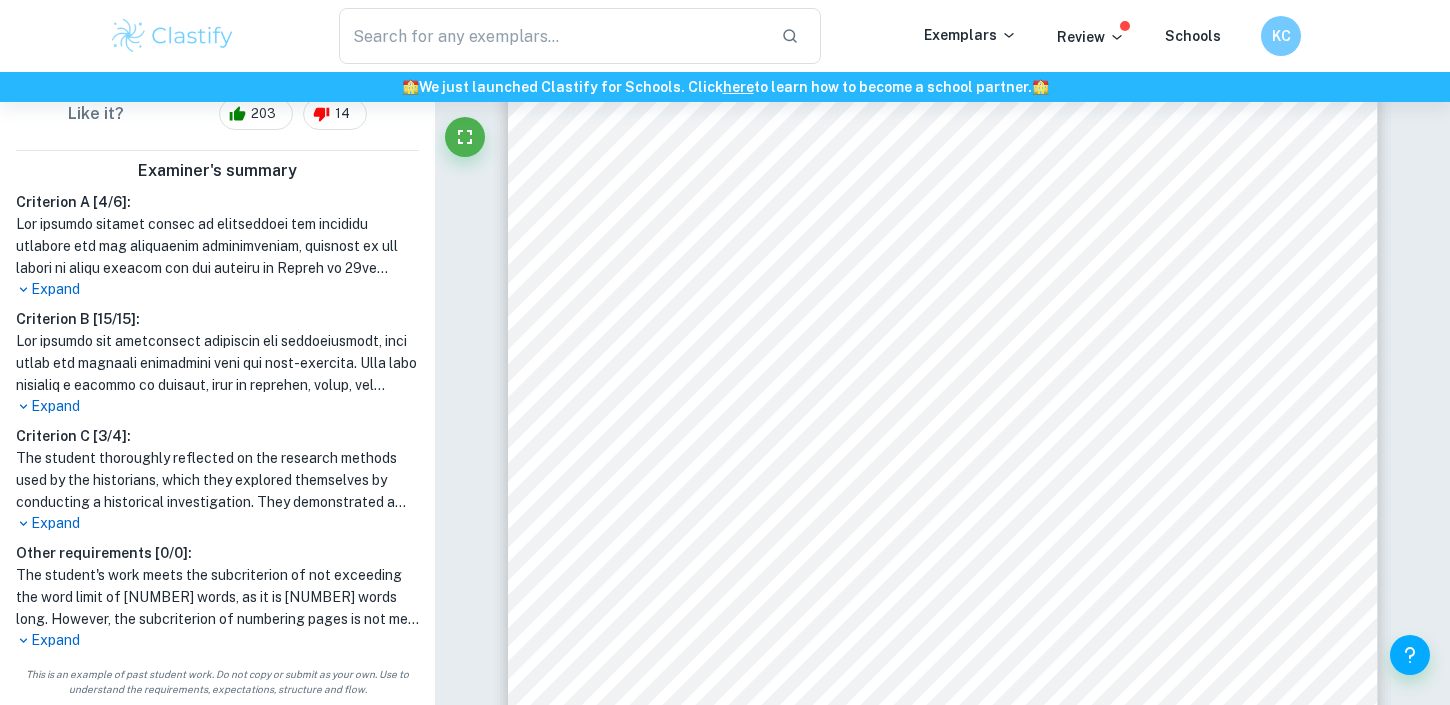 click on "Expand" at bounding box center [217, 523] 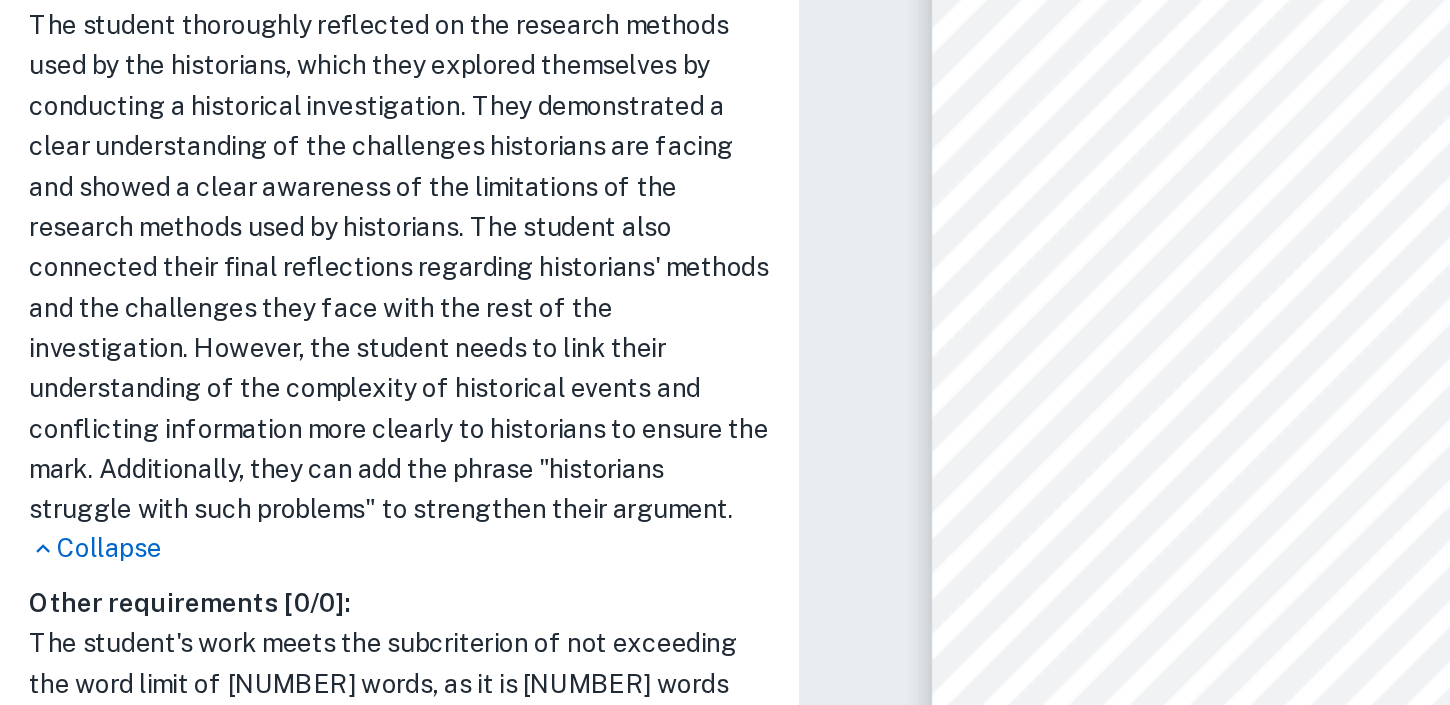 scroll, scrollTop: 721, scrollLeft: 0, axis: vertical 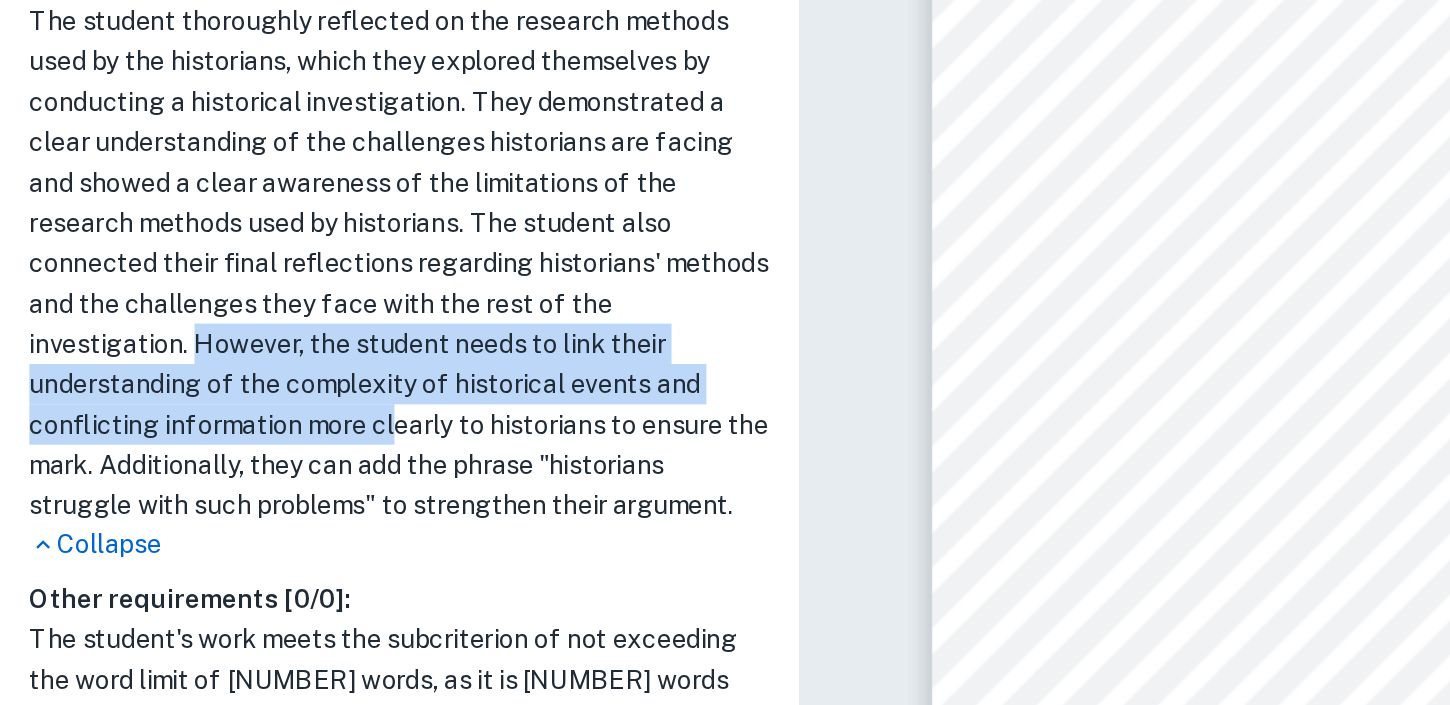 drag, startPoint x: 105, startPoint y: 421, endPoint x: 214, endPoint y: 467, distance: 118.308914 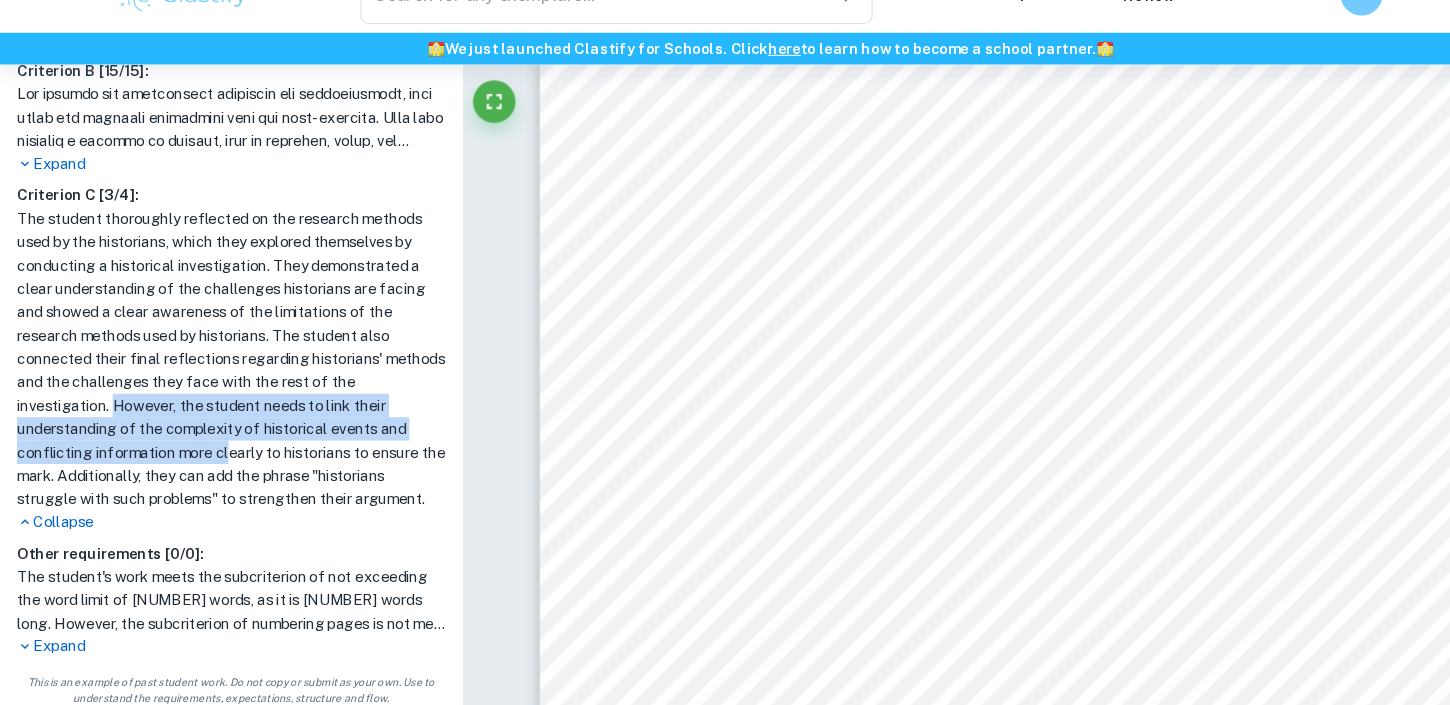 scroll, scrollTop: 124, scrollLeft: 0, axis: vertical 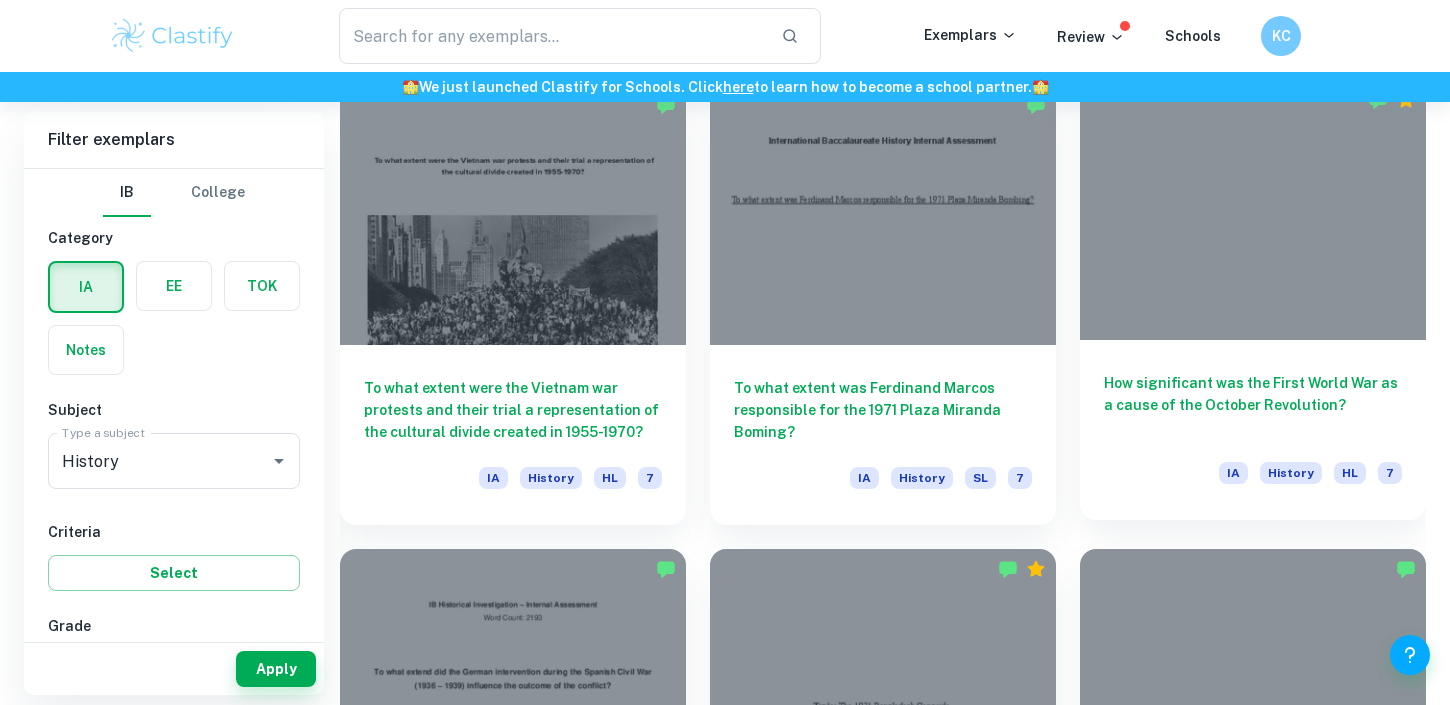 click on "How significant was the First World War as a cause of the October Revolution? IA History HL 7" at bounding box center (1253, 430) 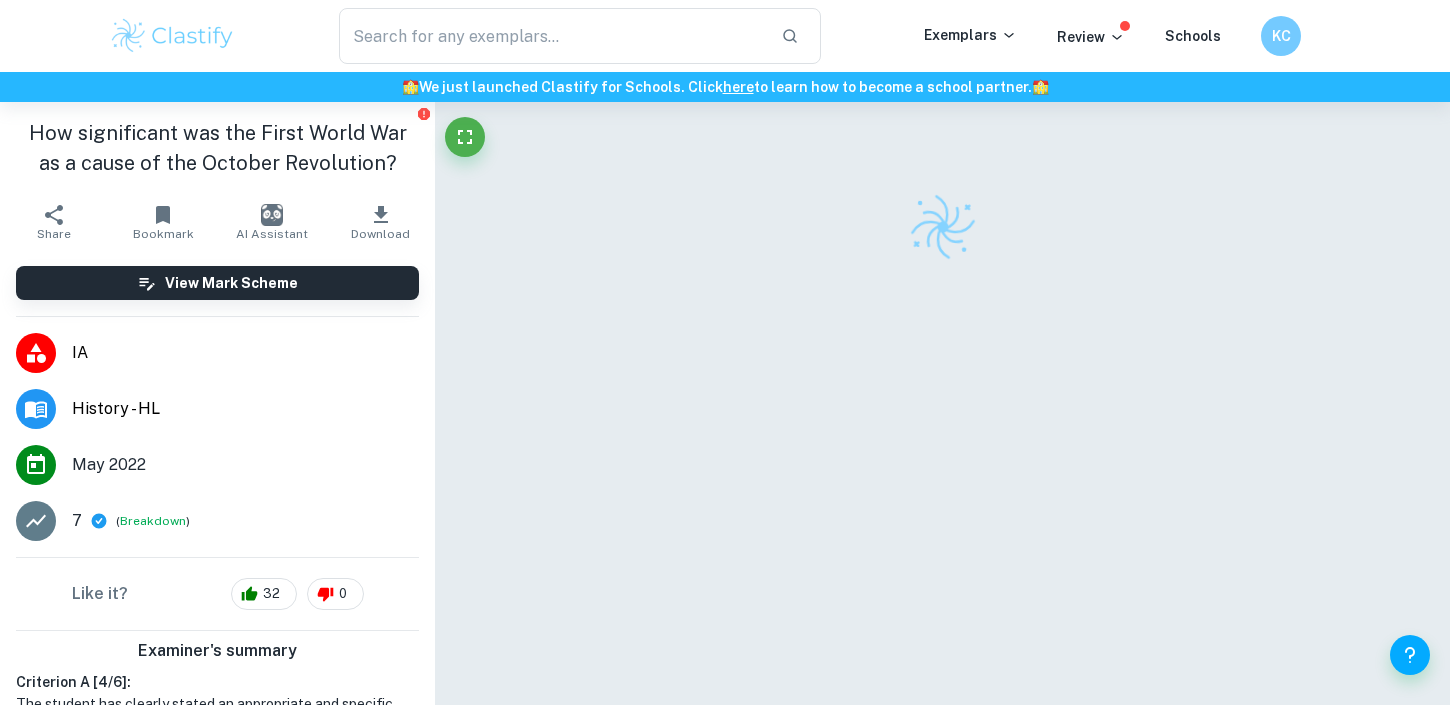 scroll, scrollTop: 480, scrollLeft: 0, axis: vertical 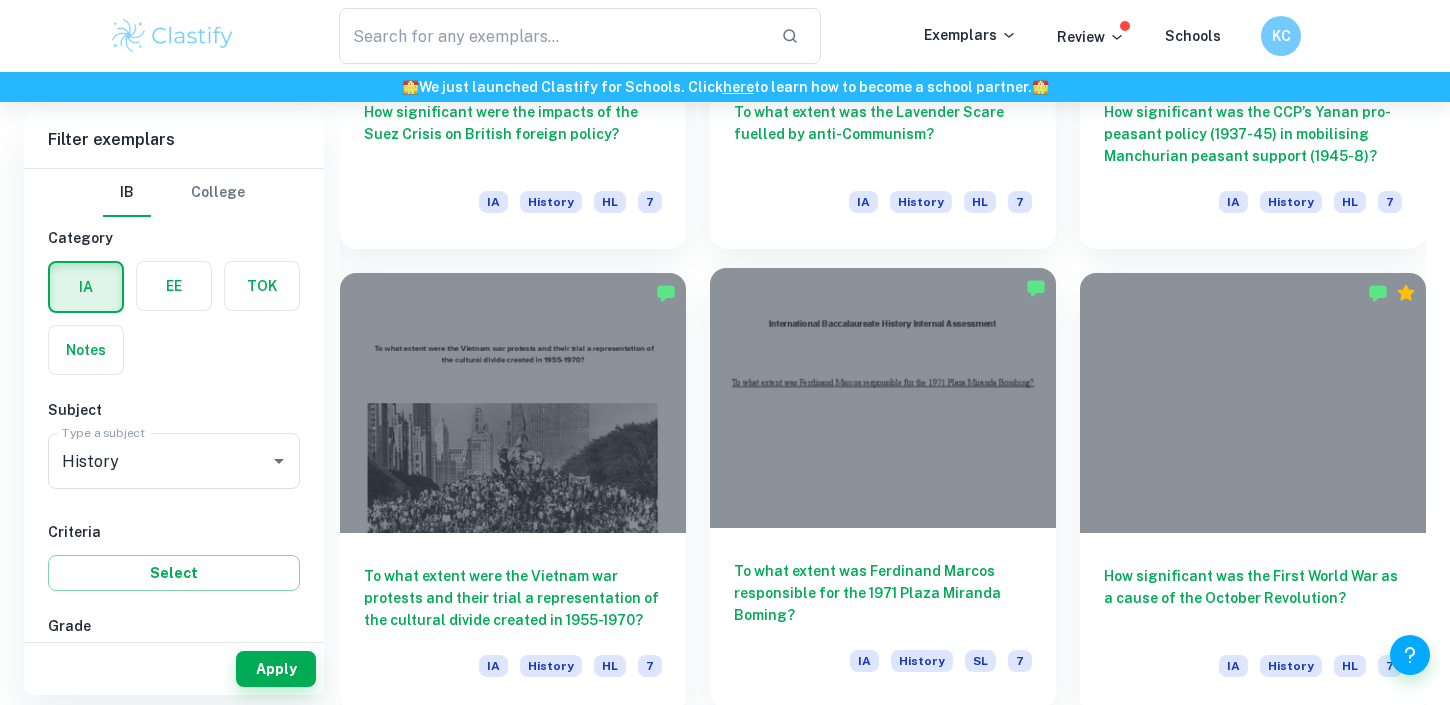 click on "To what extent was [FIRST] [LAST] responsible for the [YEAR] Plaza Miranda Boming? IA History SL [NUMBER]" at bounding box center (883, 618) 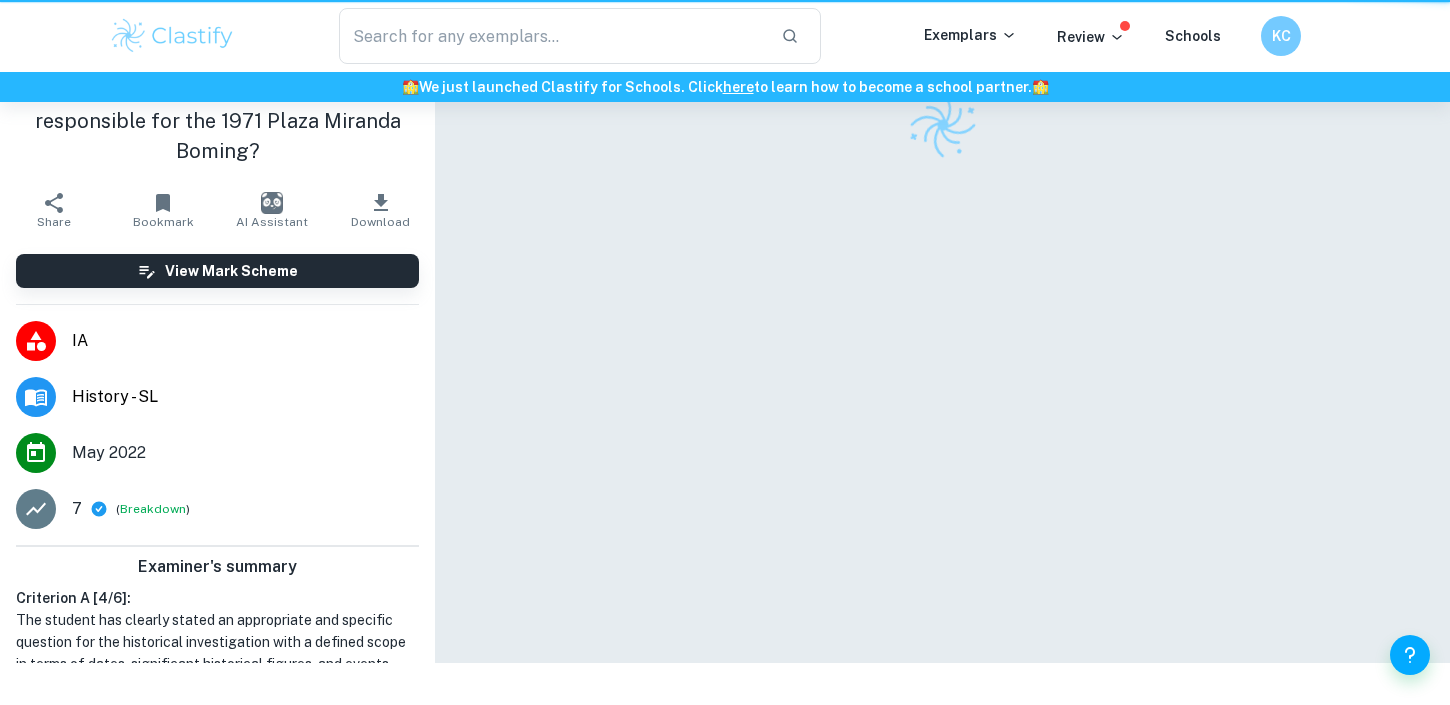 scroll, scrollTop: 0, scrollLeft: 0, axis: both 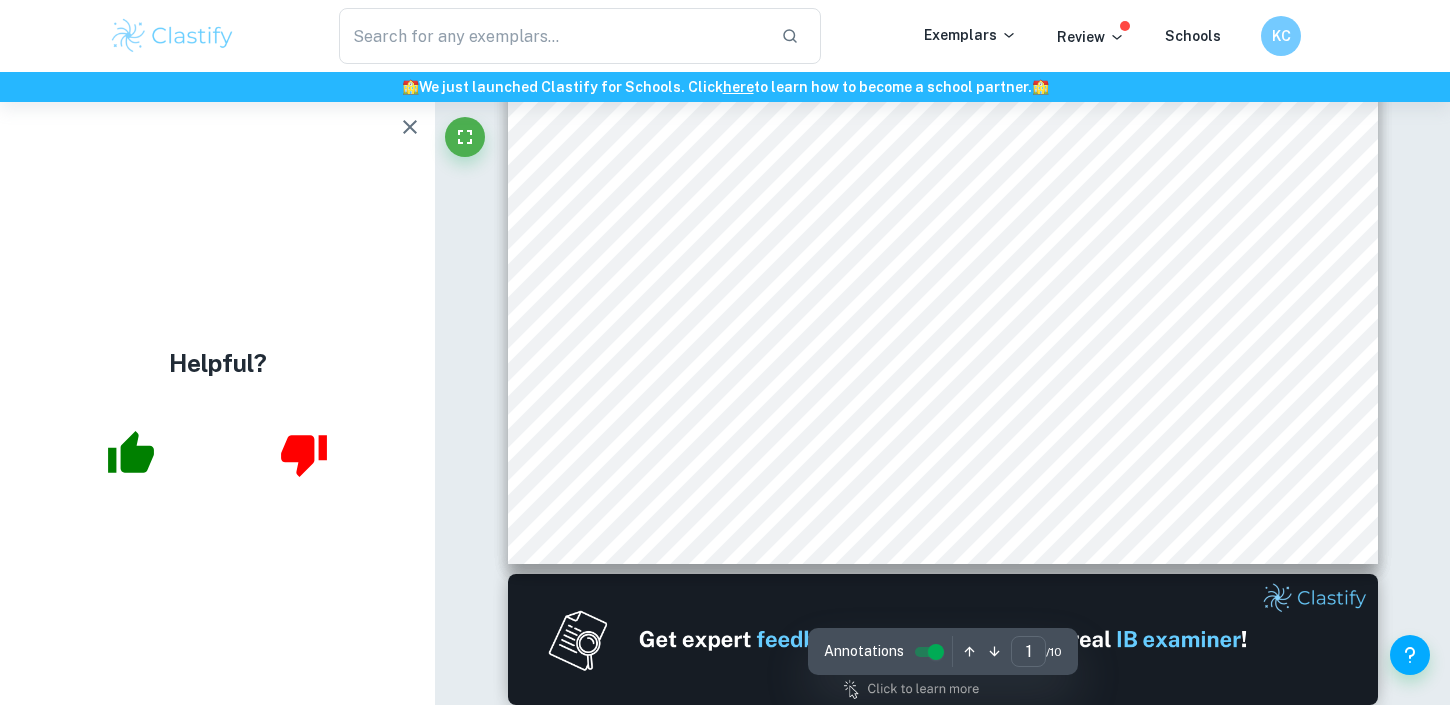 type on "2" 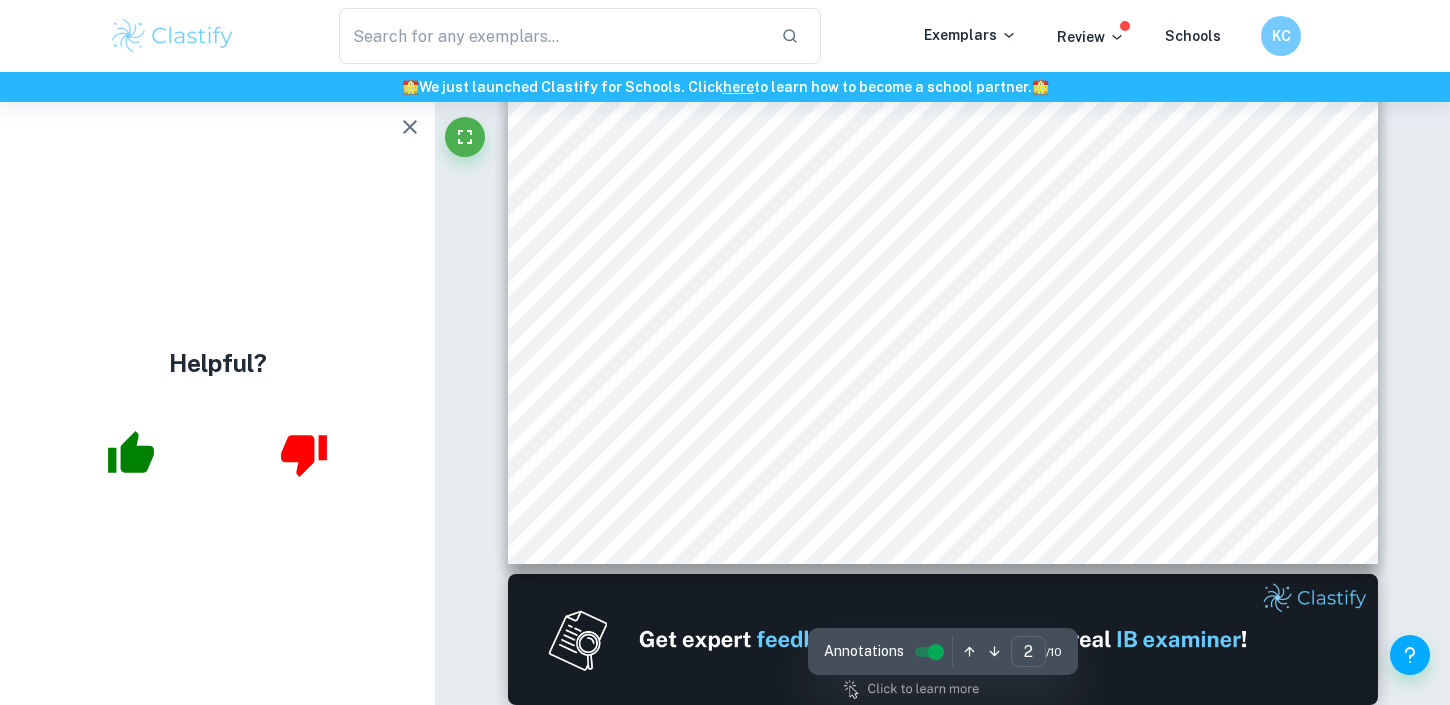 scroll, scrollTop: 1123, scrollLeft: 0, axis: vertical 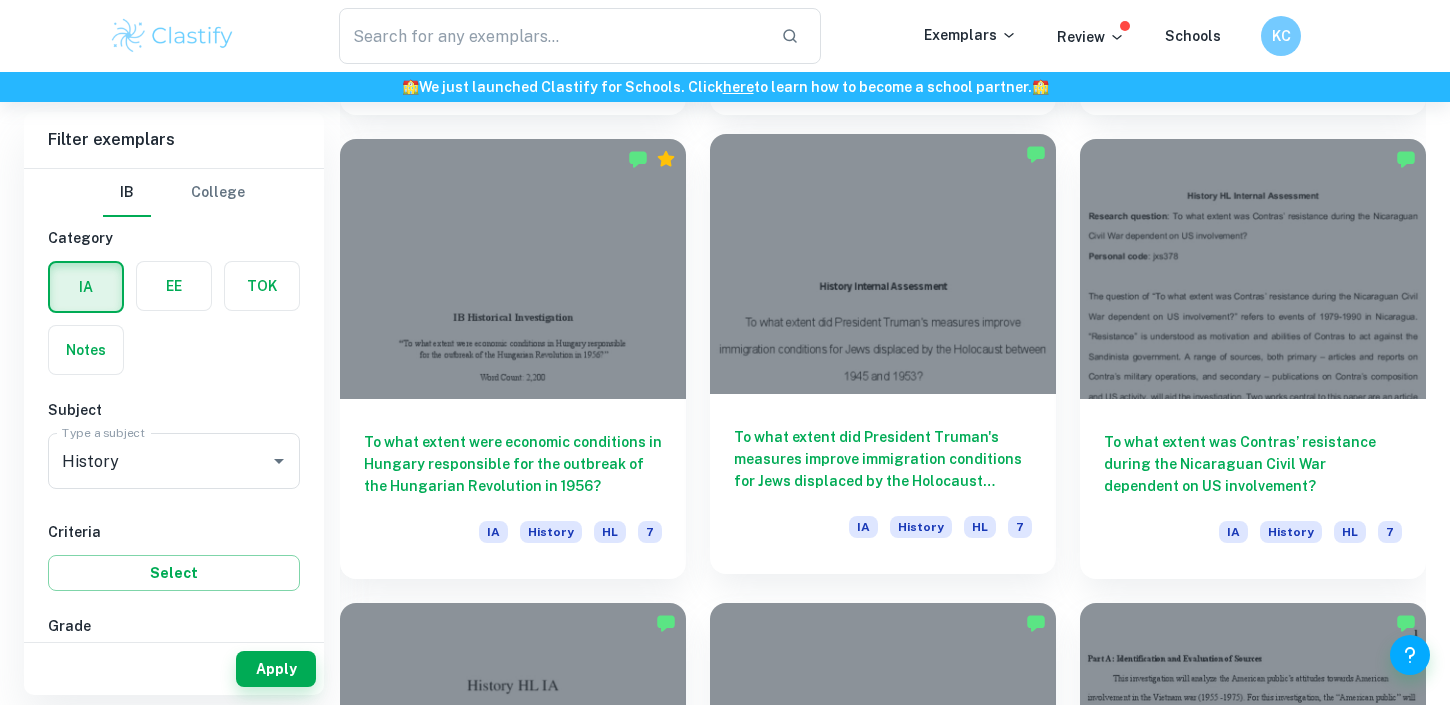 click on "To what extent did President Truman's measures improve immigration conditions for Jews displaced by the Holocaust between 1945 and 1953?" at bounding box center [883, 459] 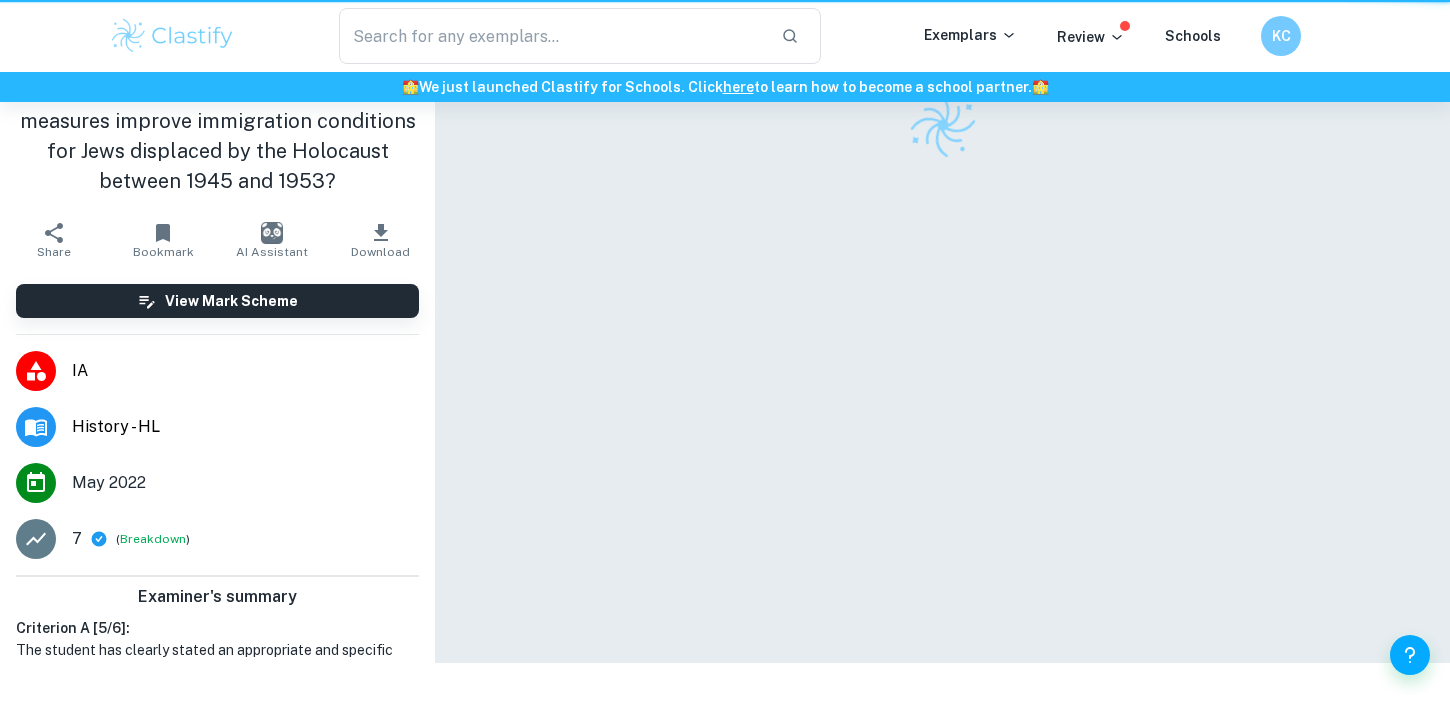 scroll, scrollTop: 0, scrollLeft: 0, axis: both 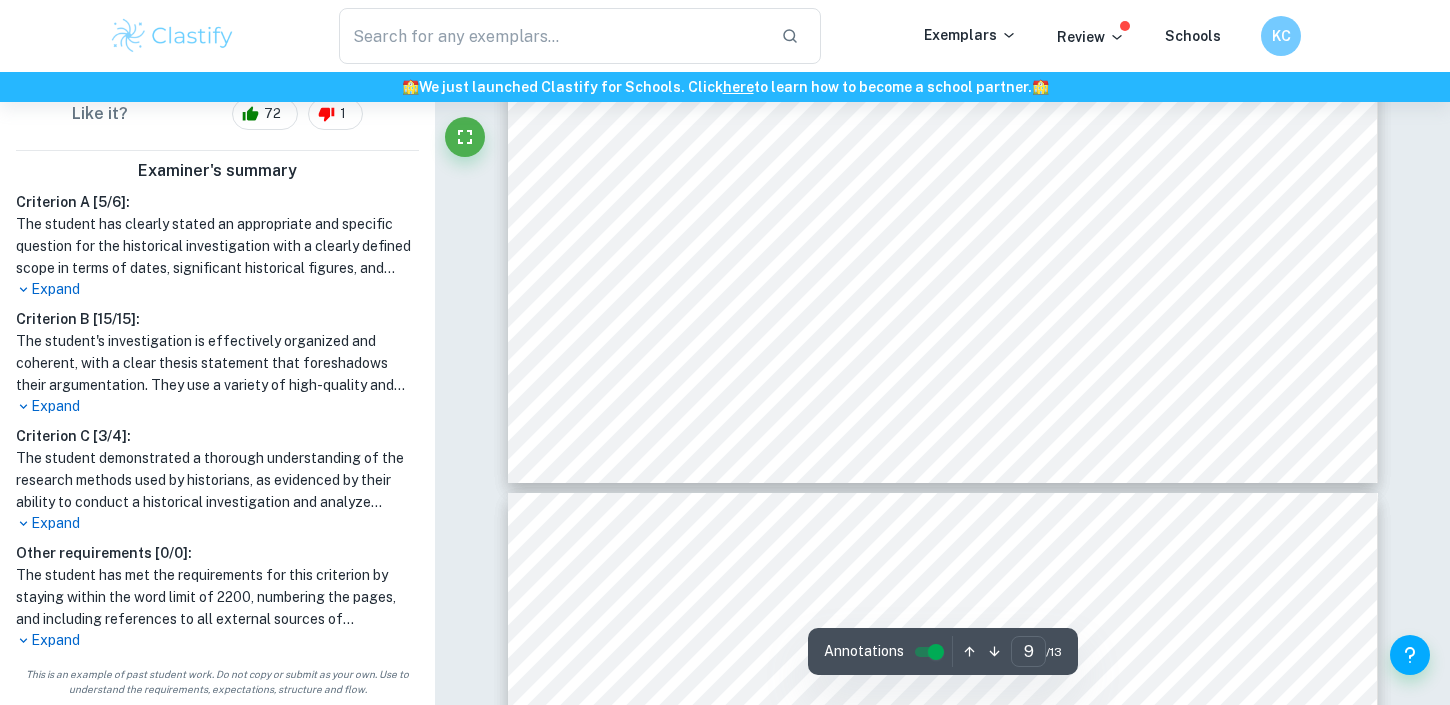 type on "10" 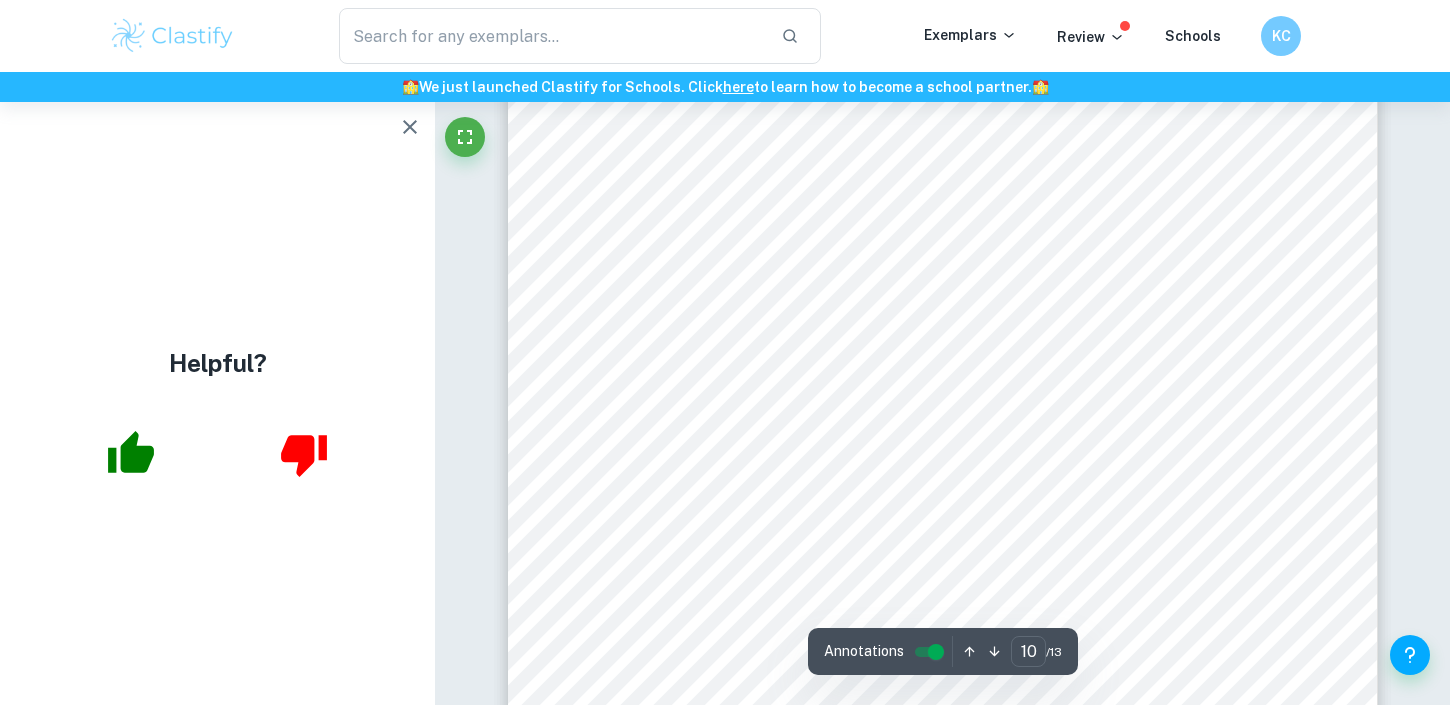 scroll, scrollTop: 11839, scrollLeft: 0, axis: vertical 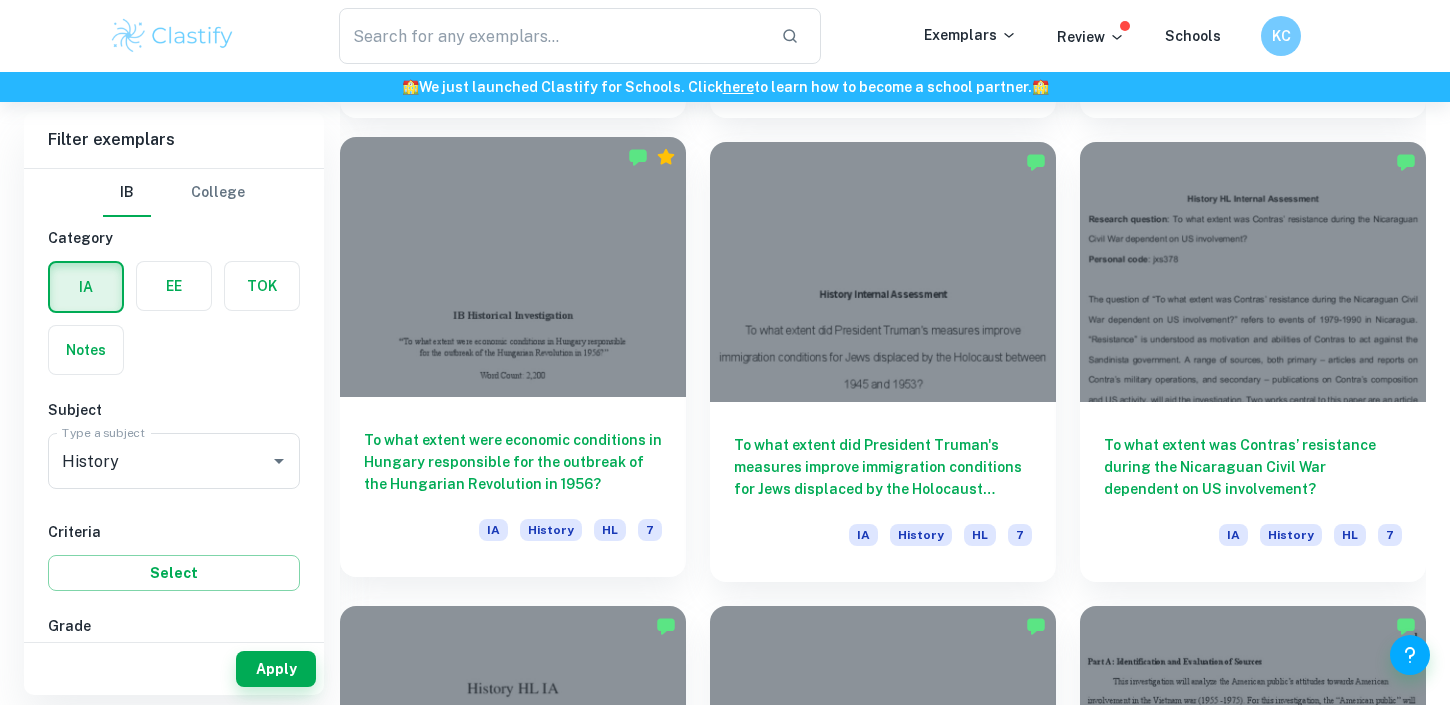 click on "To what extent were economic conditions in Hungary responsible for the outbreak of the Hungarian Revolution in 1956?" at bounding box center (513, 462) 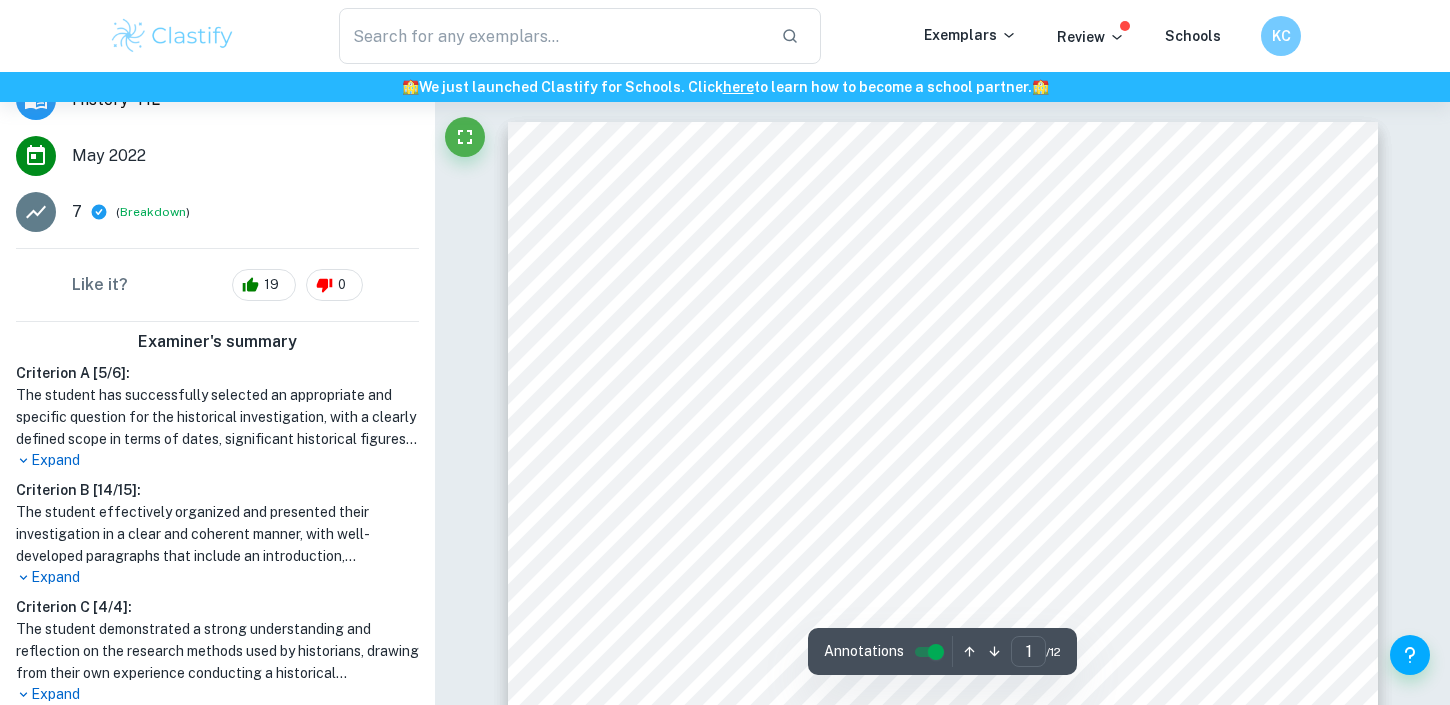 scroll, scrollTop: 510, scrollLeft: 0, axis: vertical 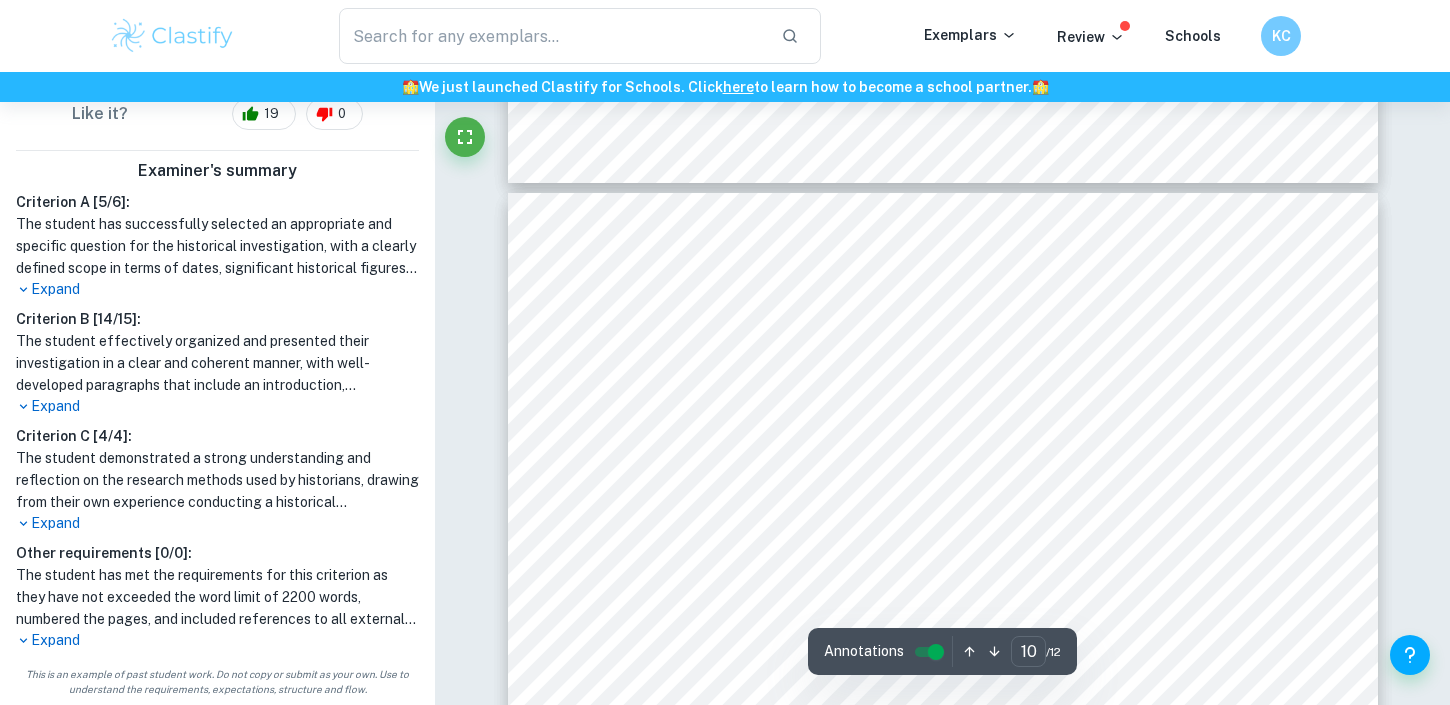 type on "9" 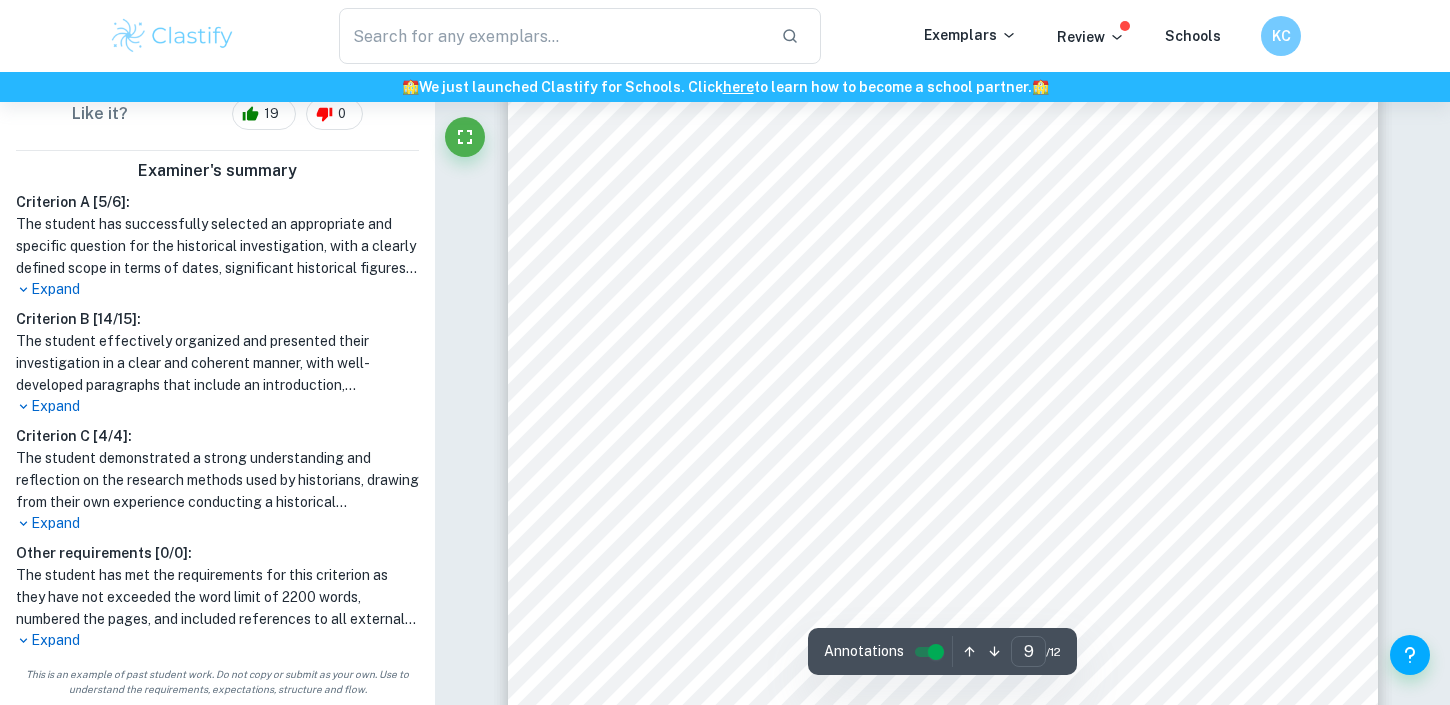 scroll, scrollTop: 9720, scrollLeft: 0, axis: vertical 